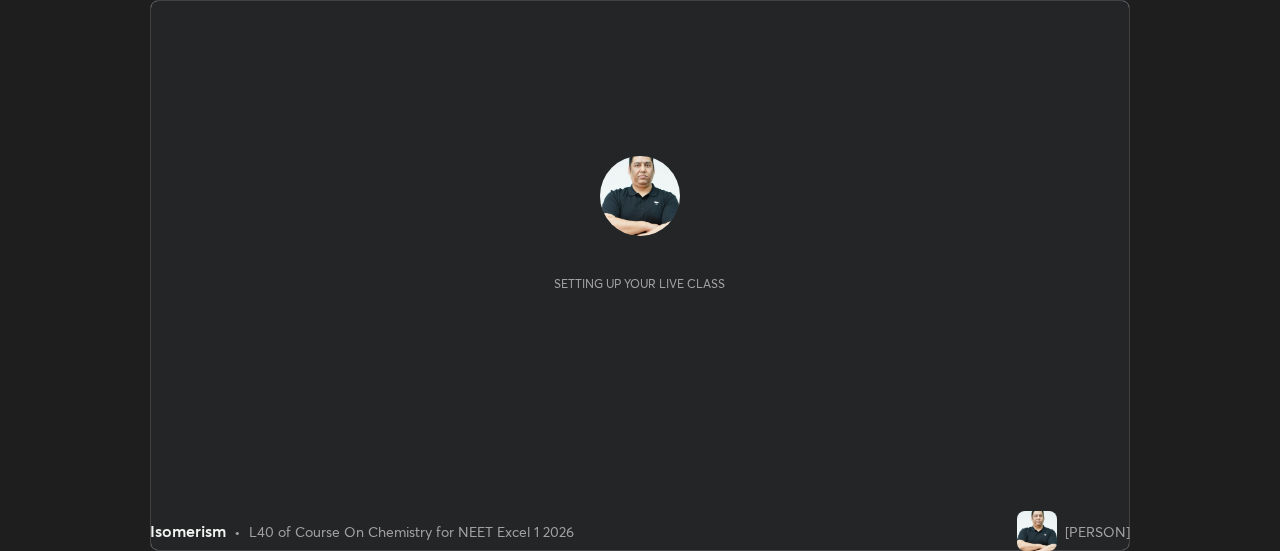 scroll, scrollTop: 0, scrollLeft: 0, axis: both 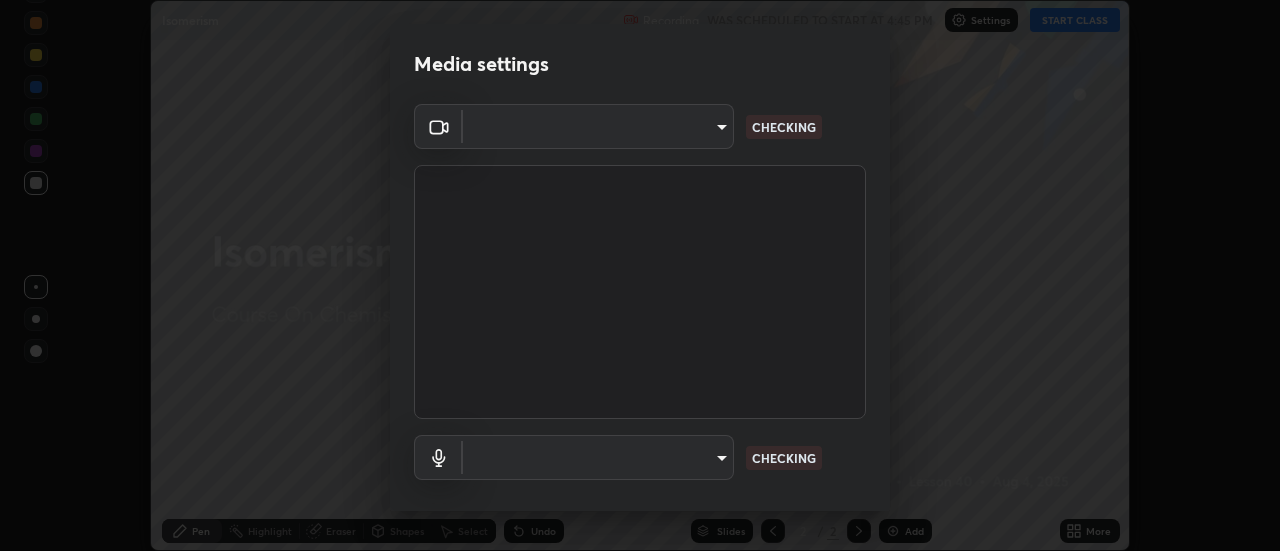 type on "[HASH]" 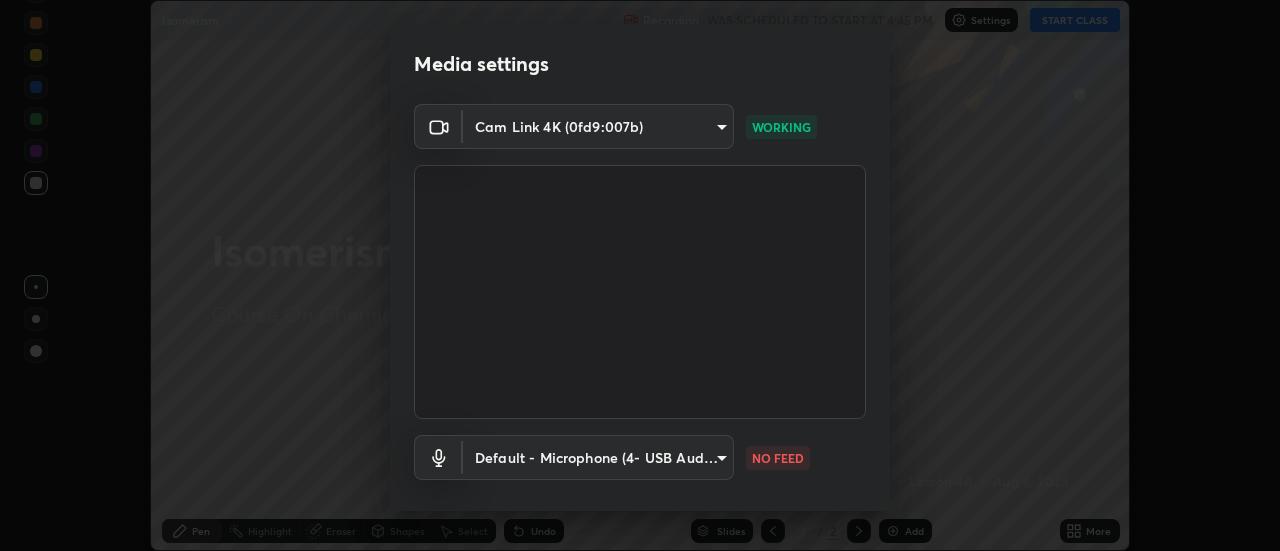 click on "Erase all Isomerism Recording WAS SCHEDULED TO START AT  4:45 PM Settings START CLASS Setting up your live class Isomerism • L40 of Course On Chemistry for NEET Excel 1 2026 [PERSON] Pen Highlight Eraser Shapes Select Undo Slides 2 / 2 Add More No doubts shared Encourage your learners to ask a doubt for better clarity Report an issue Reason for reporting Buffering Chat not working Audio - Video sync issue Educator video quality low ​ Attach an image Report Media settings Cam Link 4K (0fd9:007b) [HASH] WORKING Default - Microphone (4- USB Audio Device) default NO FEED 1 / 5 Next" at bounding box center [640, 275] 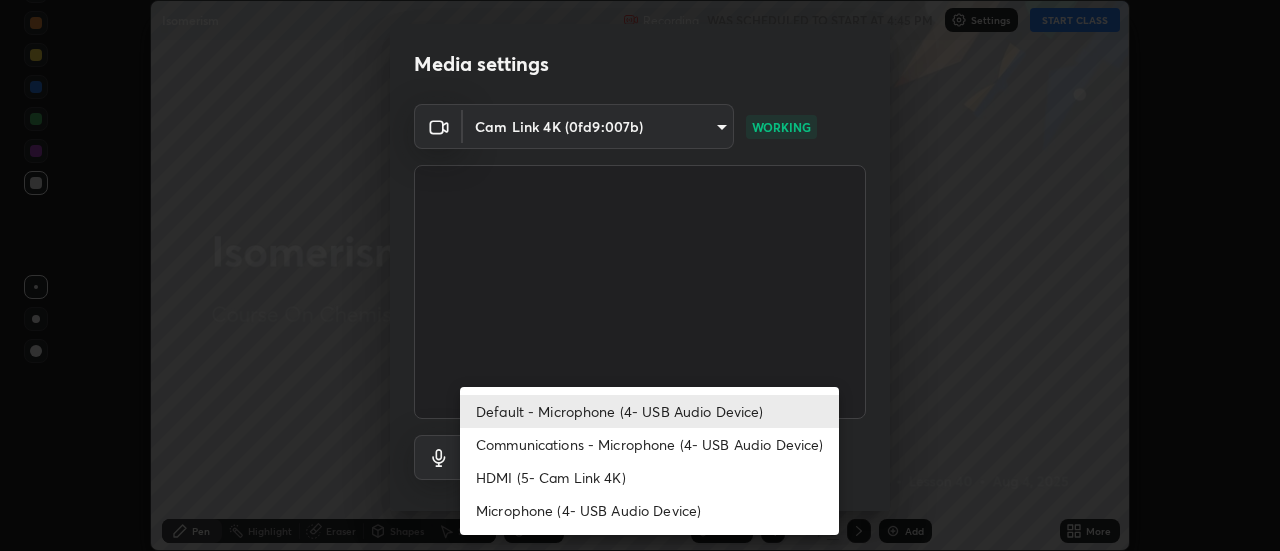 click on "Microphone (4- USB Audio Device)" at bounding box center [649, 510] 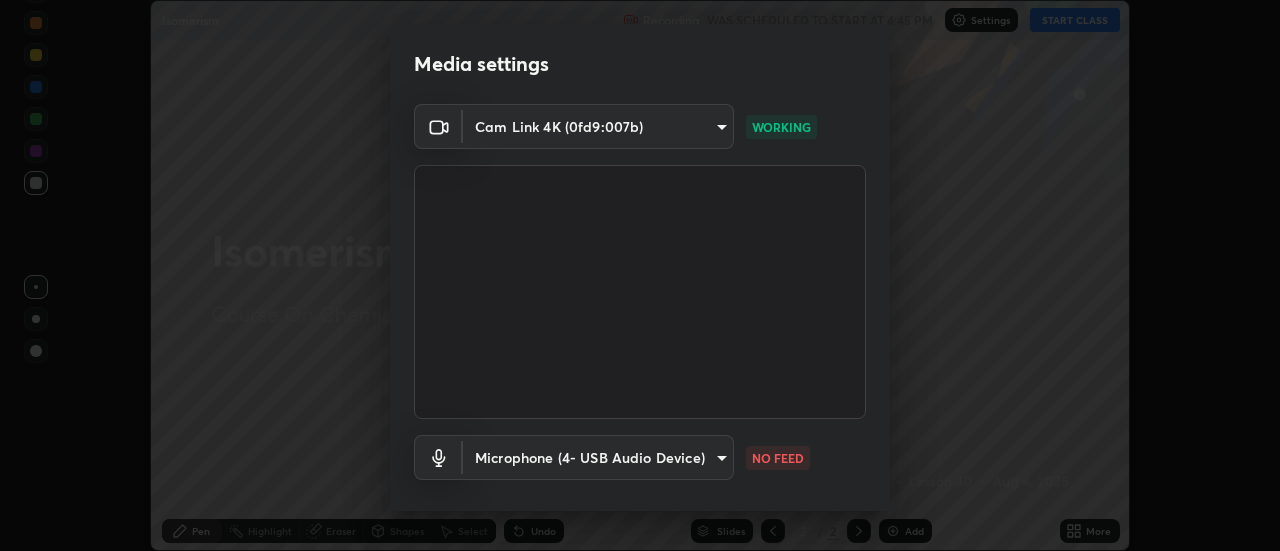 type on "[HASH]" 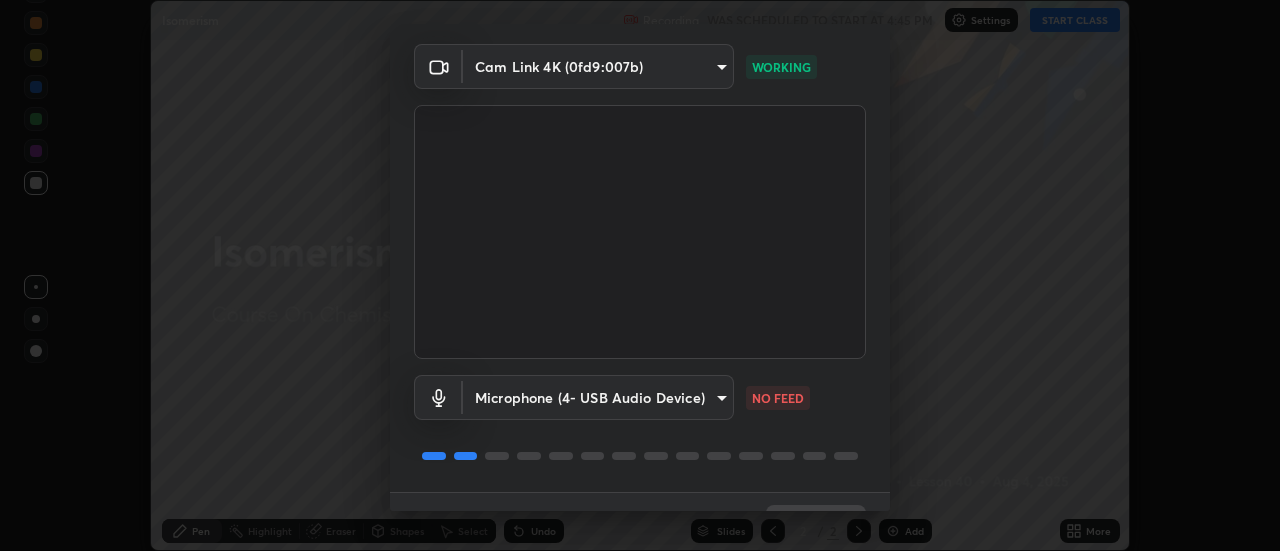 scroll, scrollTop: 105, scrollLeft: 0, axis: vertical 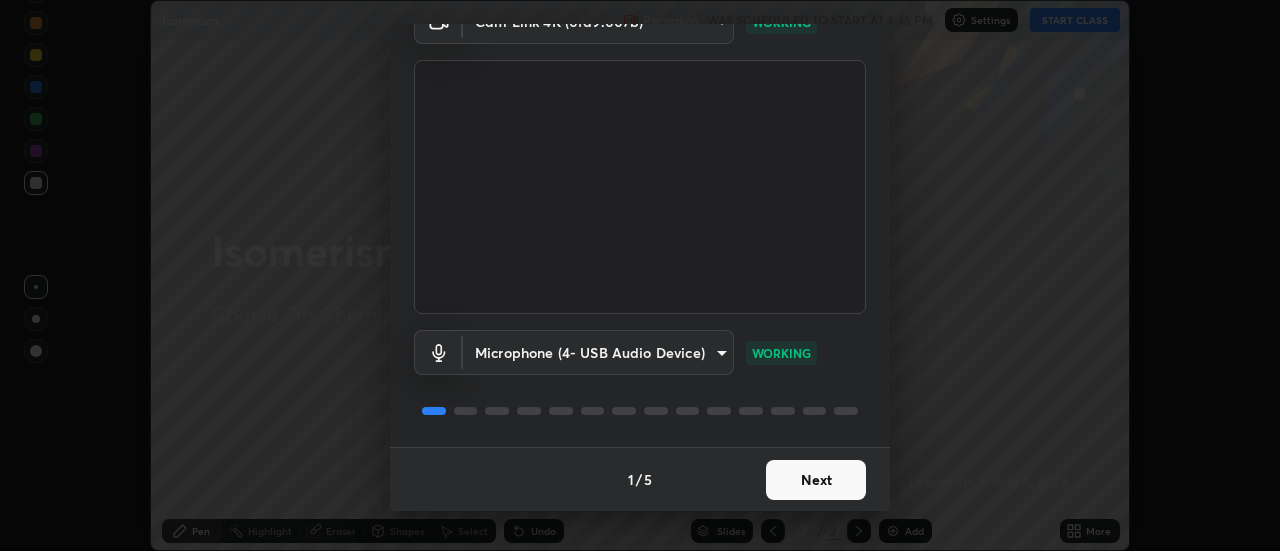 click on "Next" at bounding box center [816, 480] 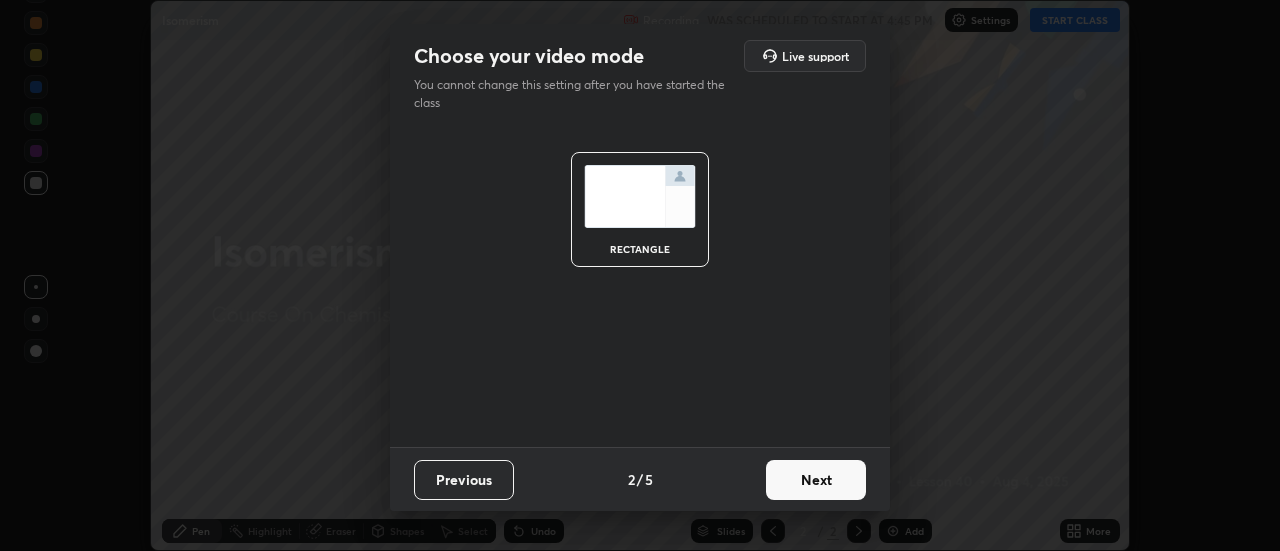 scroll, scrollTop: 0, scrollLeft: 0, axis: both 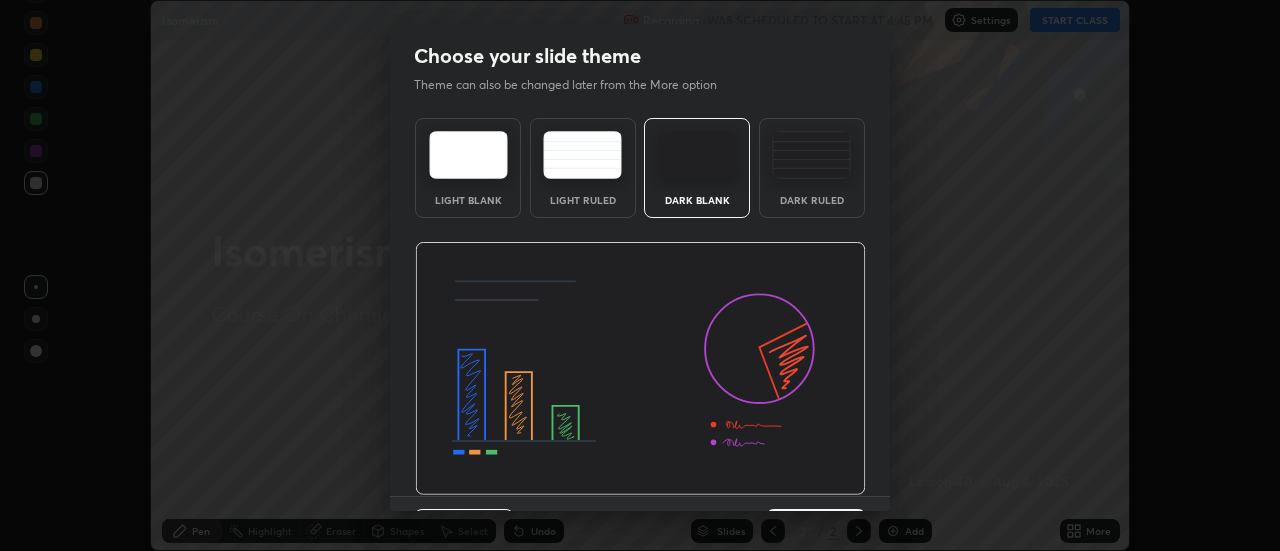 click at bounding box center [811, 155] 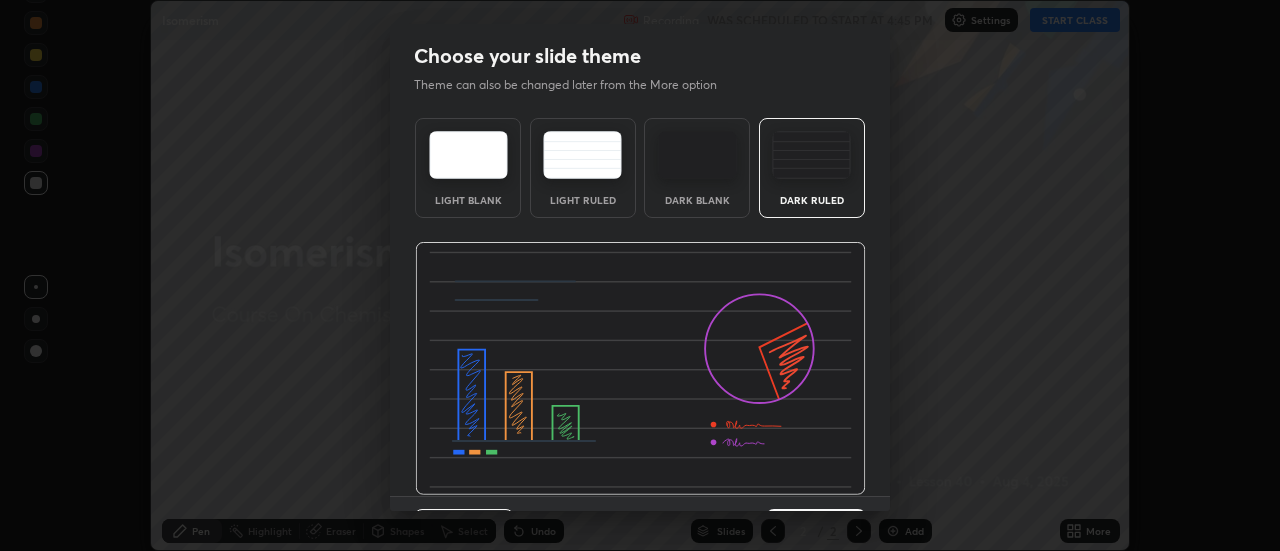 scroll, scrollTop: 49, scrollLeft: 0, axis: vertical 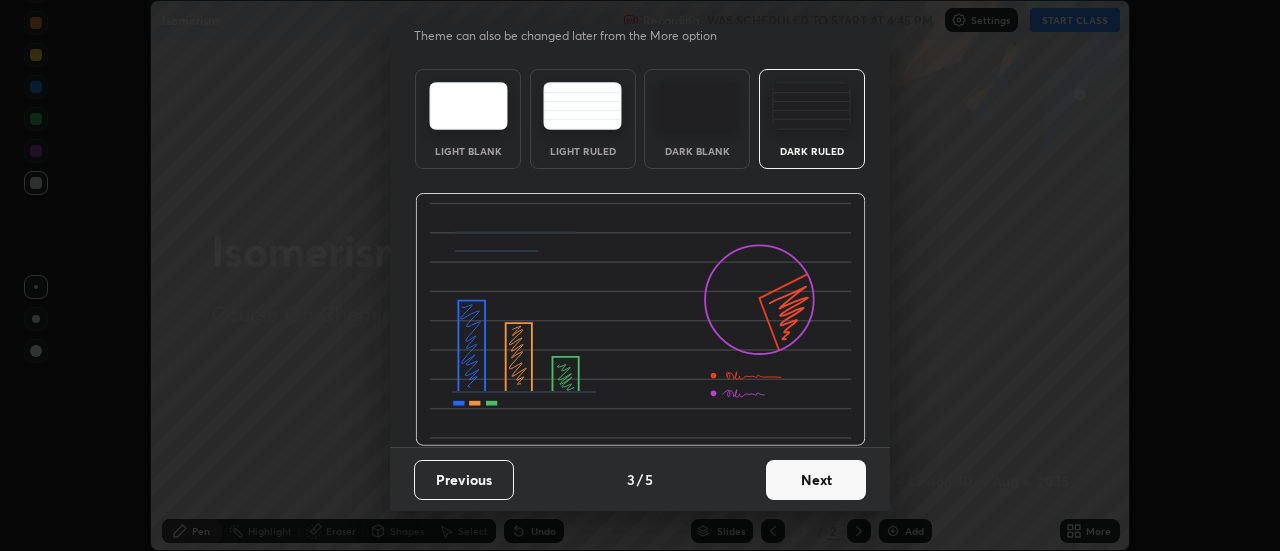 click on "Next" at bounding box center [816, 480] 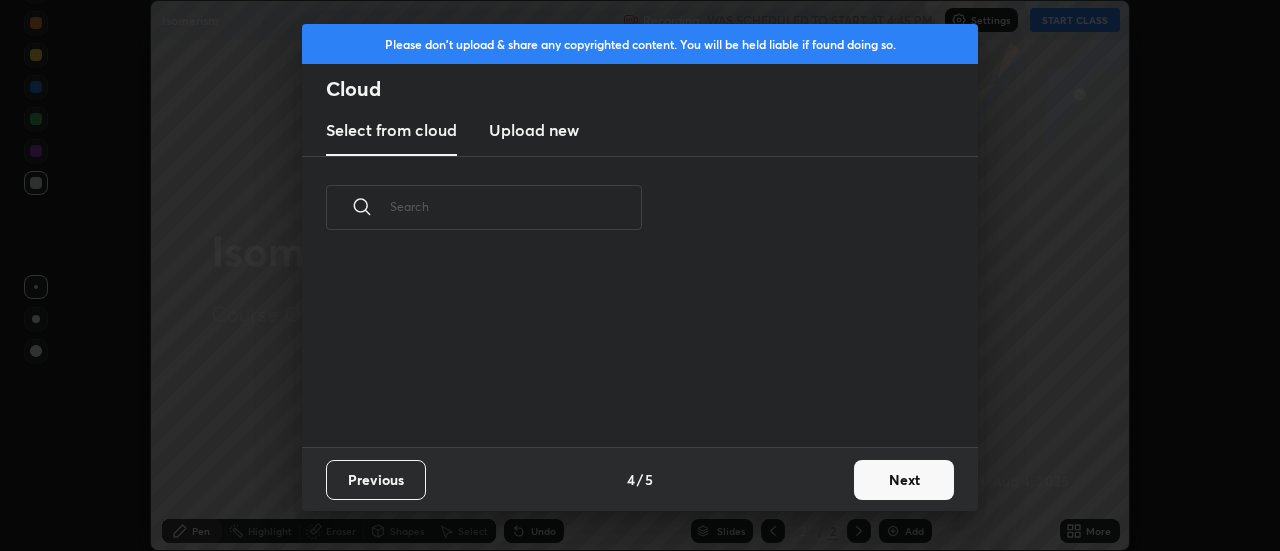 click on "Next" at bounding box center (904, 480) 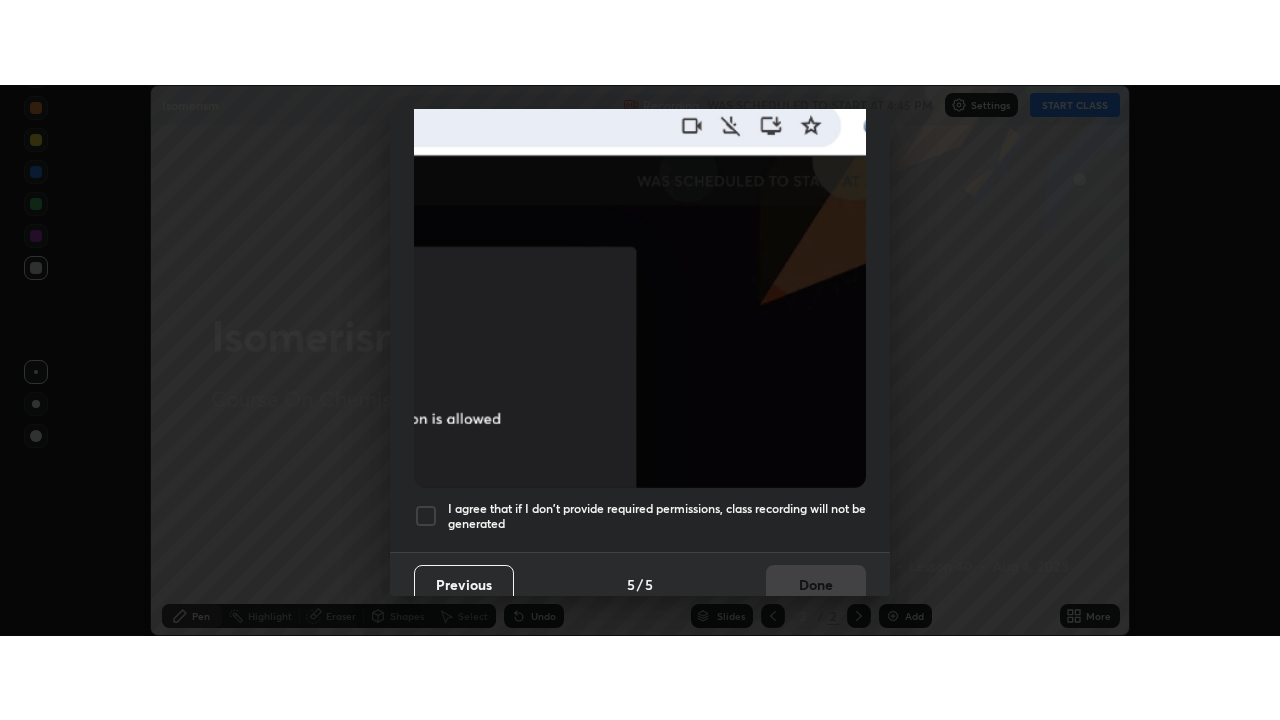 scroll, scrollTop: 513, scrollLeft: 0, axis: vertical 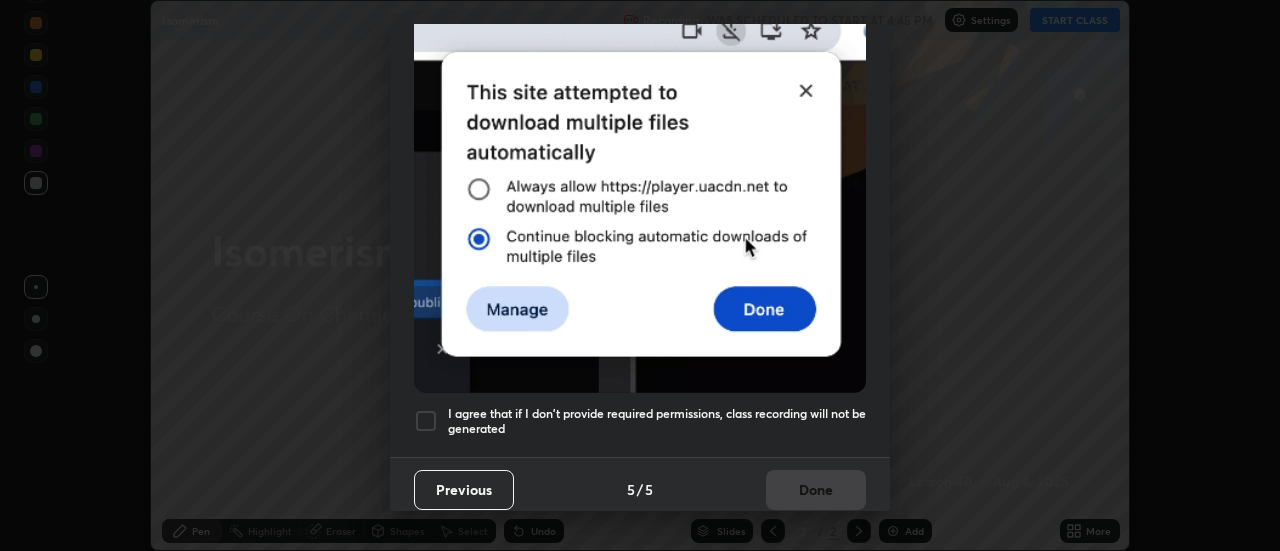 click on "I agree that if I don't provide required permissions, class recording will not be generated" at bounding box center (657, 421) 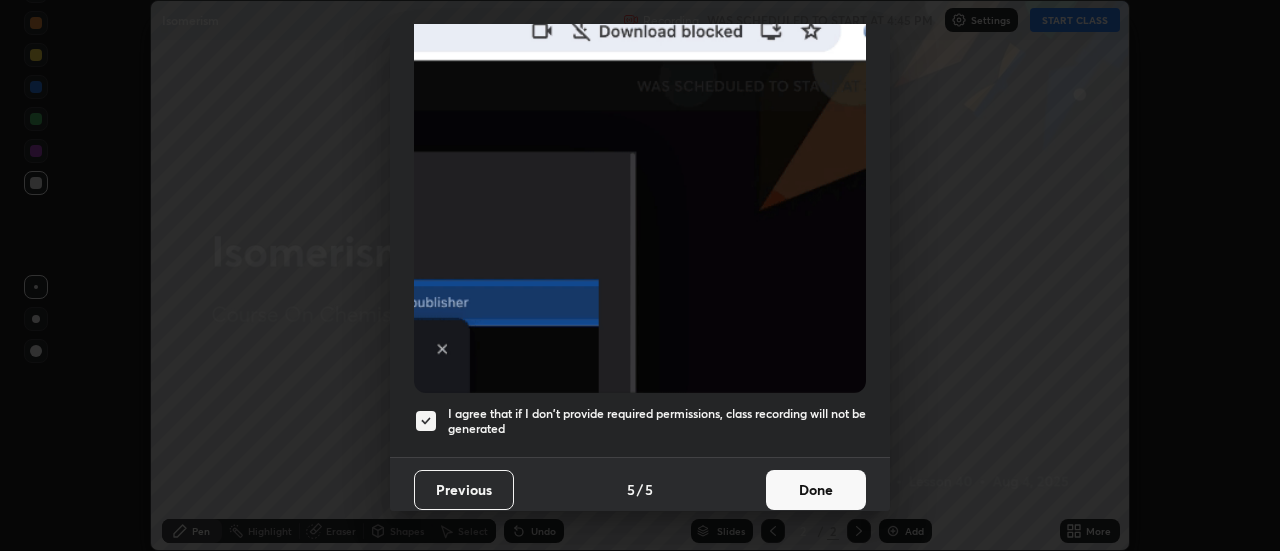 click on "Done" at bounding box center (816, 490) 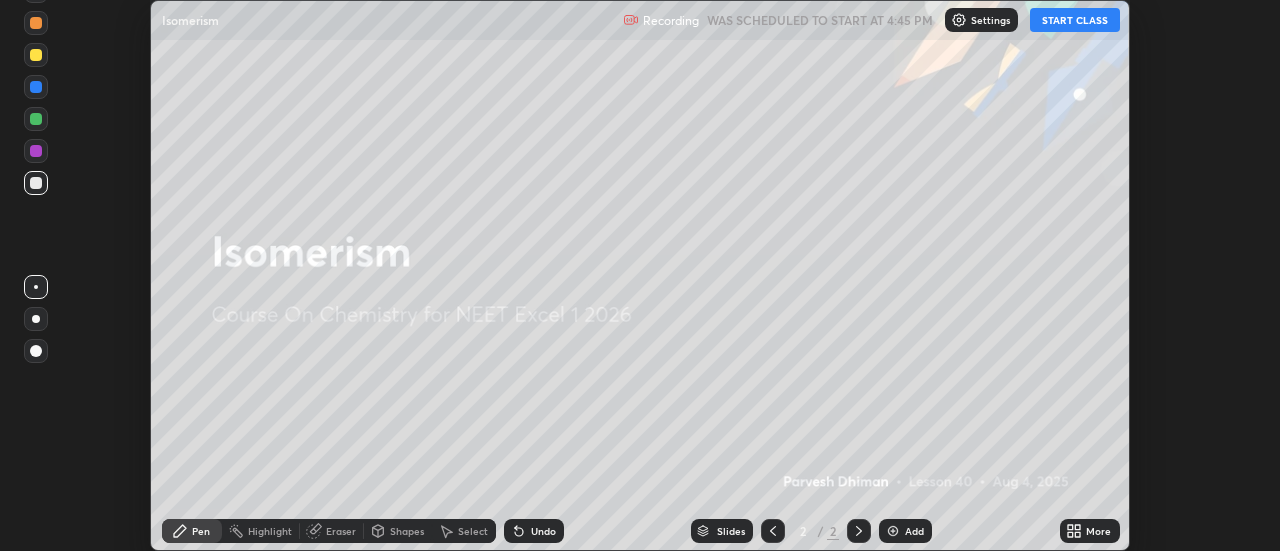 click on "More" at bounding box center [1090, 531] 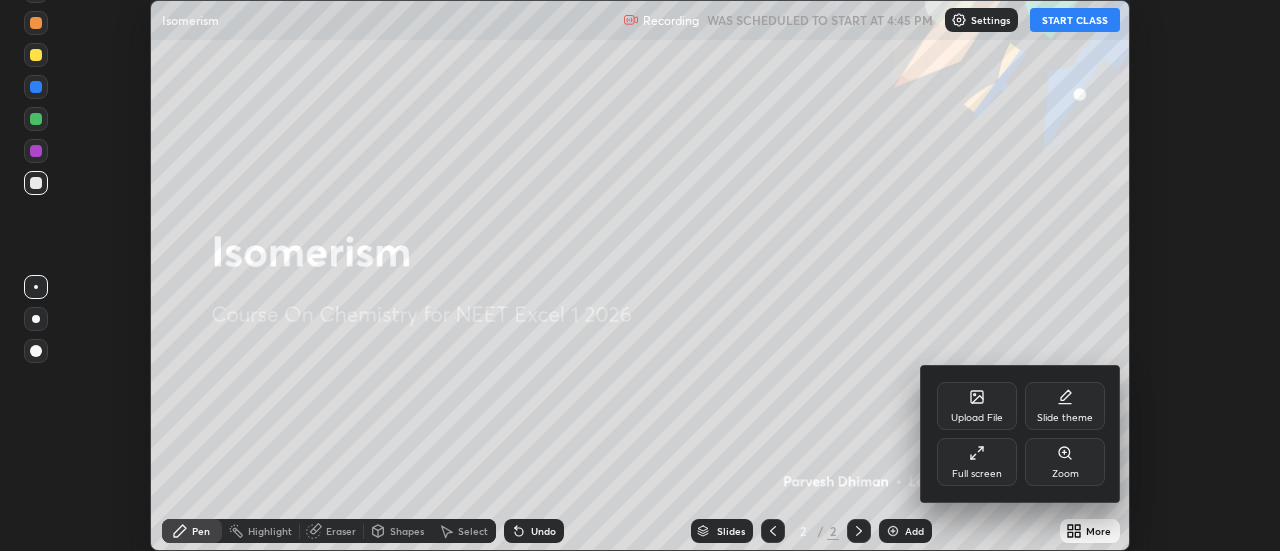 click on "Full screen" at bounding box center [977, 462] 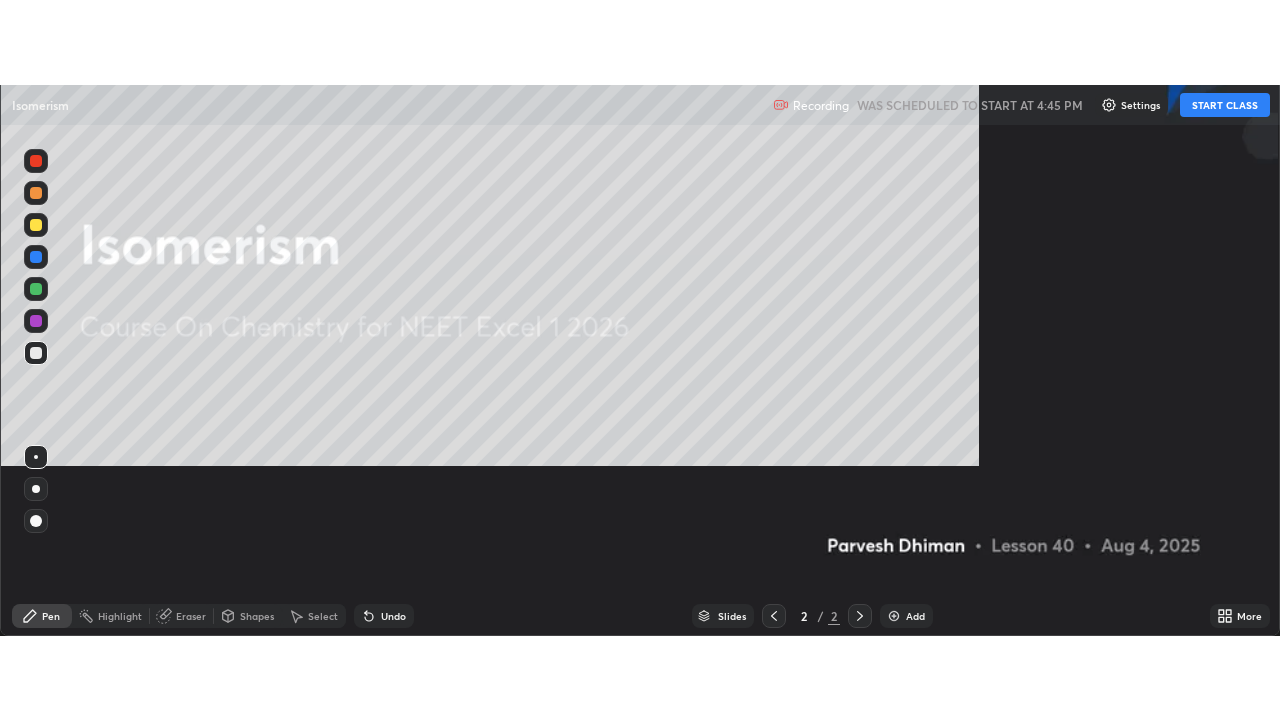 scroll, scrollTop: 99280, scrollLeft: 98720, axis: both 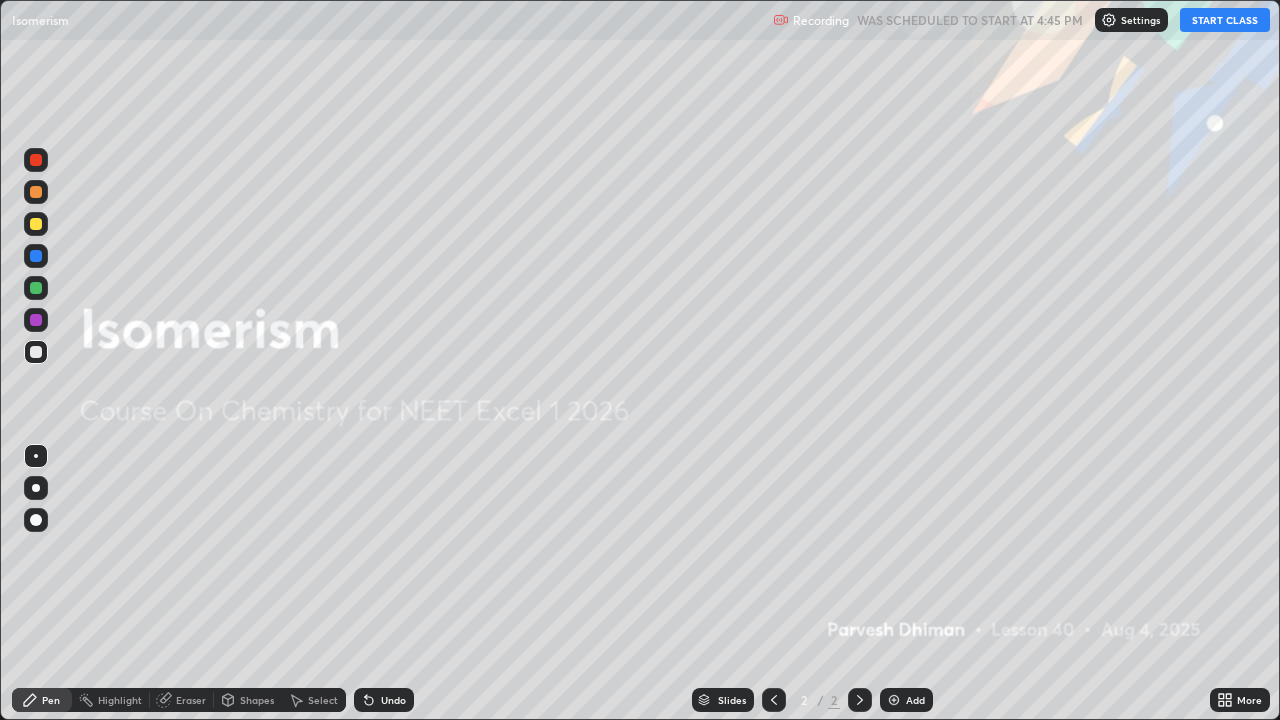 click on "START CLASS" at bounding box center (1225, 20) 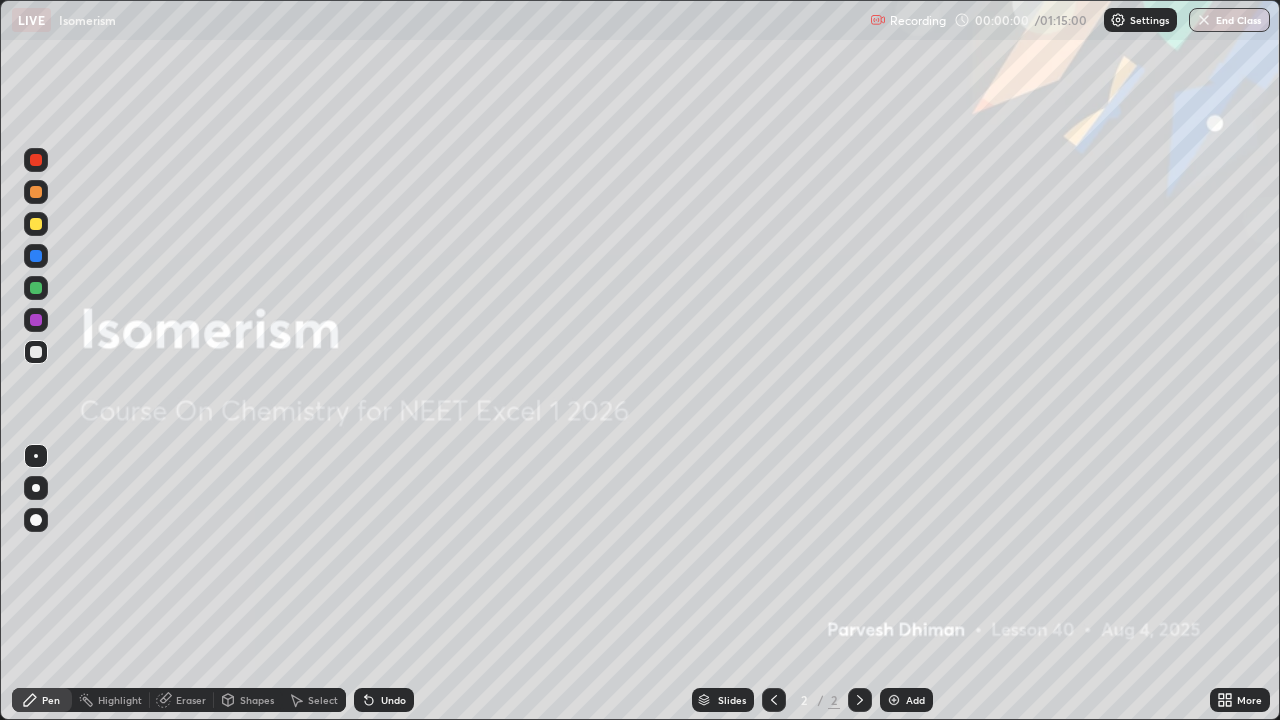 click on "Add" at bounding box center (915, 700) 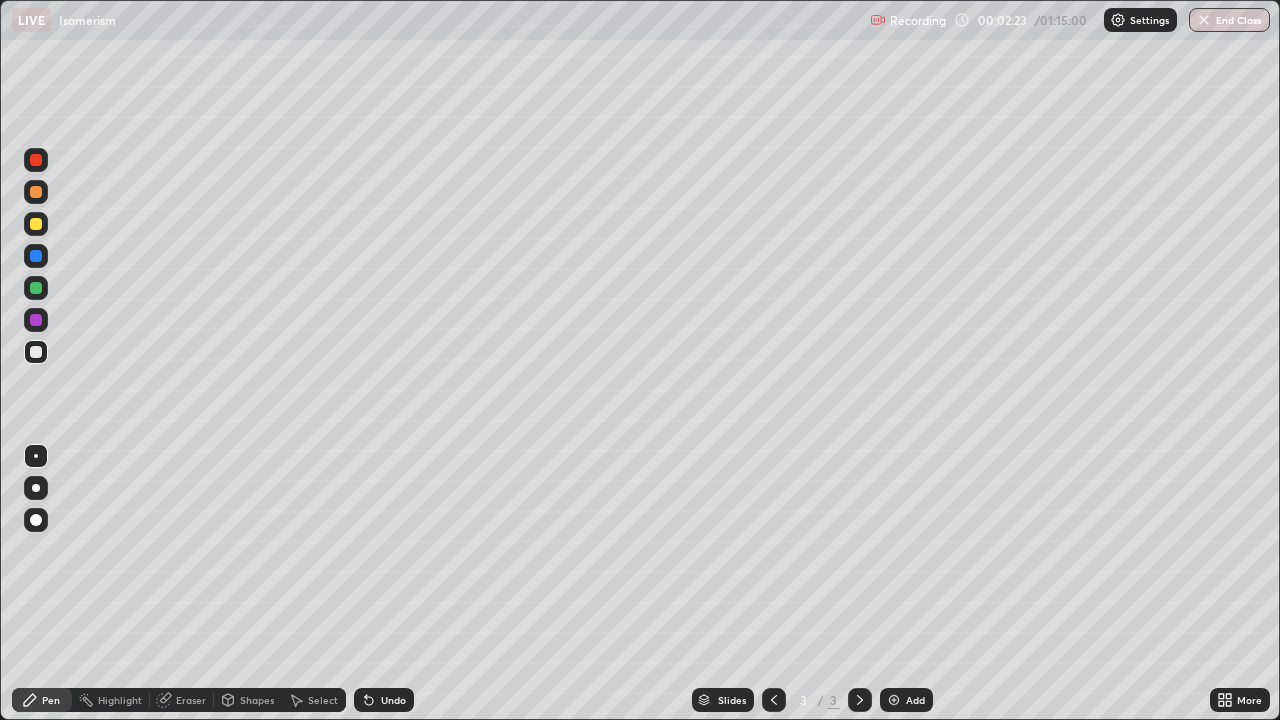 click at bounding box center [36, 488] 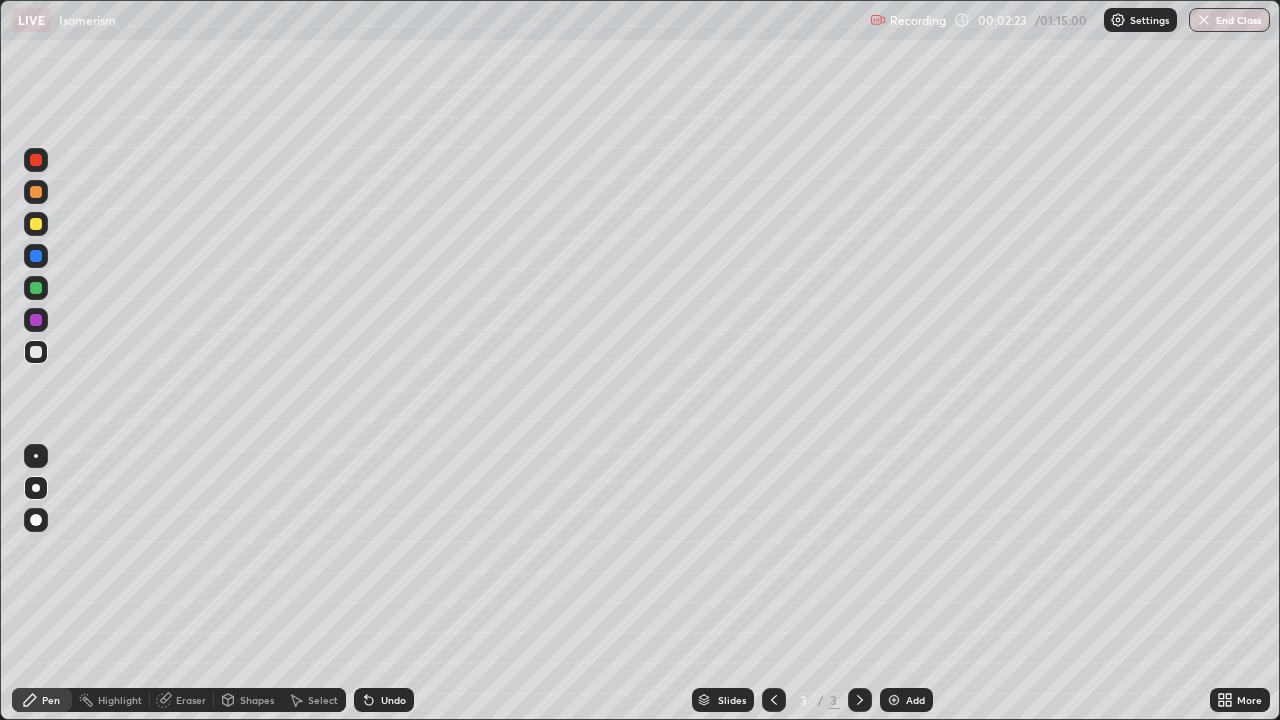 click at bounding box center (36, 520) 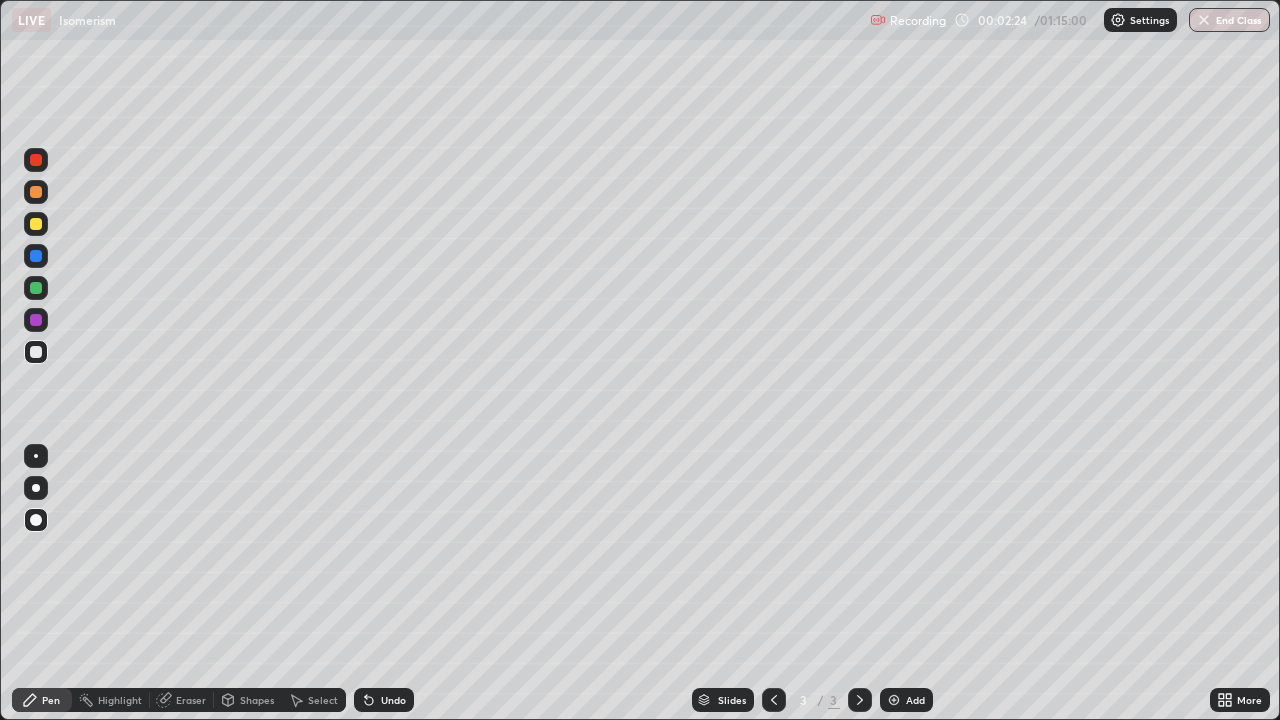 click on "Pen" at bounding box center (51, 700) 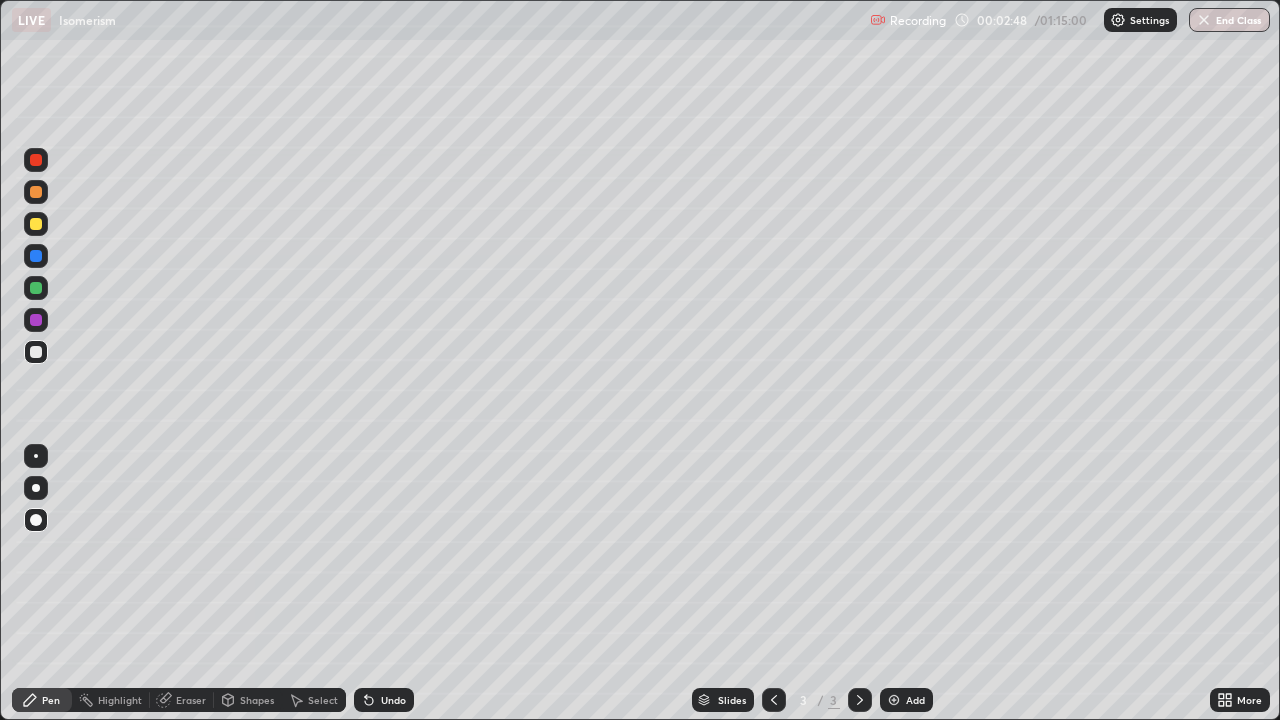 click on "Pen" at bounding box center [42, 700] 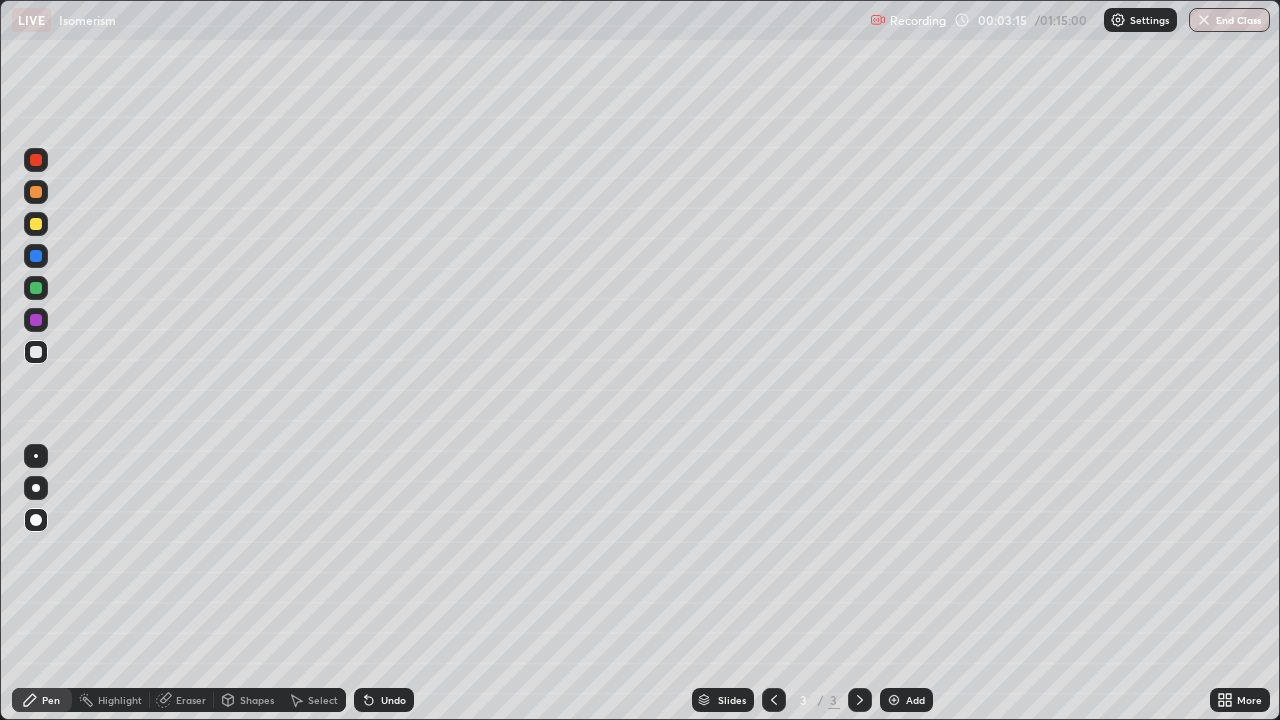 click on "Shapes" at bounding box center (257, 700) 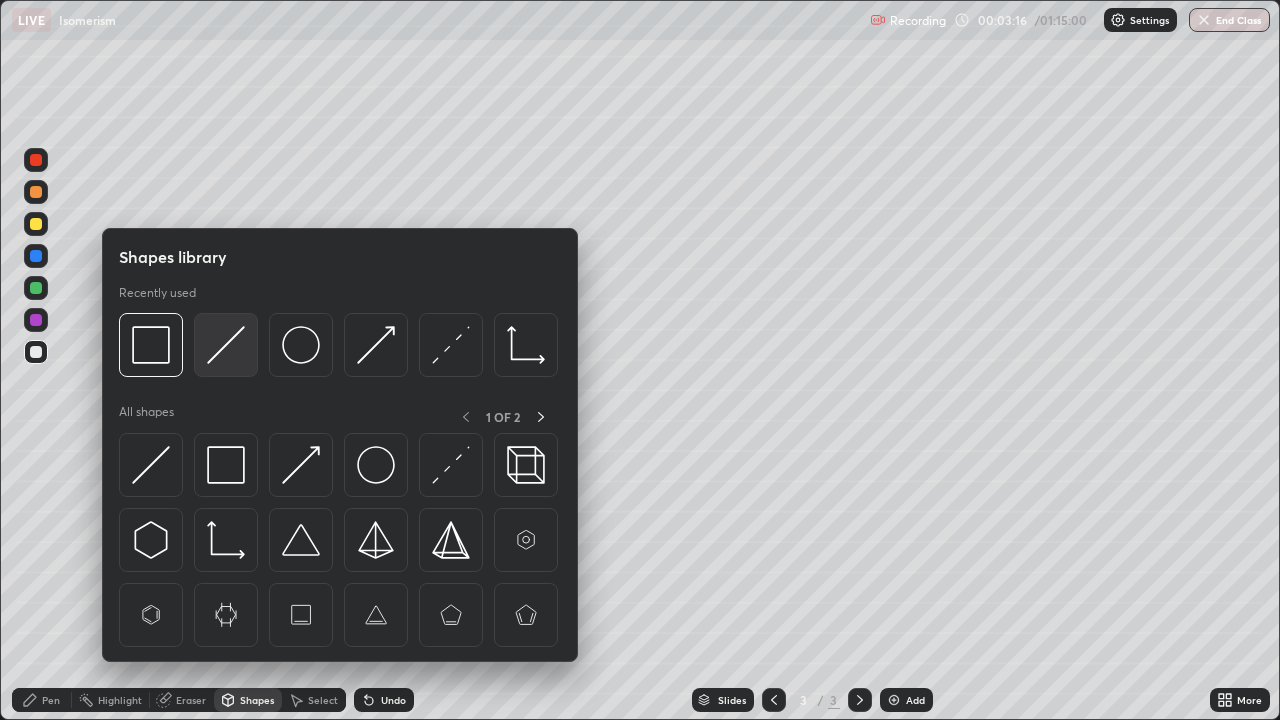 click at bounding box center [226, 345] 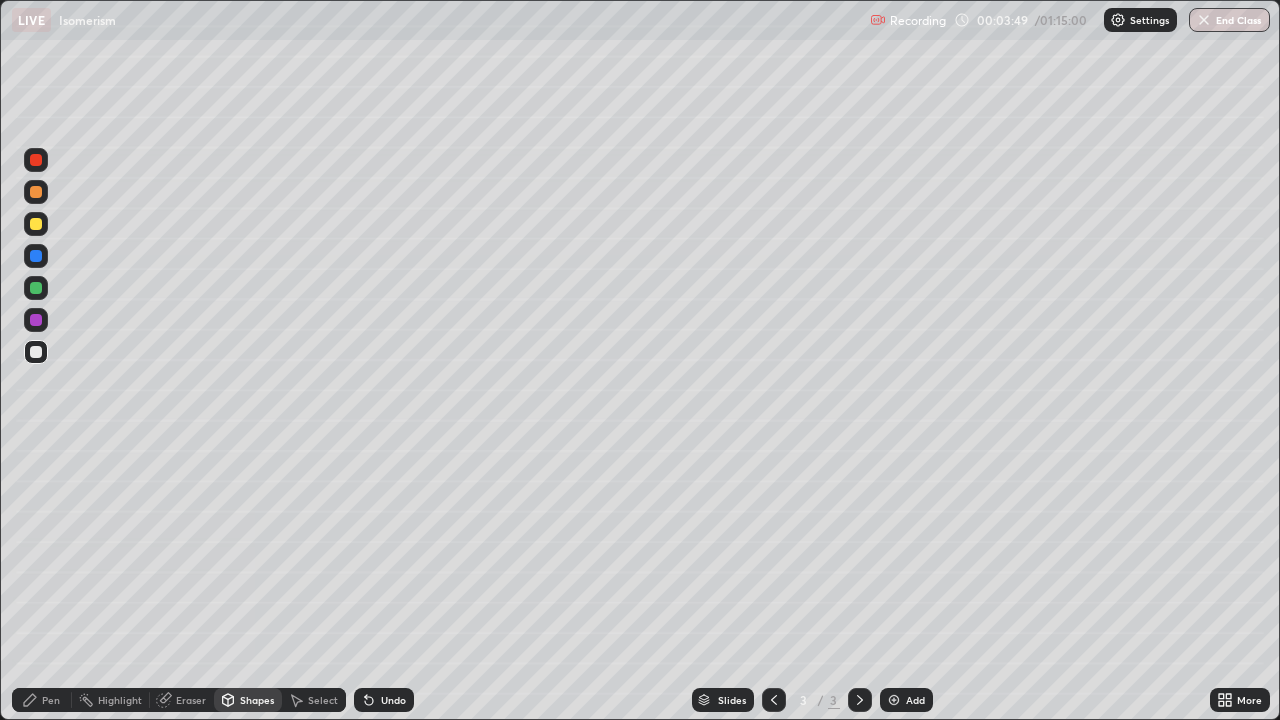 click on "Pen" at bounding box center [51, 700] 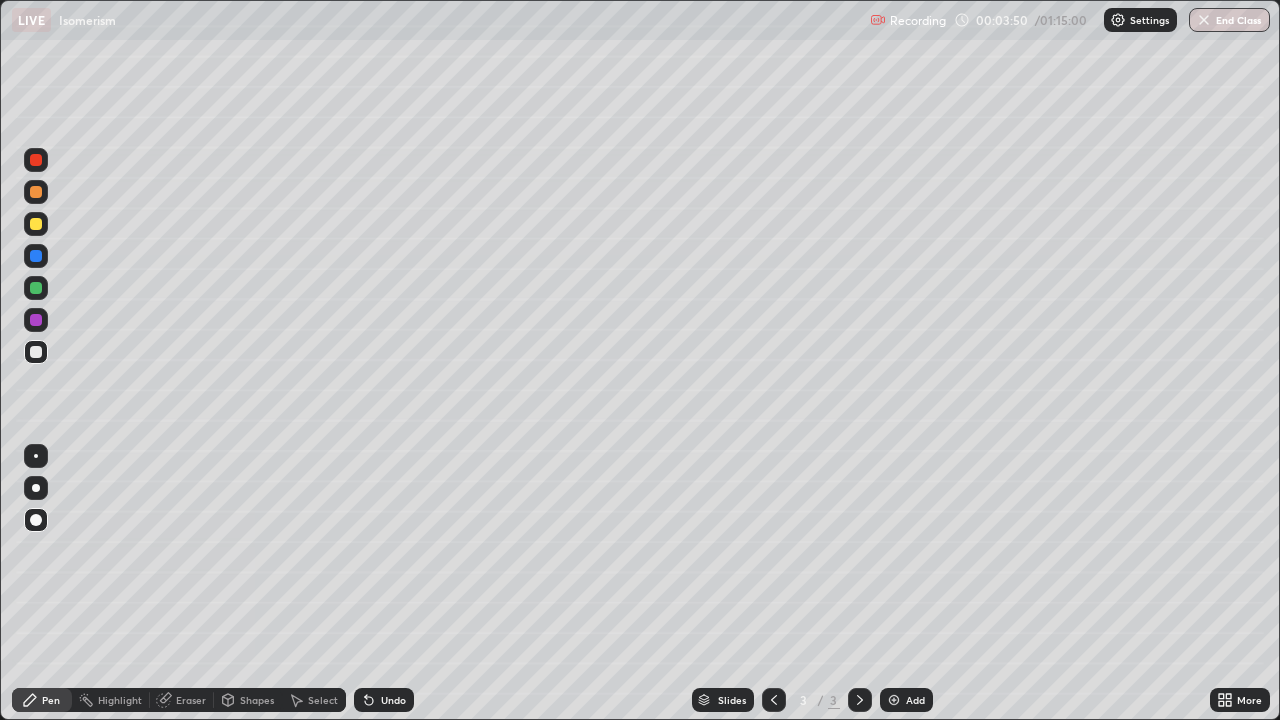 click at bounding box center (36, 352) 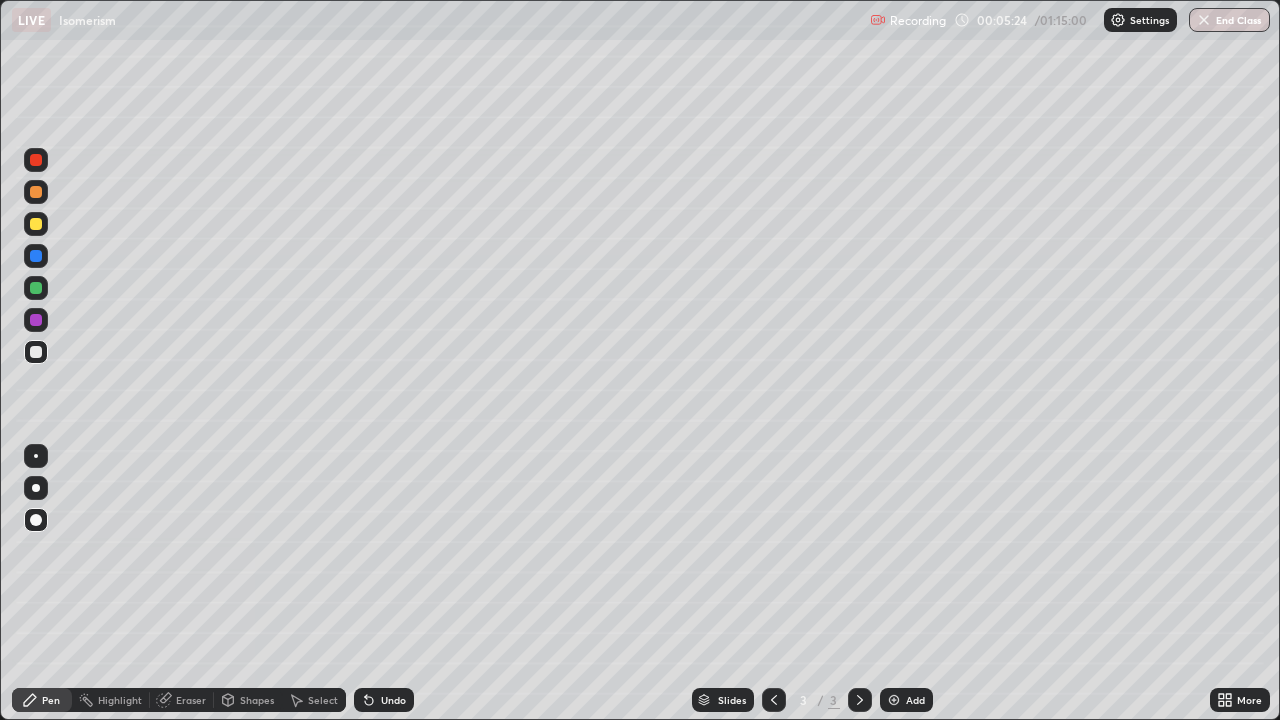 click on "Pen" at bounding box center [51, 700] 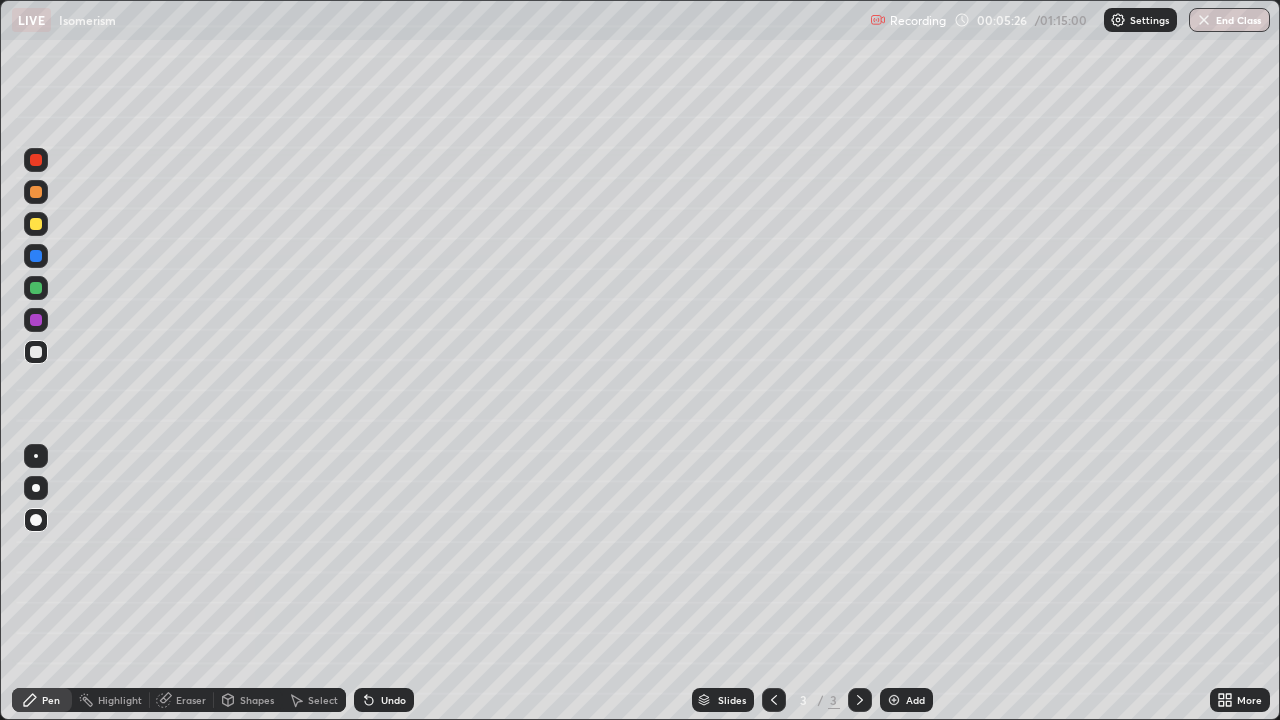 click on "Shapes" at bounding box center (257, 700) 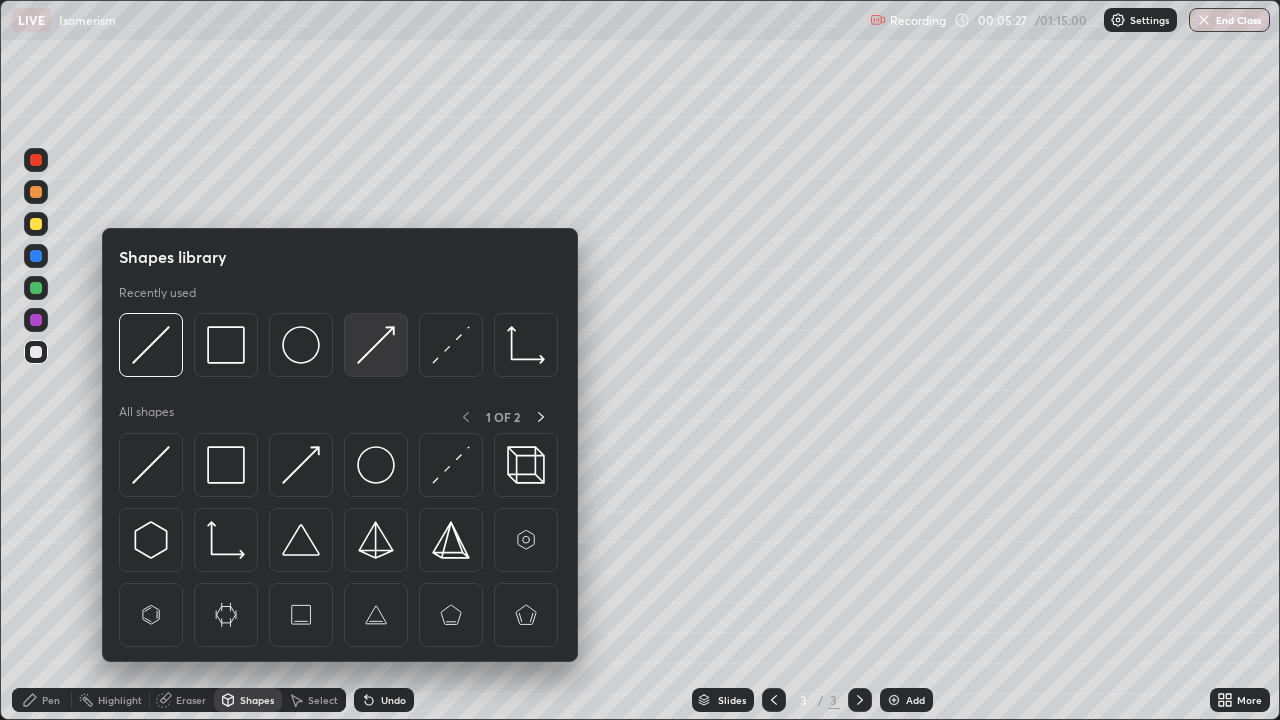 click at bounding box center (376, 345) 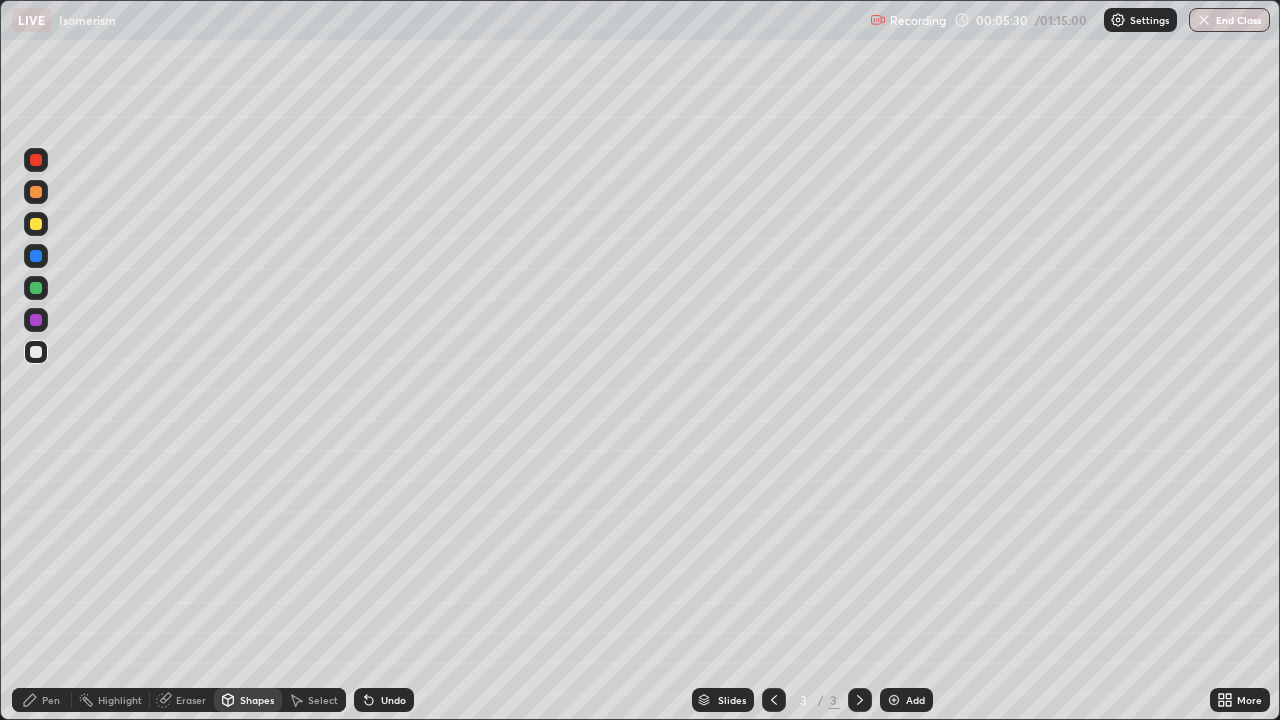 click on "Pen" at bounding box center (51, 700) 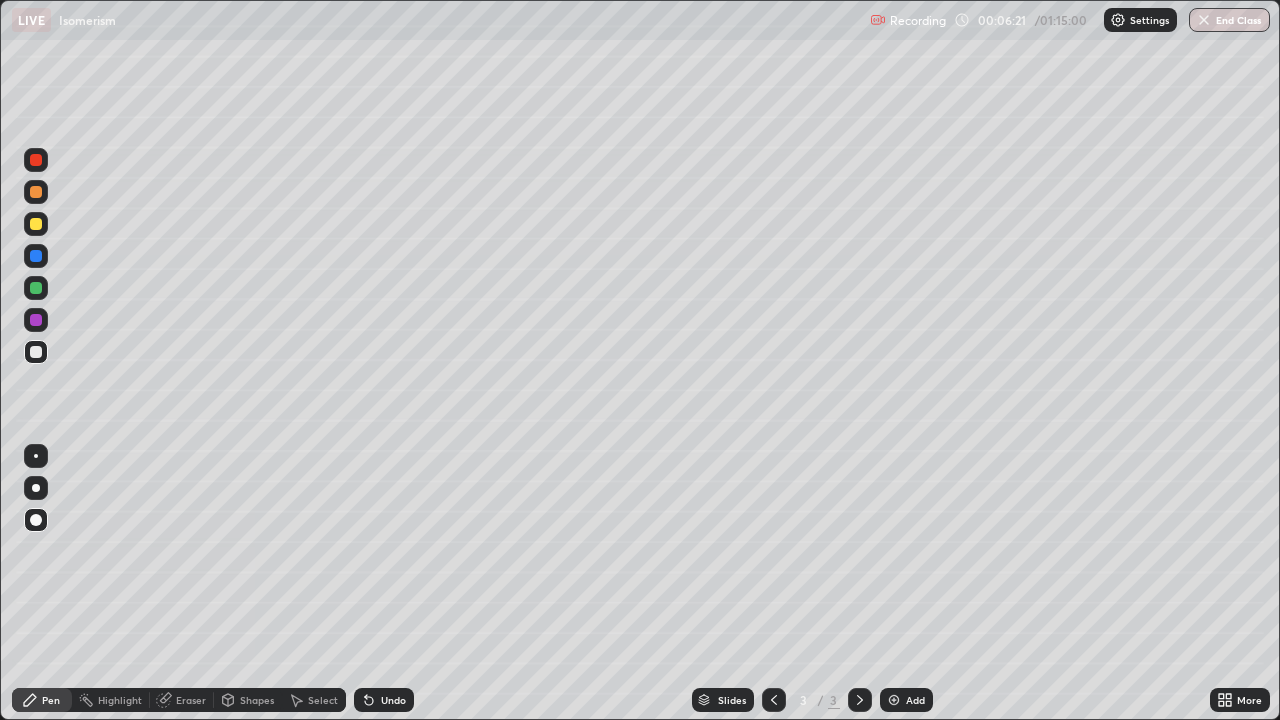 click at bounding box center [36, 352] 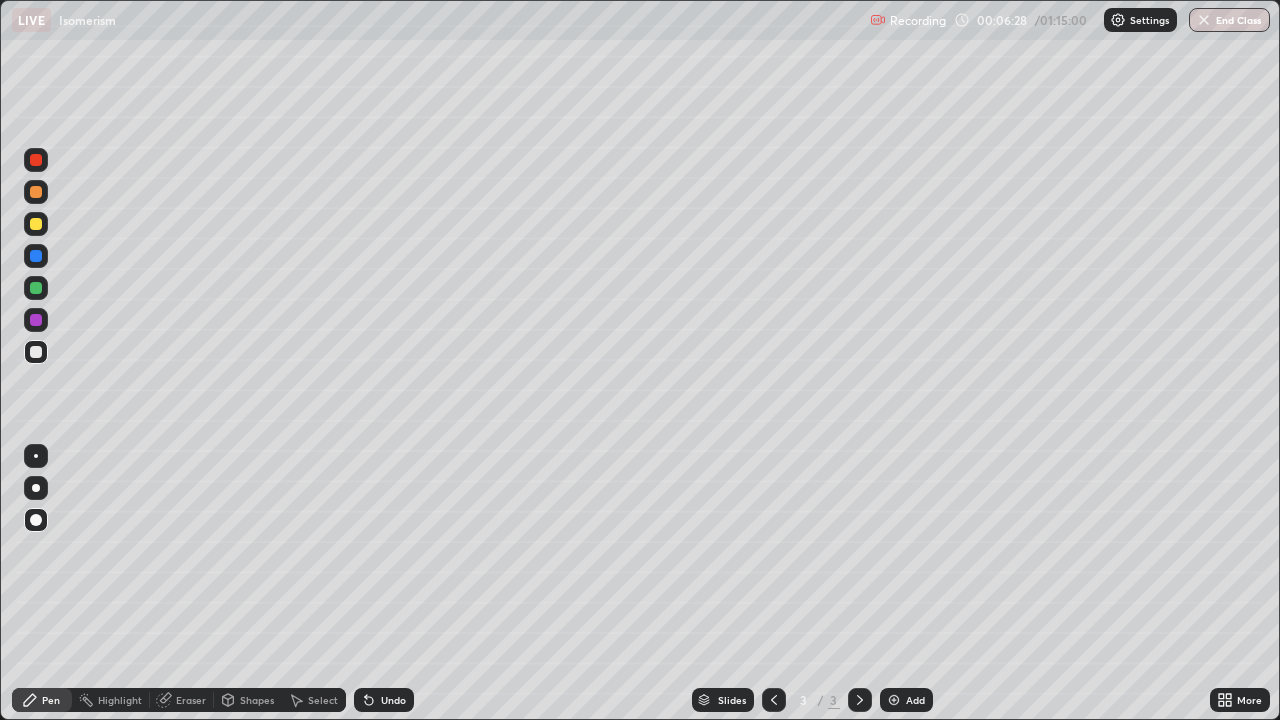 click at bounding box center [36, 224] 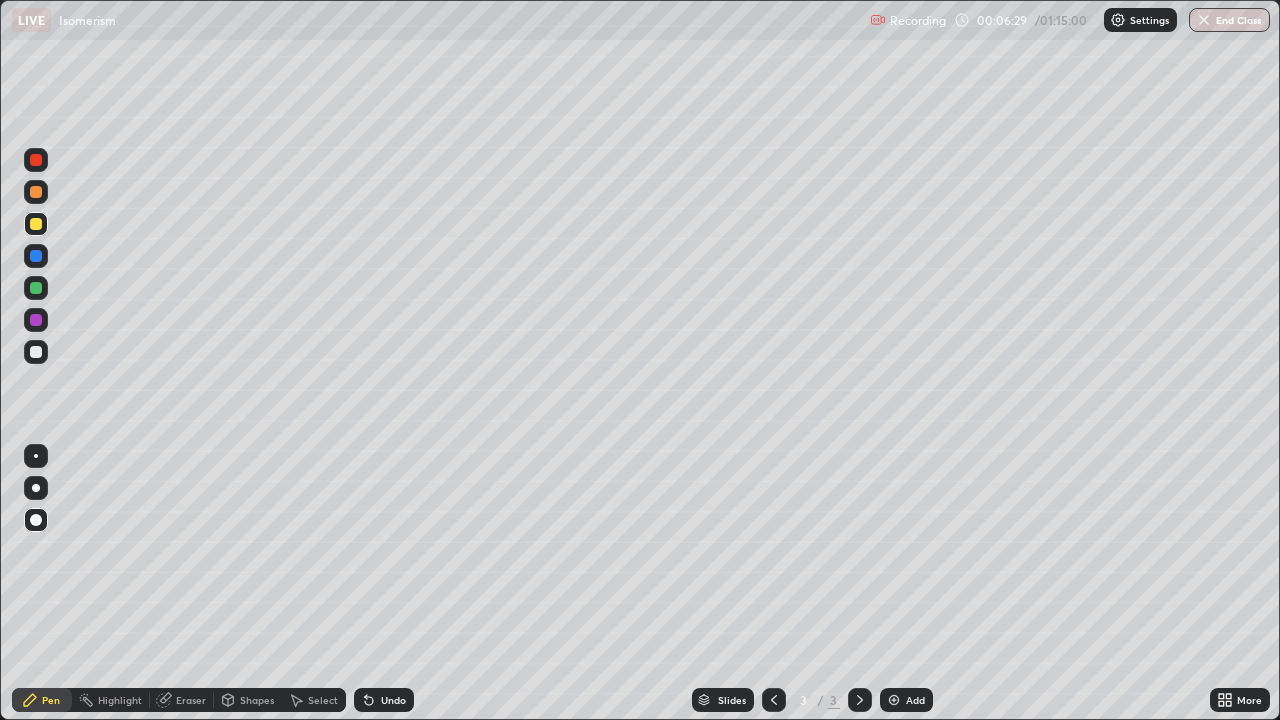 click on "Pen" at bounding box center [51, 700] 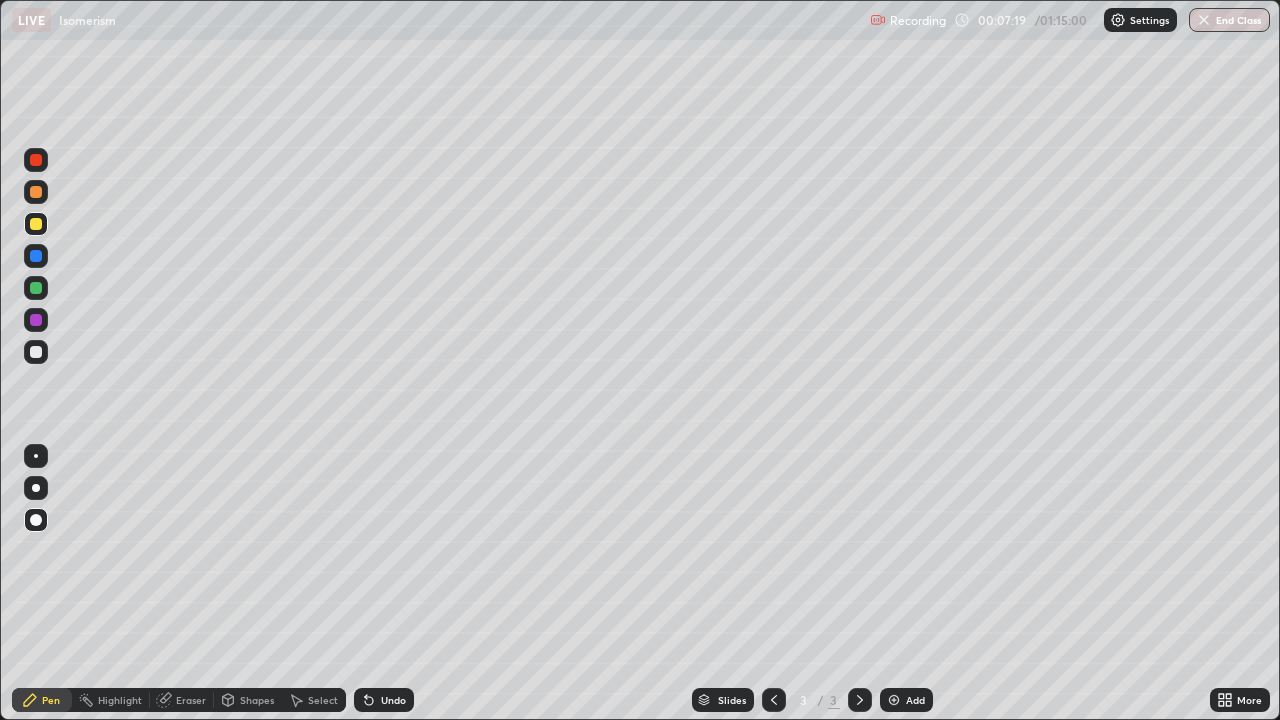 click at bounding box center [36, 352] 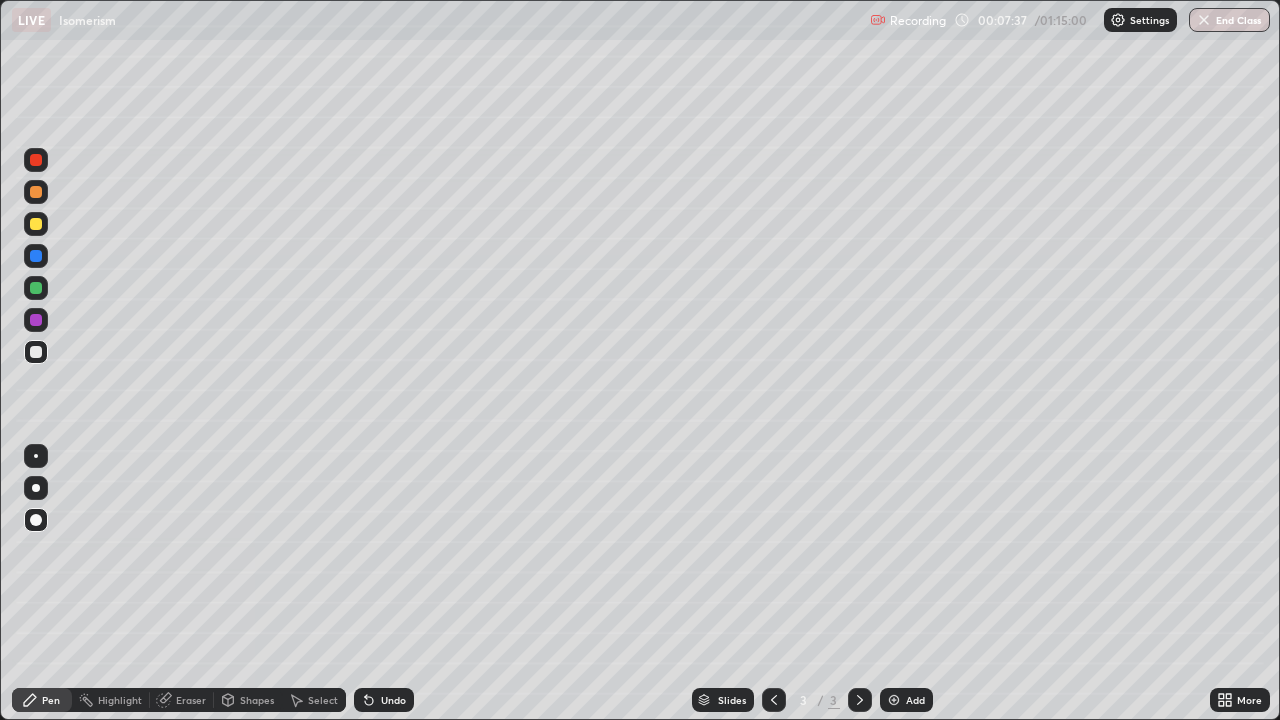 click on "Shapes" at bounding box center (257, 700) 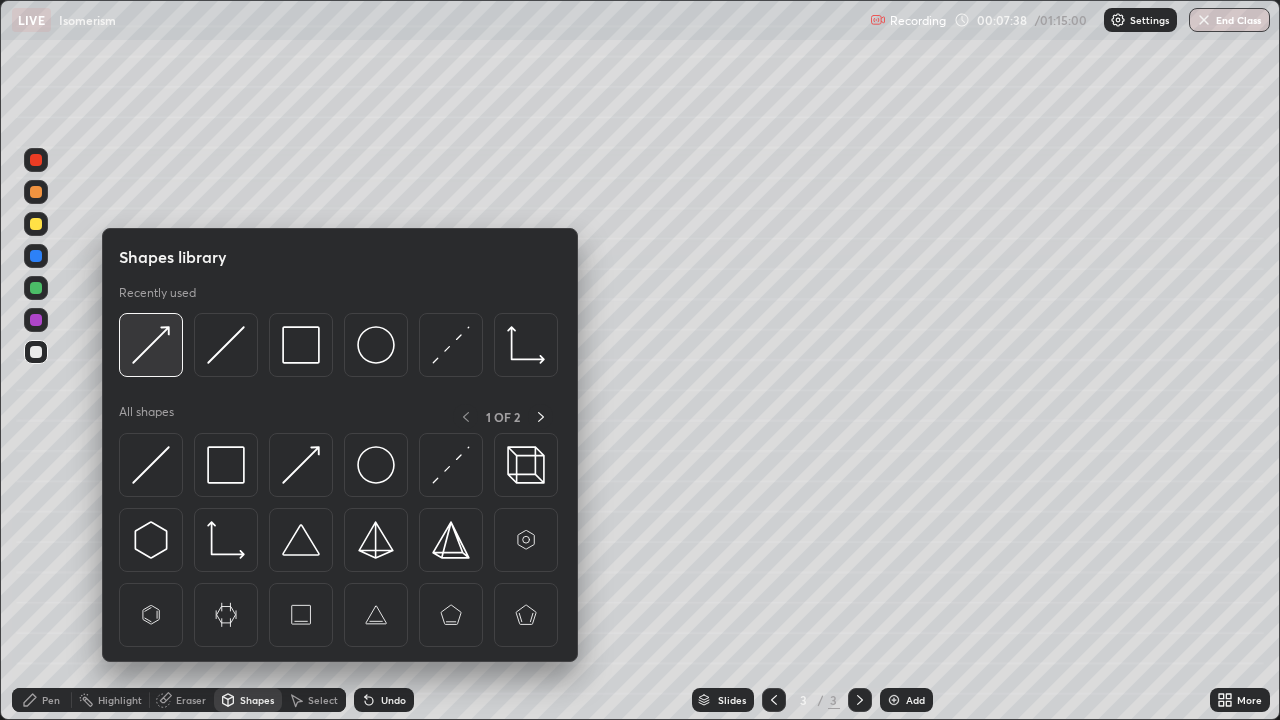 click at bounding box center [151, 345] 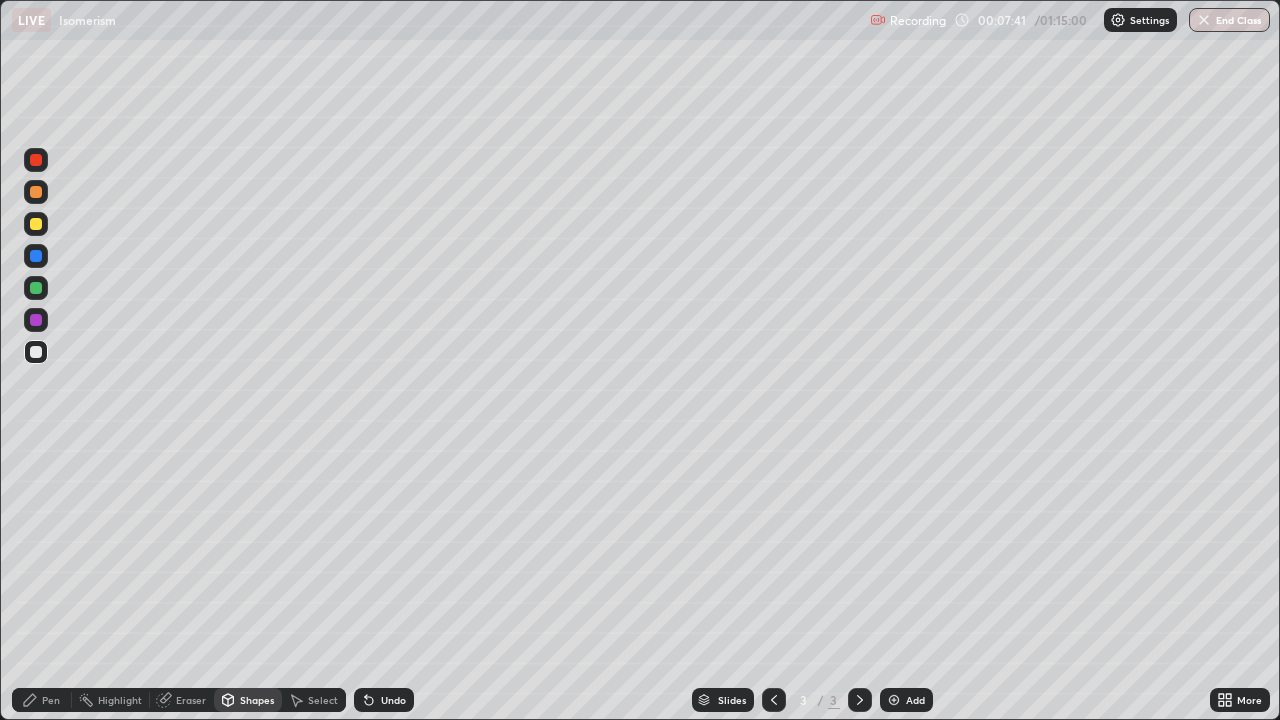 click on "Pen" at bounding box center (51, 700) 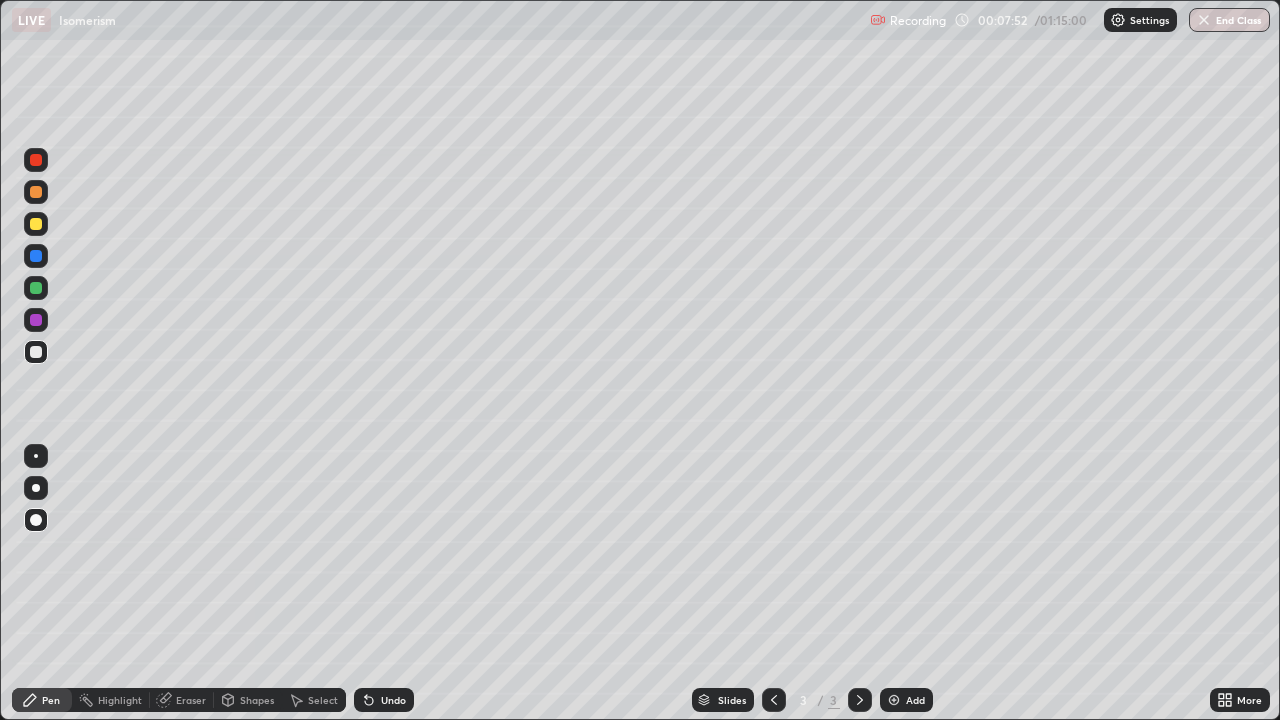 click at bounding box center [36, 256] 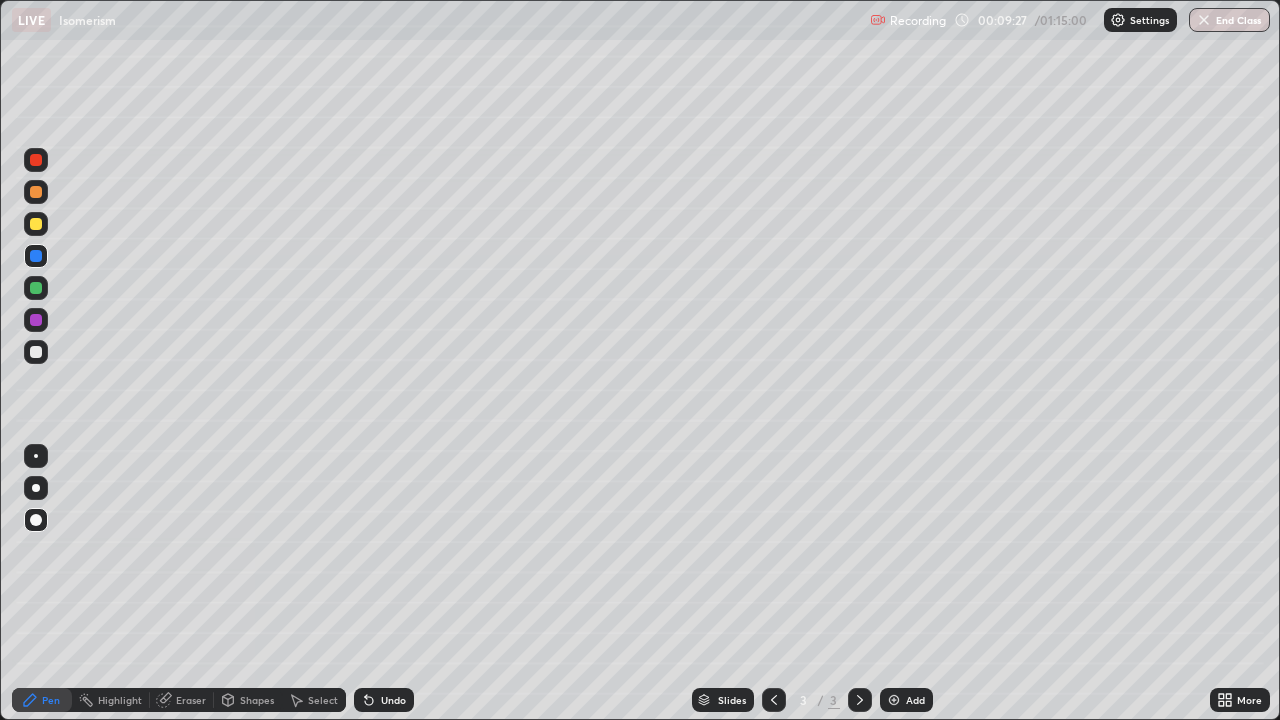 click 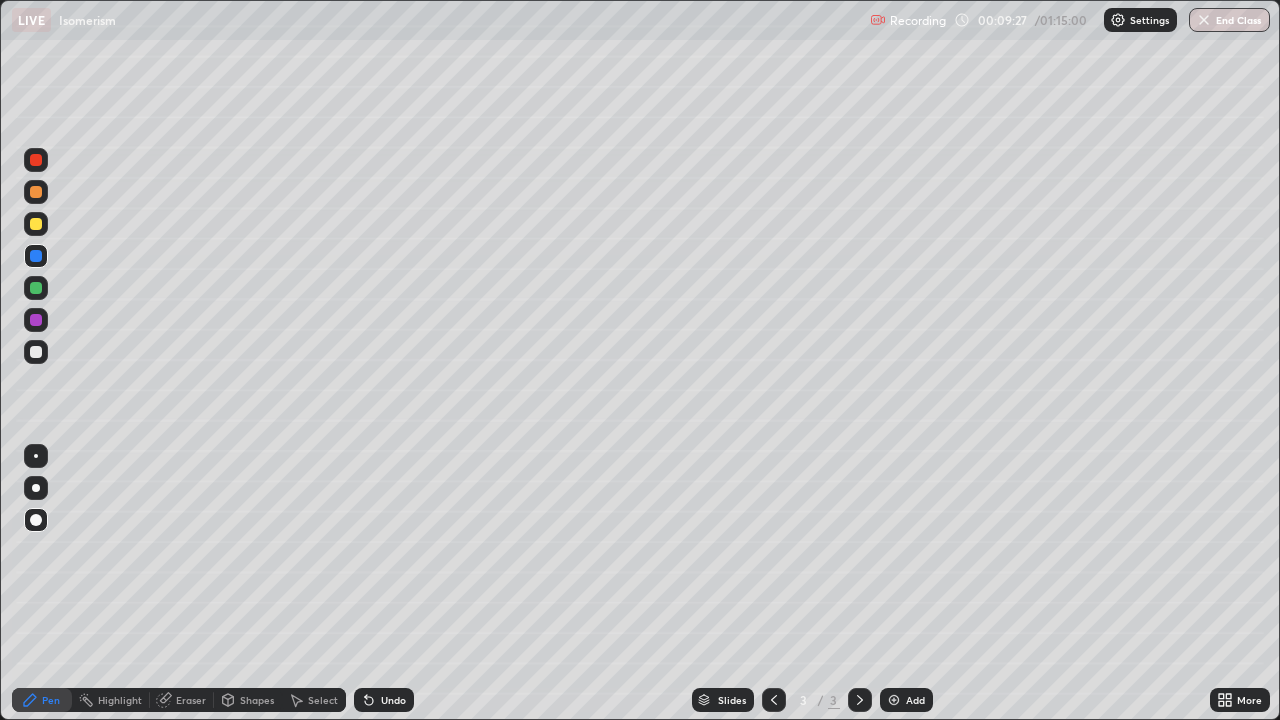 click on "Undo" at bounding box center (393, 700) 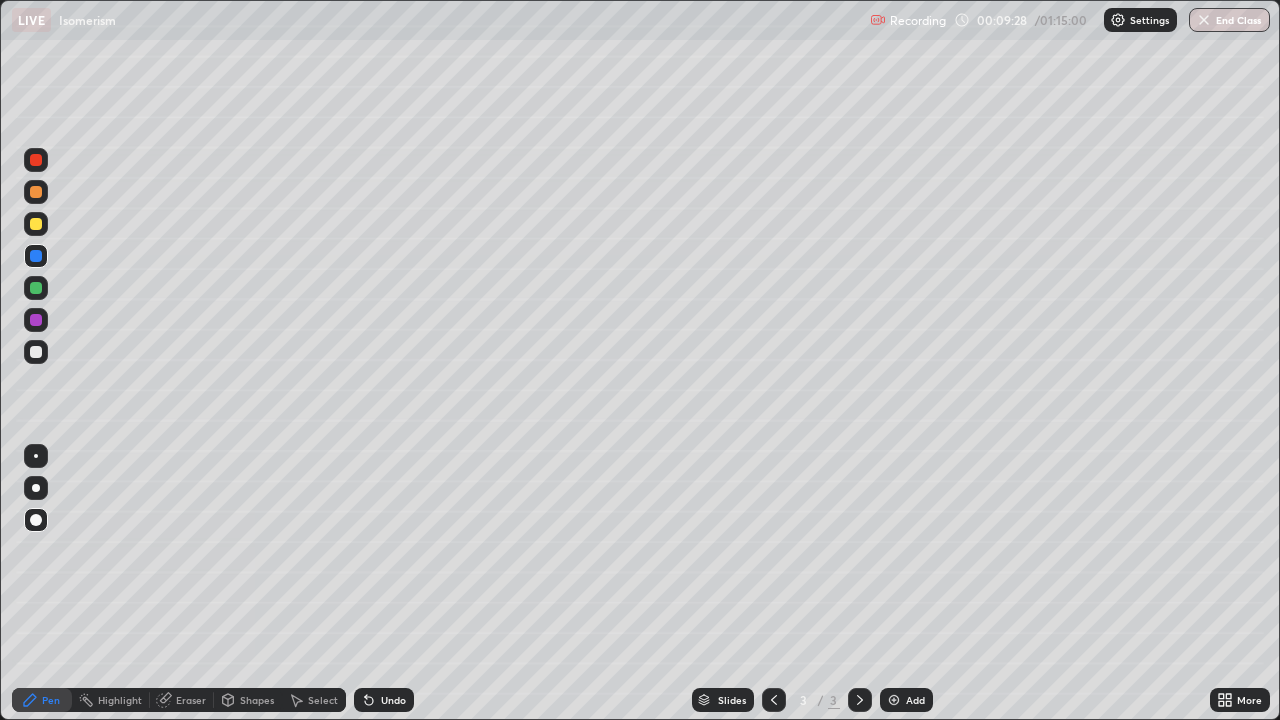 click on "Undo" at bounding box center (393, 700) 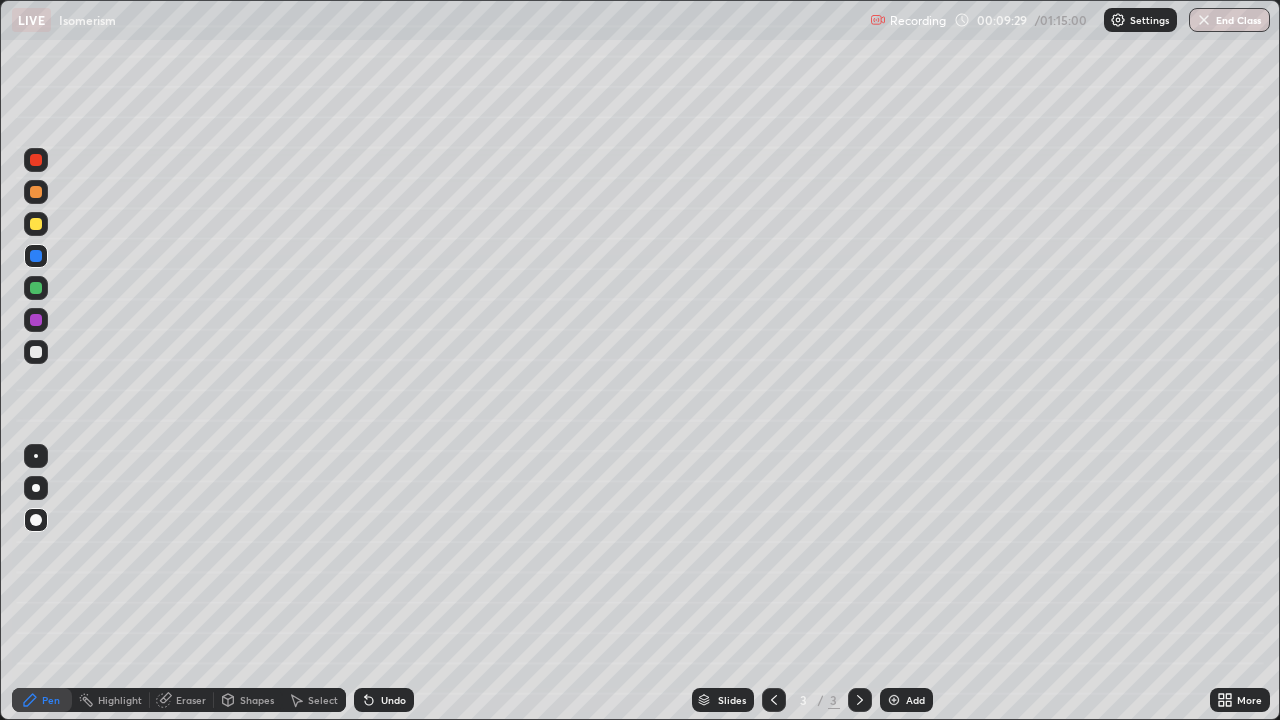 click on "Undo" at bounding box center [393, 700] 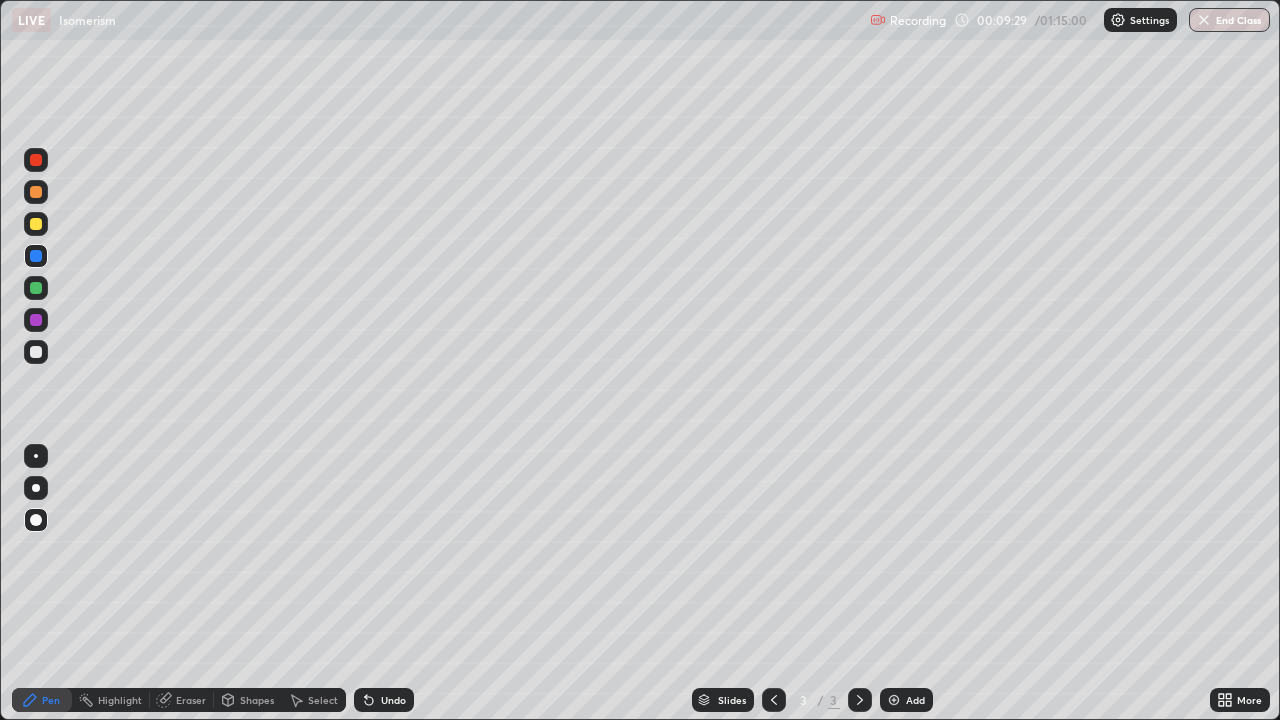 click on "Undo" at bounding box center [393, 700] 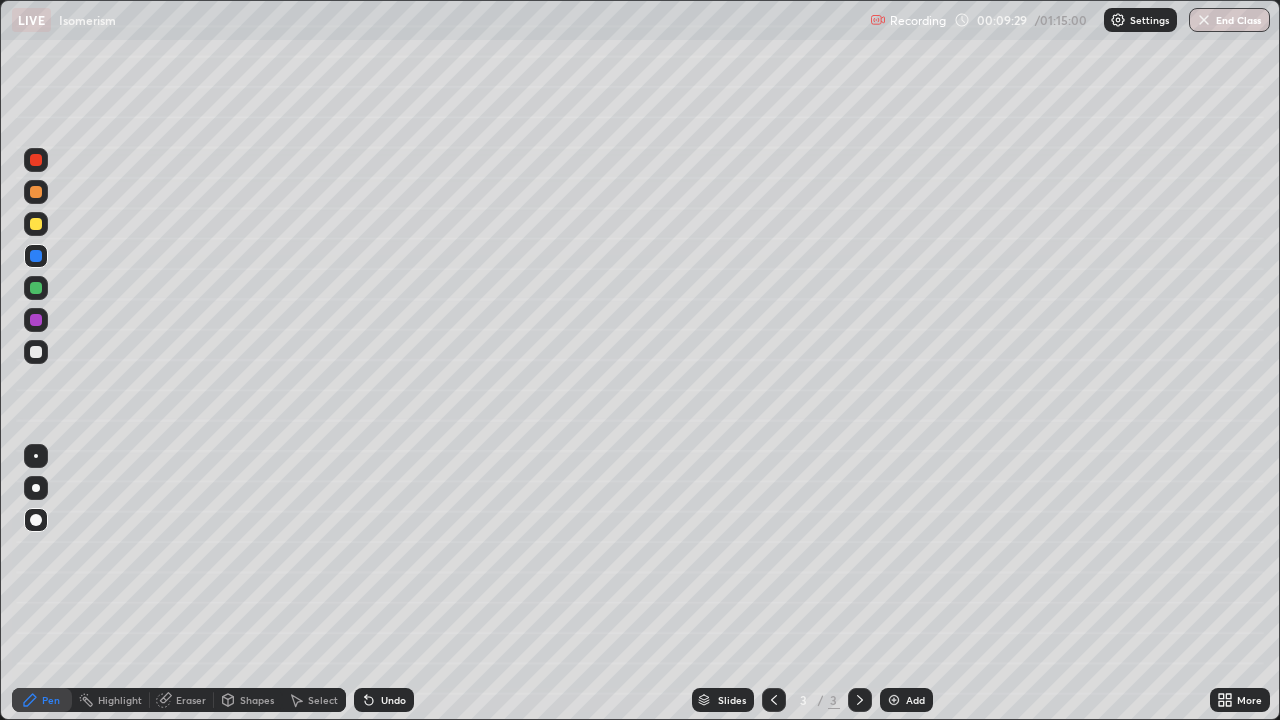click on "Undo" at bounding box center (393, 700) 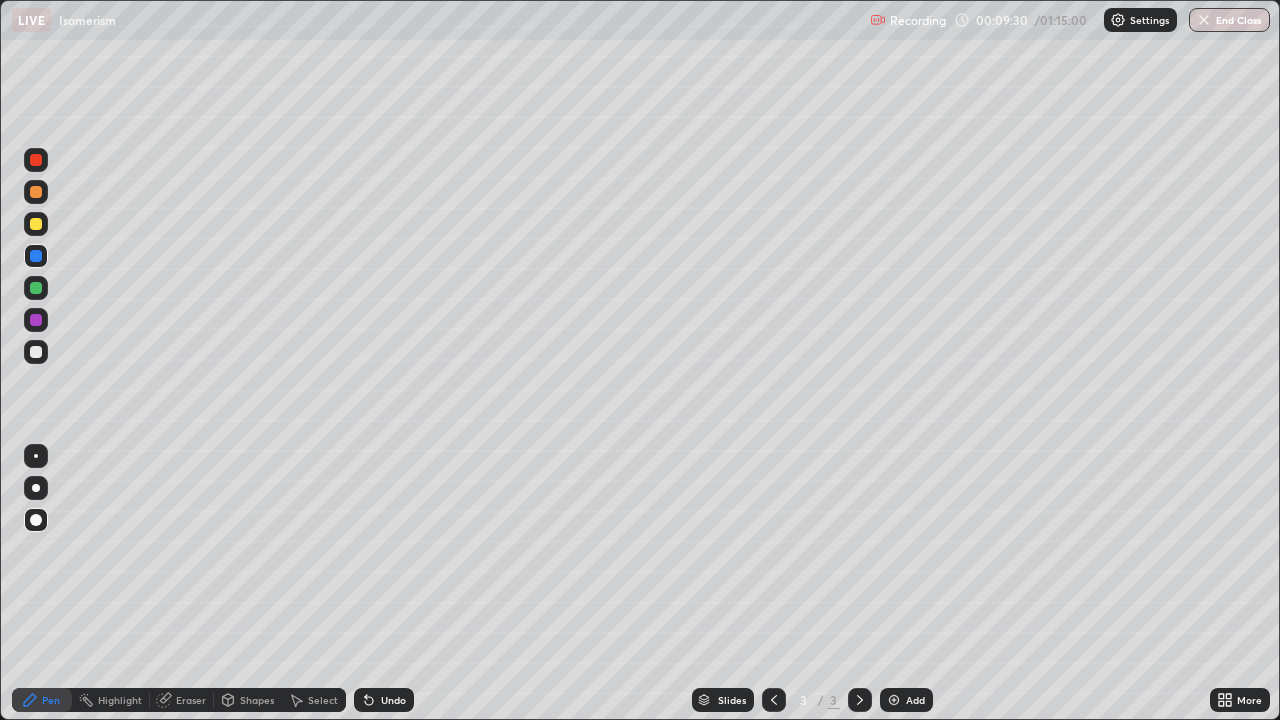 click on "Undo" at bounding box center [393, 700] 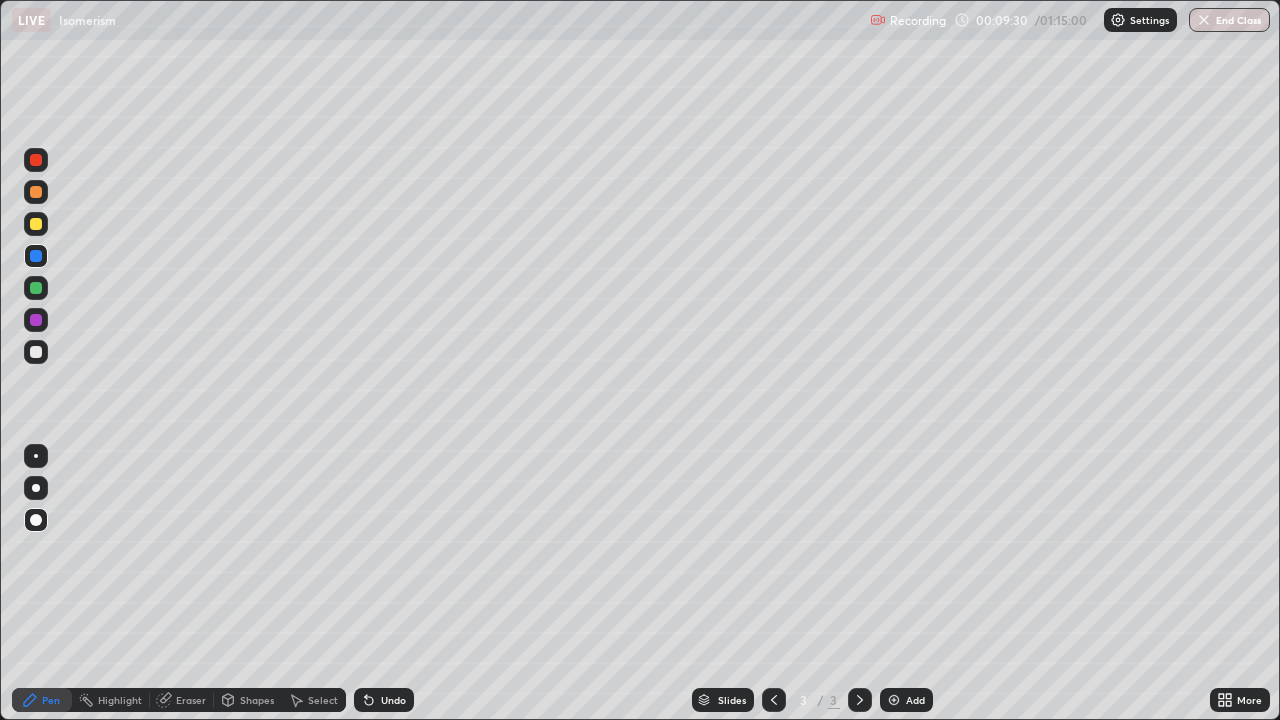 click on "Undo" at bounding box center [393, 700] 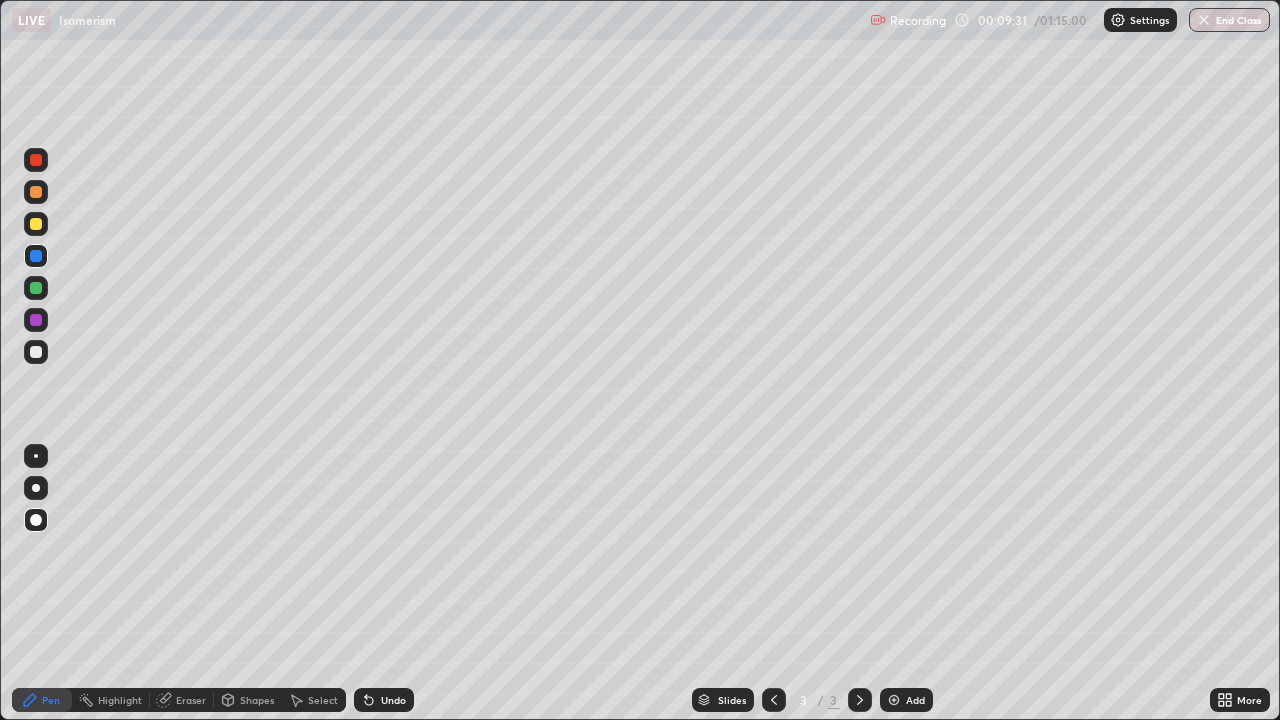 click on "Undo" at bounding box center (393, 700) 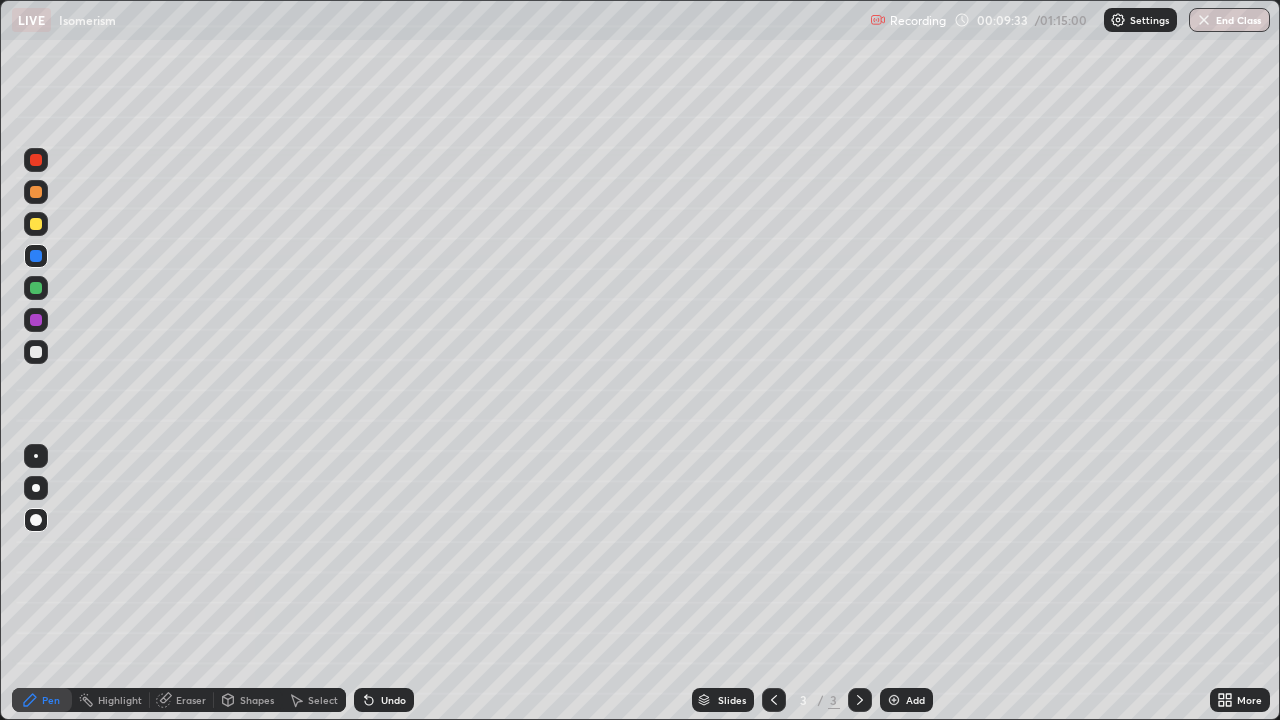 click on "Eraser" at bounding box center (191, 700) 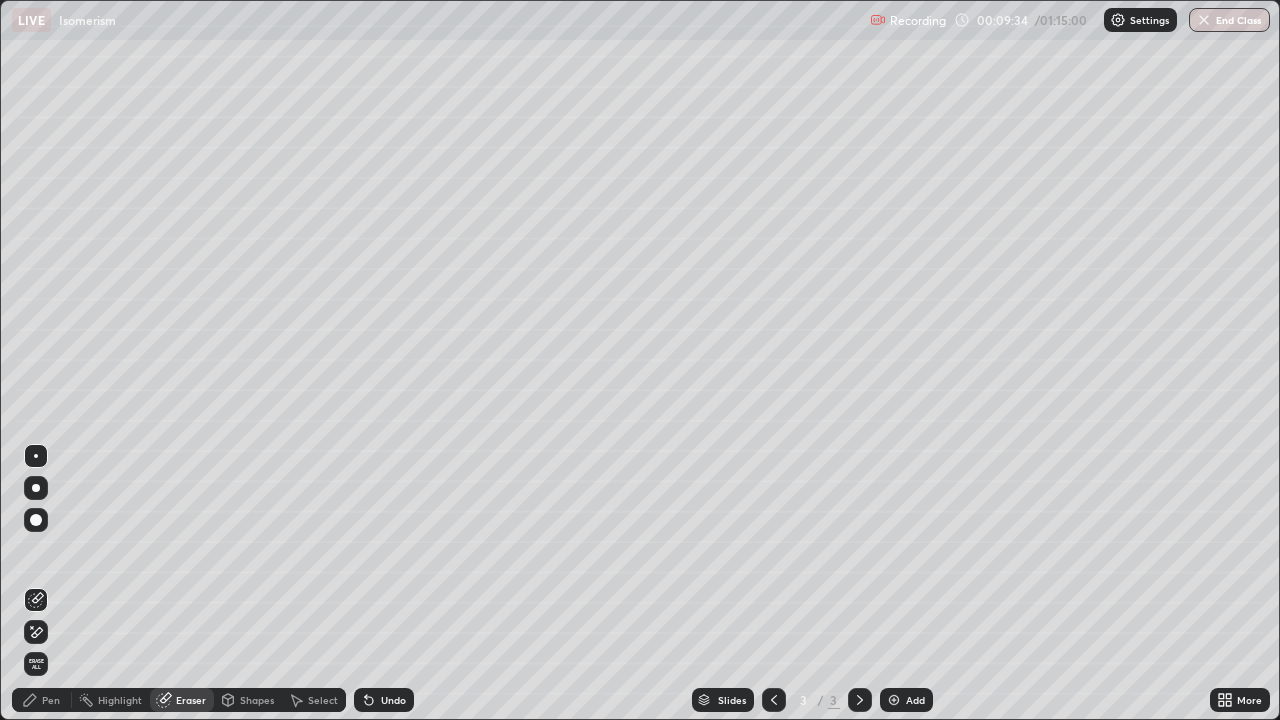 click on "Pen" at bounding box center [51, 700] 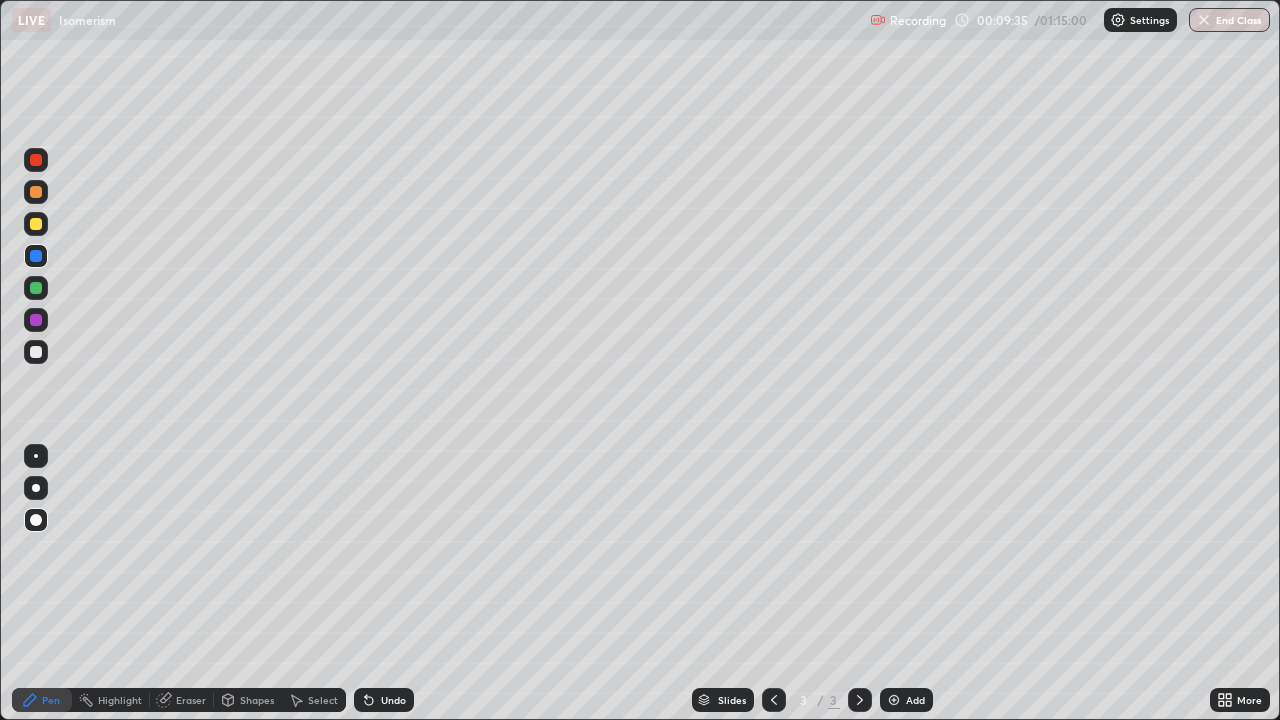 click at bounding box center [36, 224] 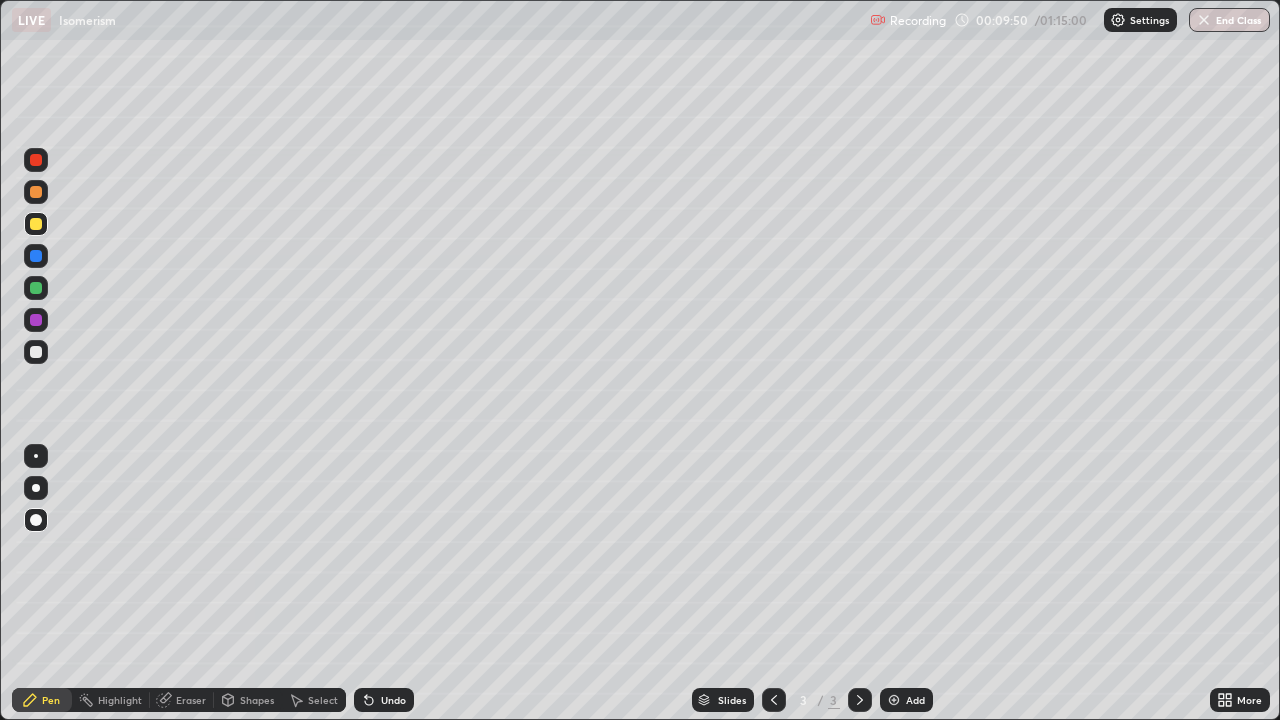 click on "Erase all" at bounding box center [36, 360] 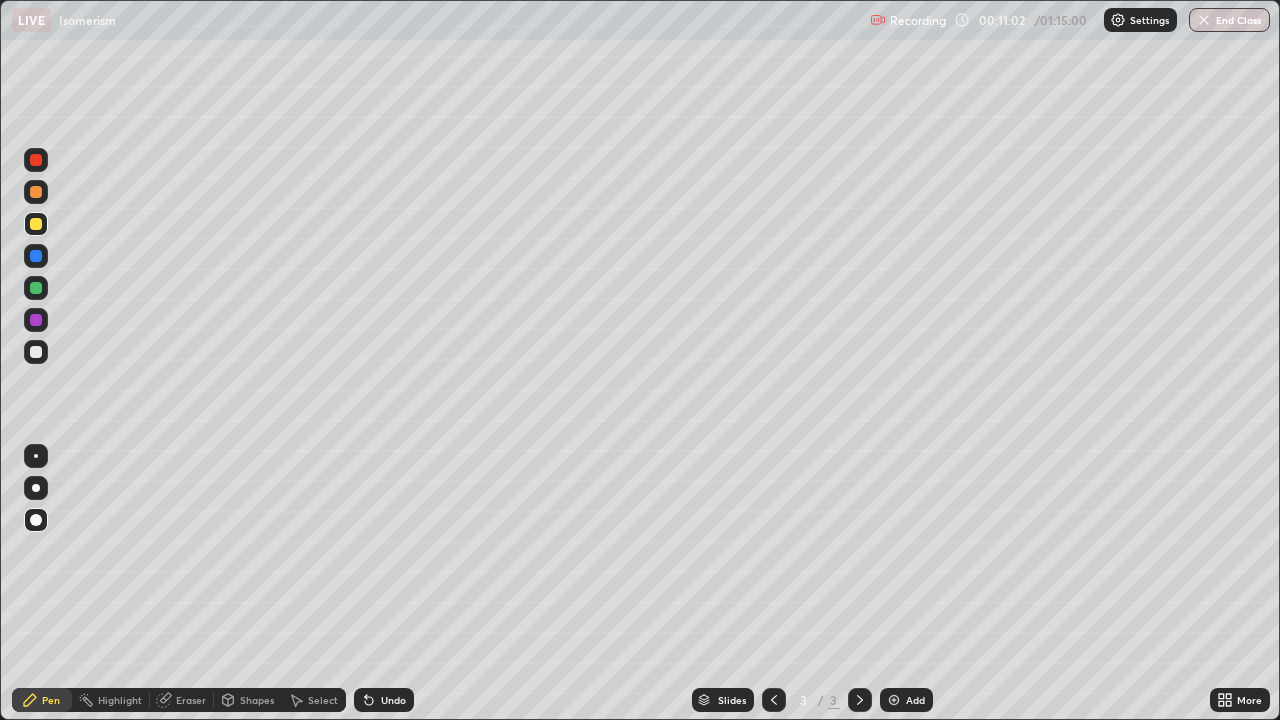 click on "Shapes" at bounding box center (257, 700) 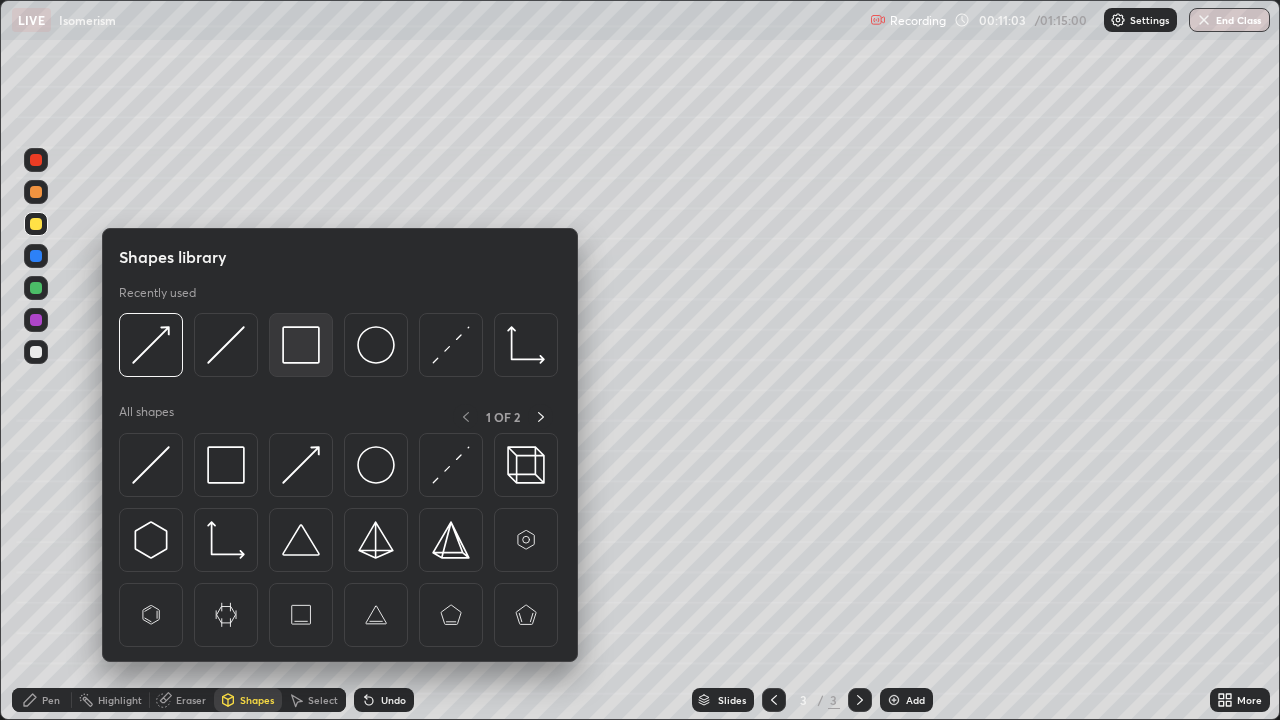 click at bounding box center (301, 345) 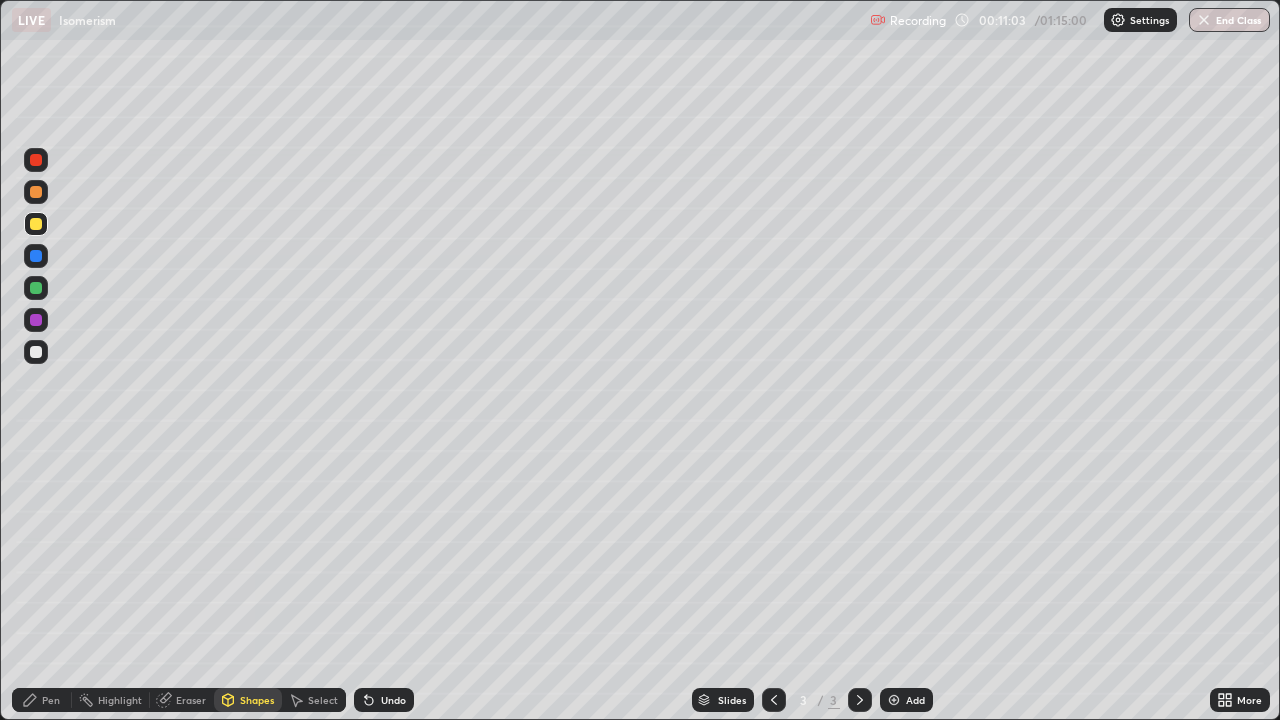 click at bounding box center [36, 320] 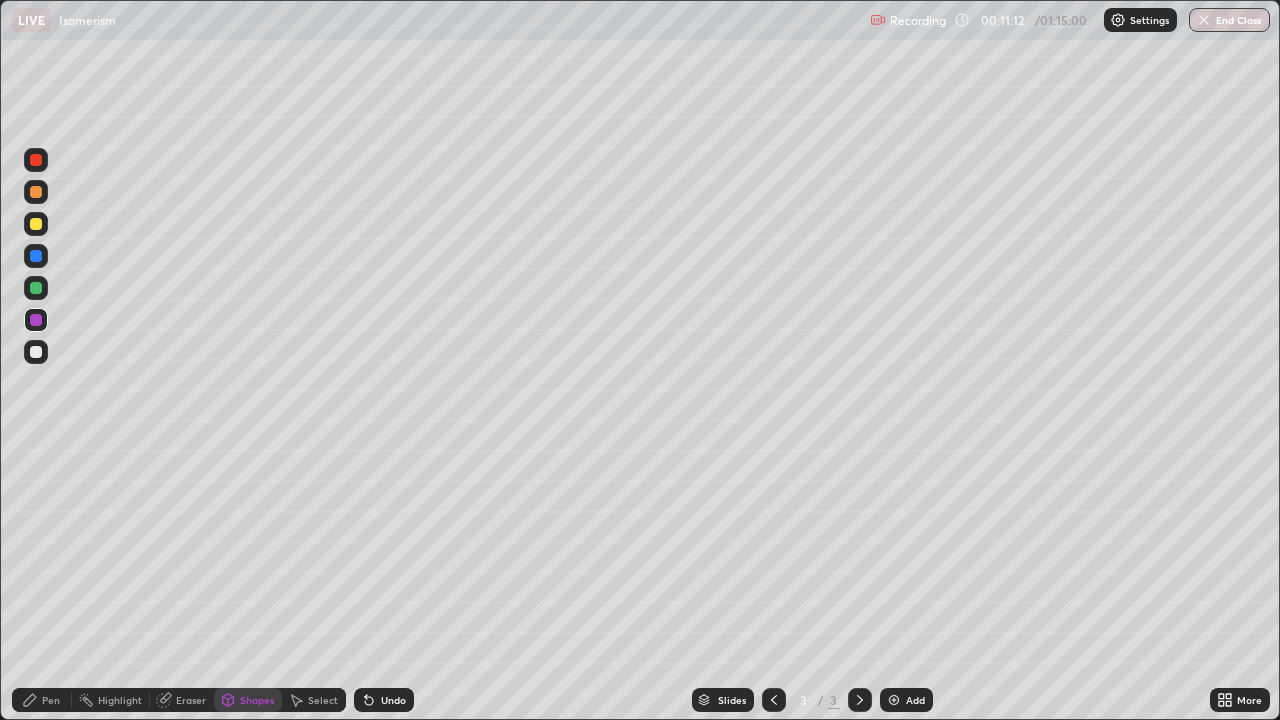 click on "Pen" at bounding box center (51, 700) 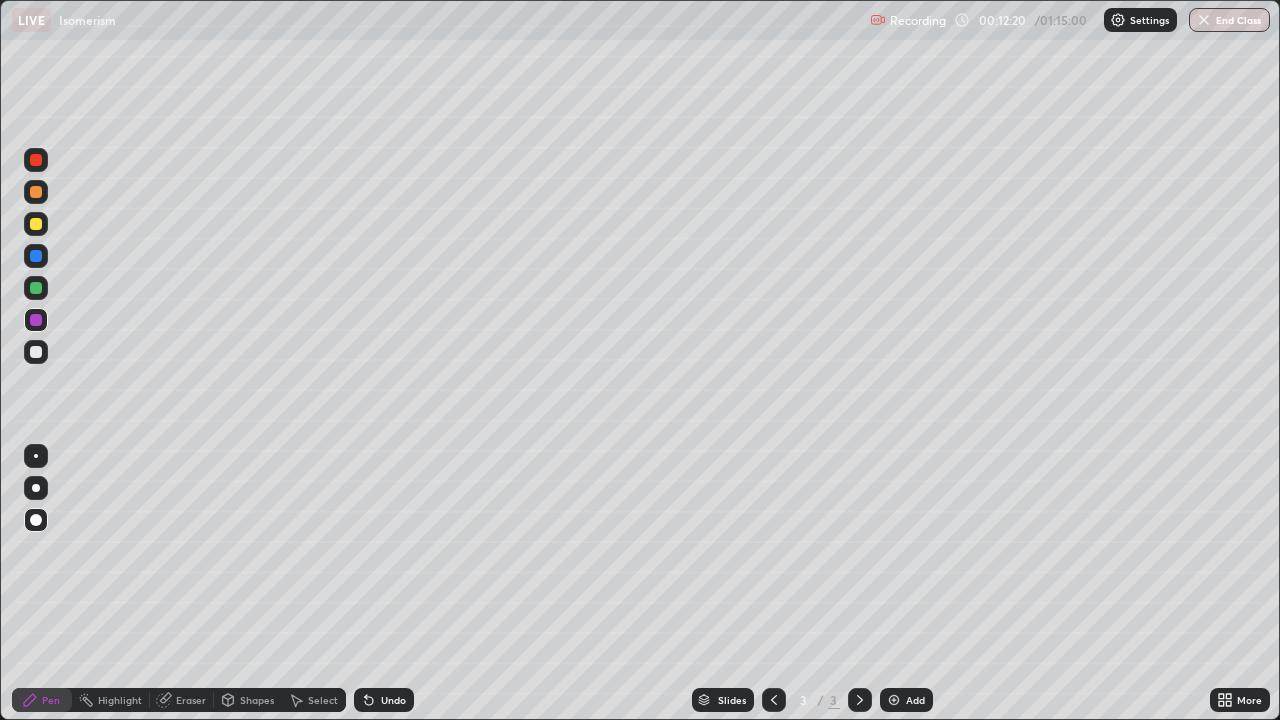 click on "Eraser" at bounding box center (191, 700) 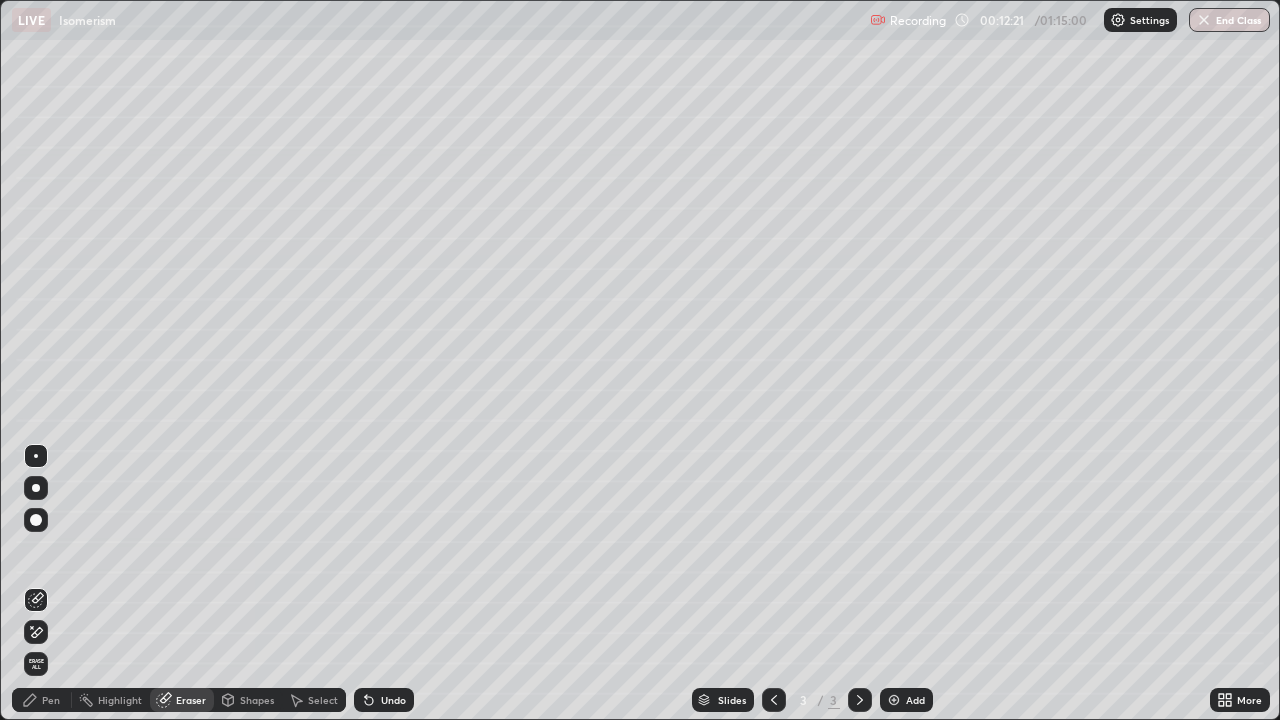 click 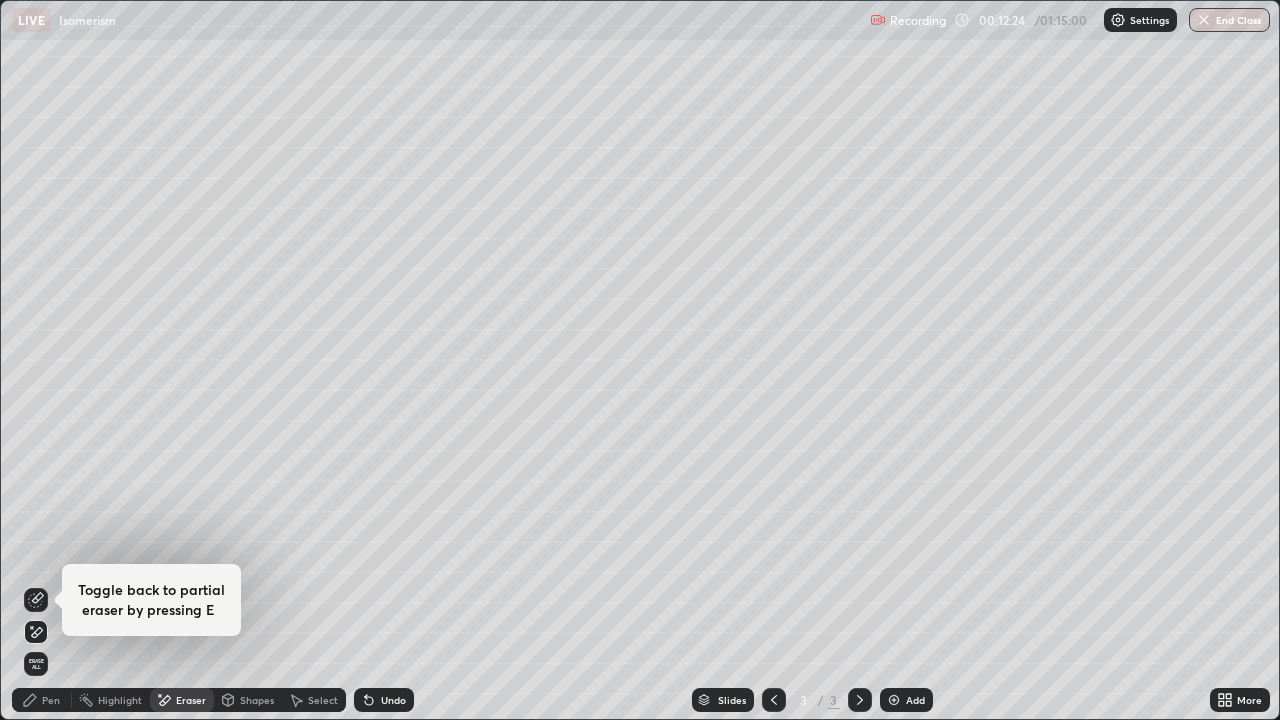 click on "Pen" at bounding box center [51, 700] 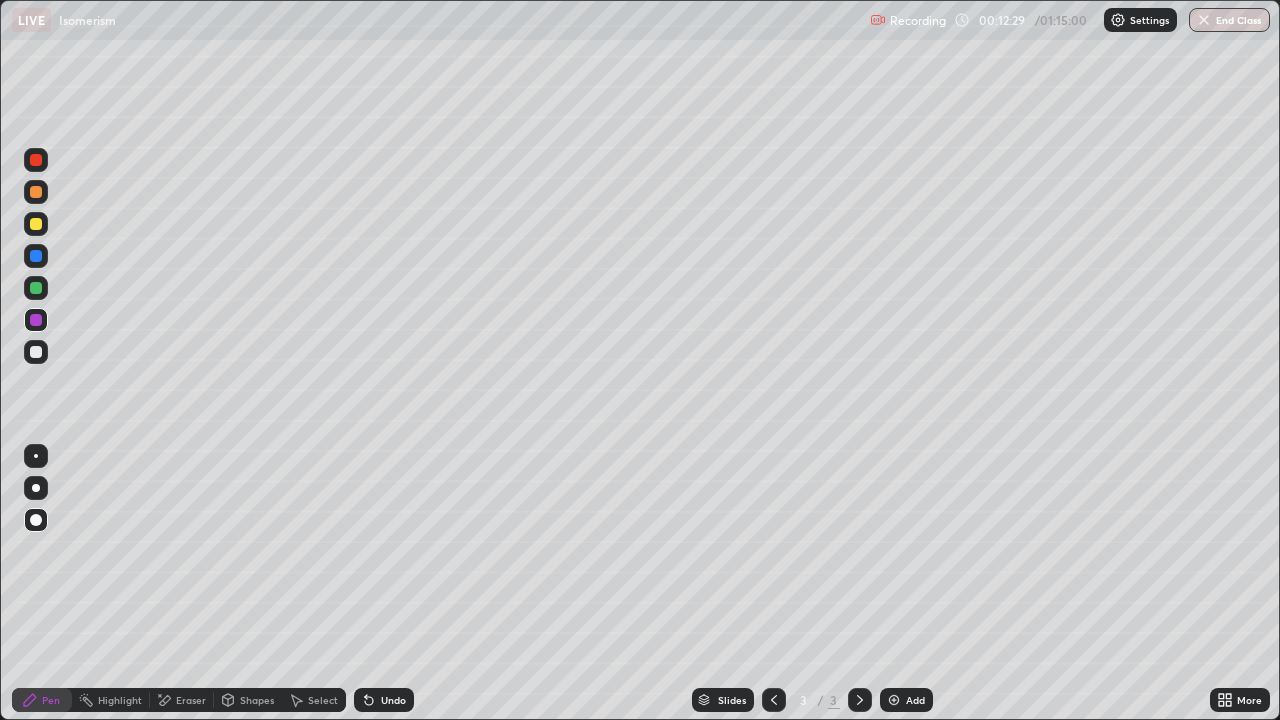 click at bounding box center (36, 224) 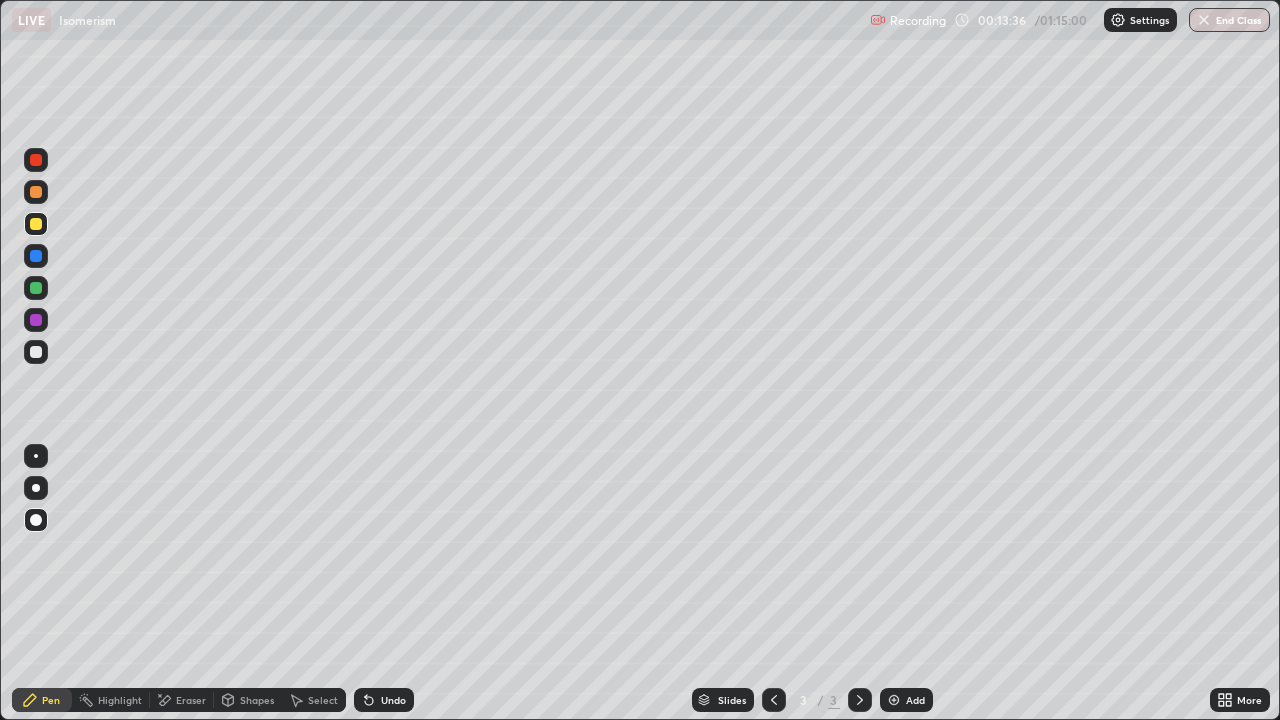 click 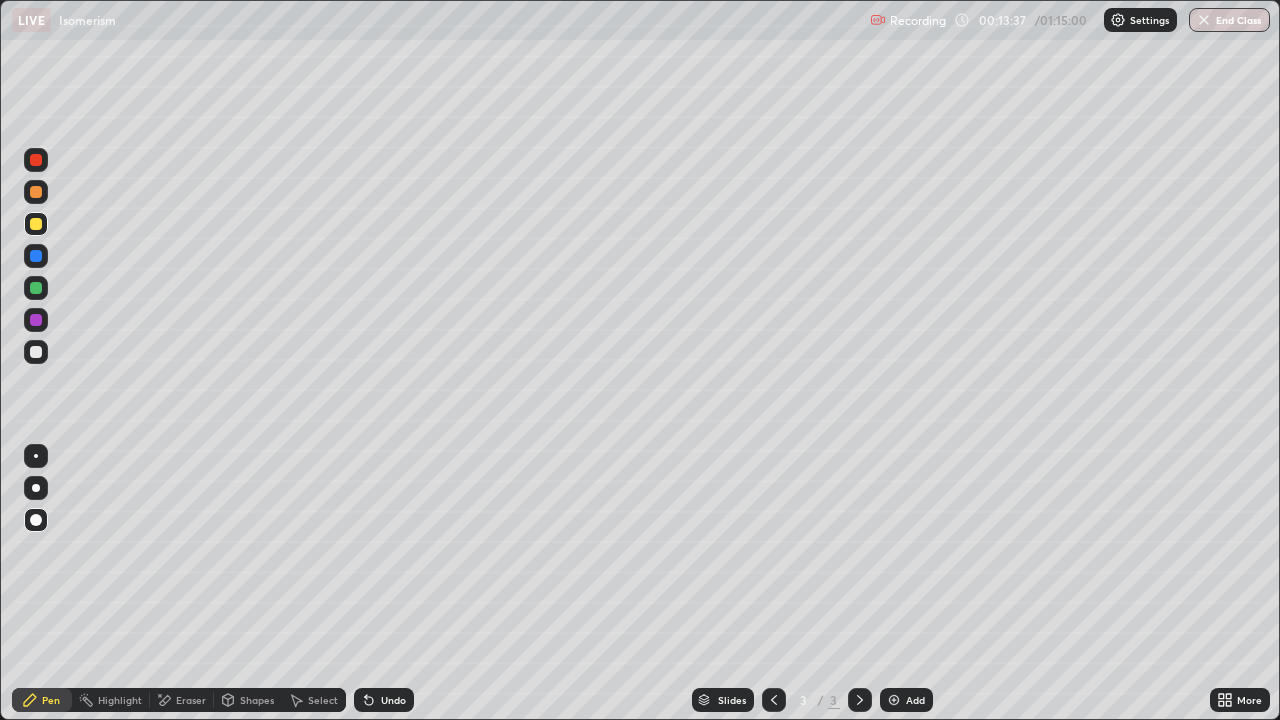 click on "Add" at bounding box center (915, 700) 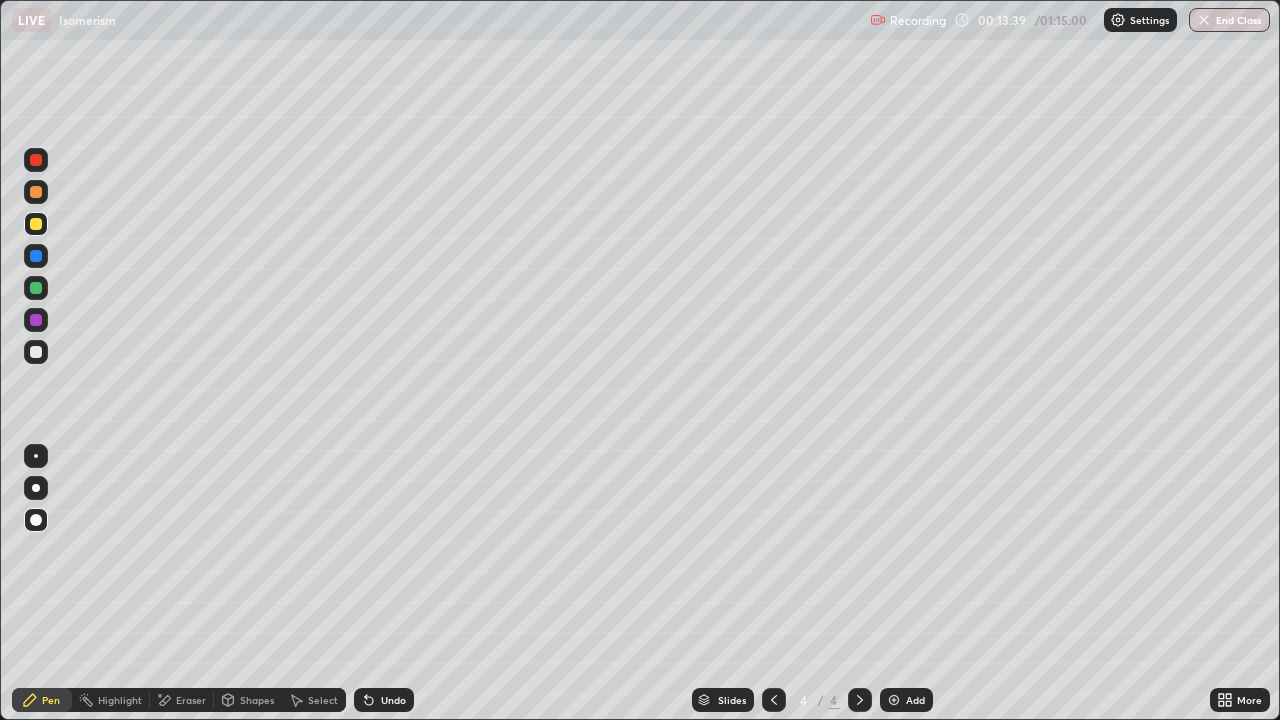 click at bounding box center (36, 352) 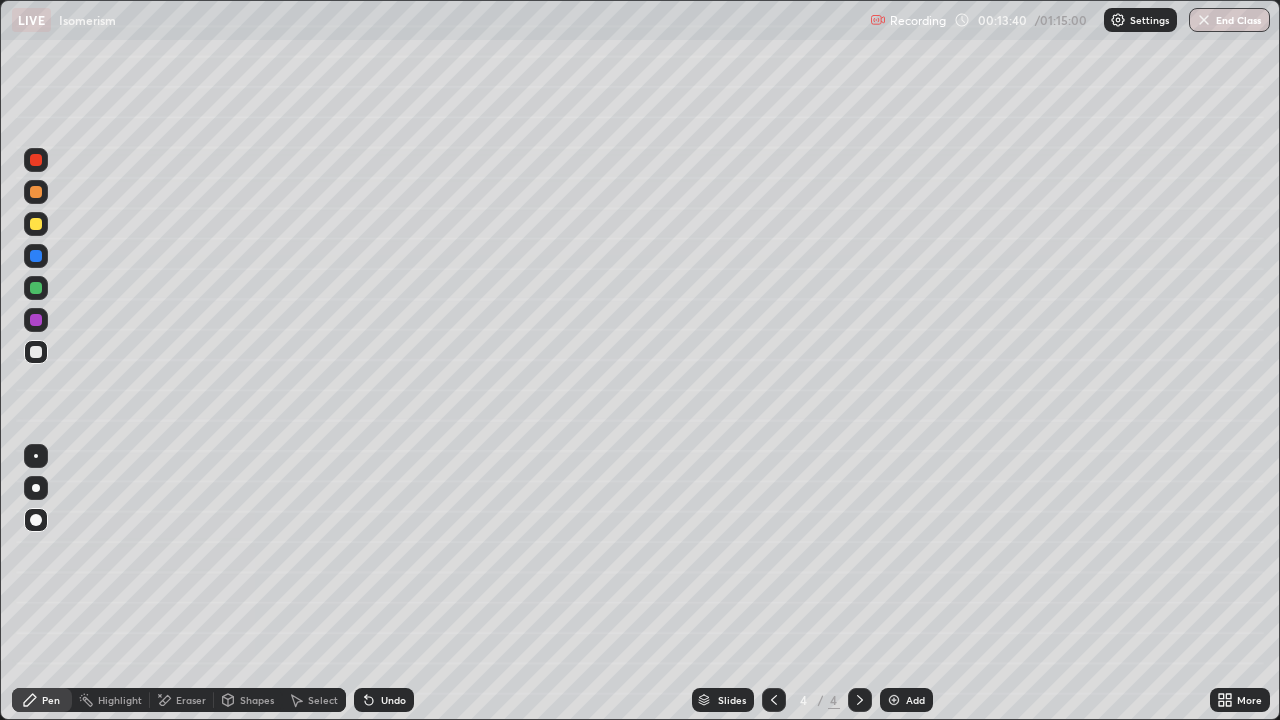 click on "Pen" at bounding box center (51, 700) 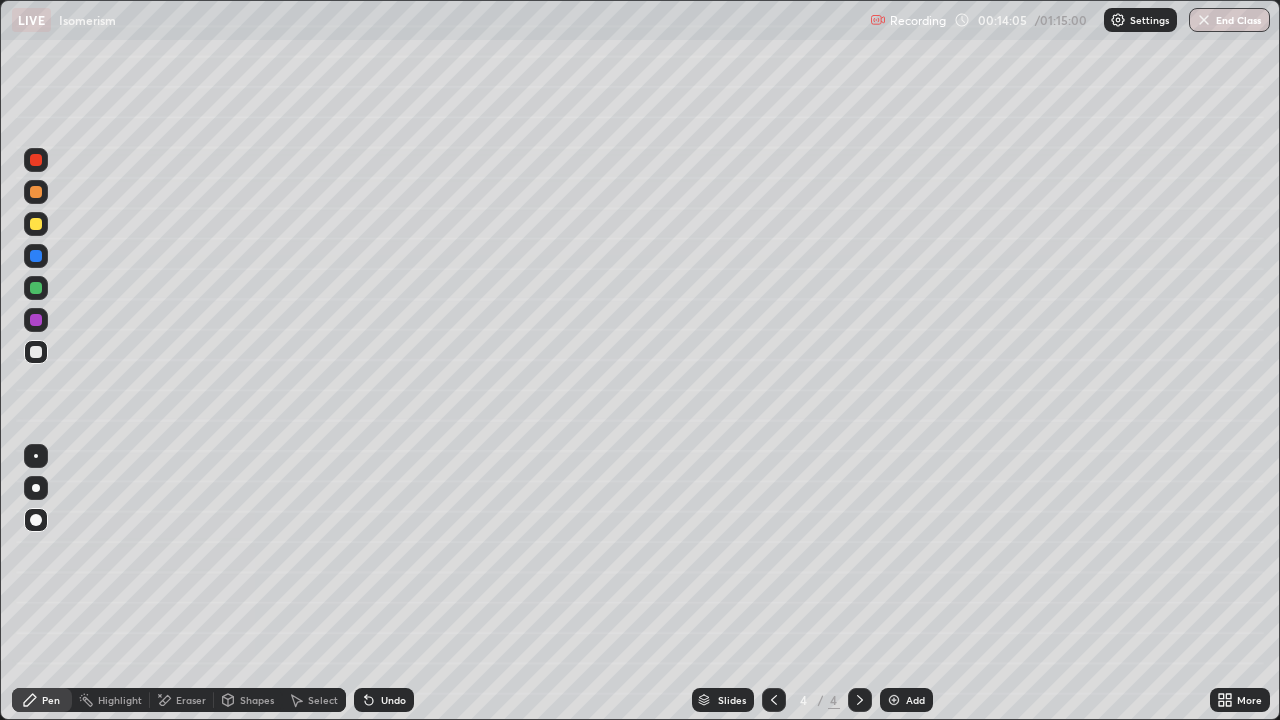 click on "Shapes" at bounding box center (257, 700) 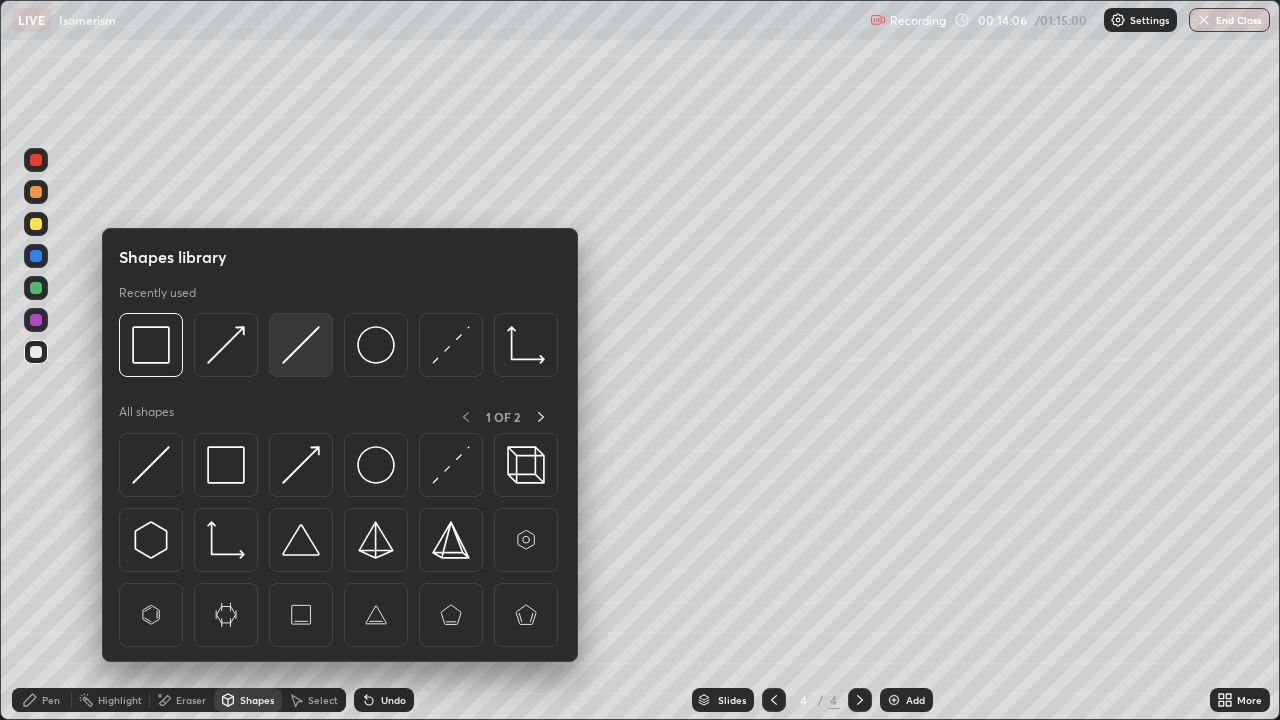 click at bounding box center (301, 345) 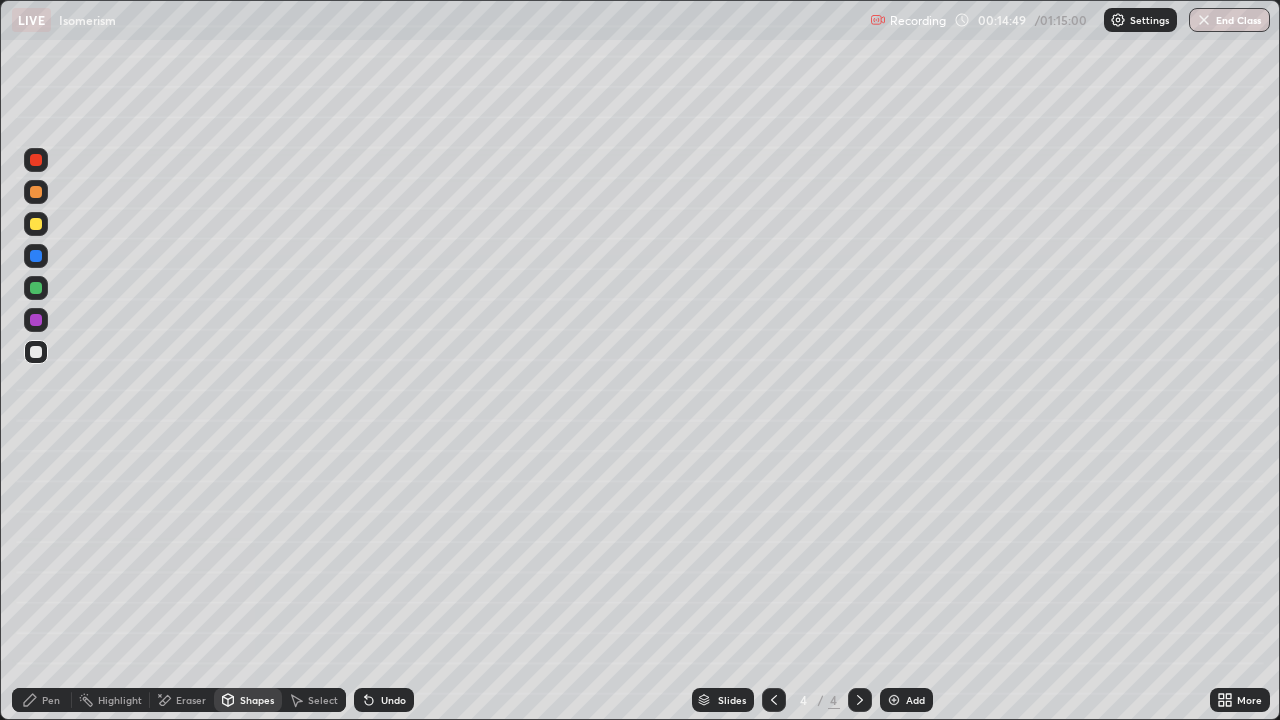 click on "Shapes" at bounding box center [248, 700] 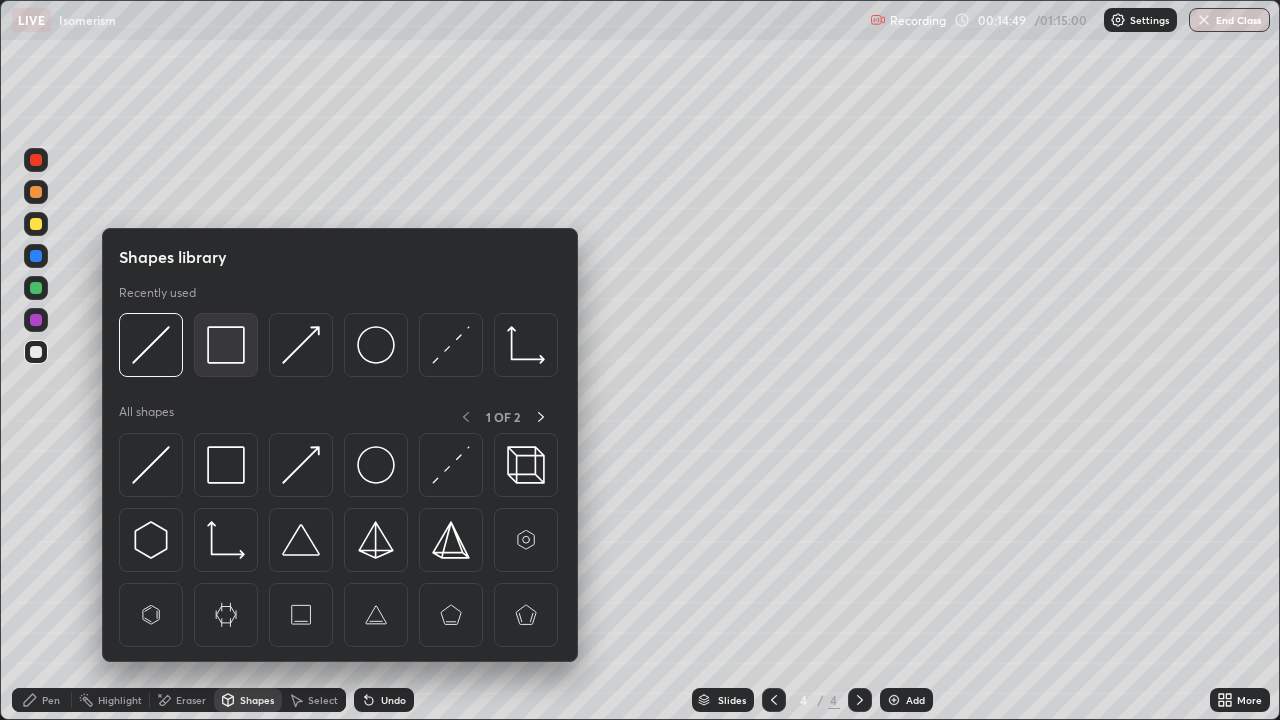 click at bounding box center (226, 345) 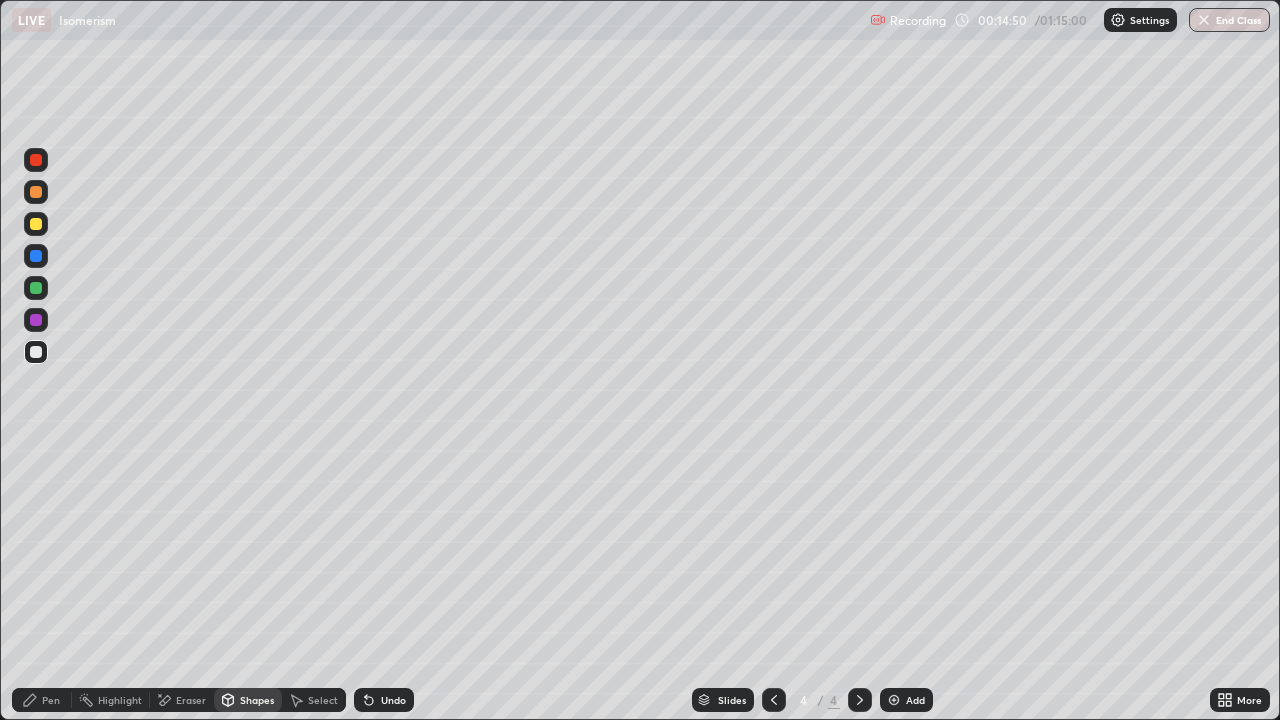 click at bounding box center (36, 288) 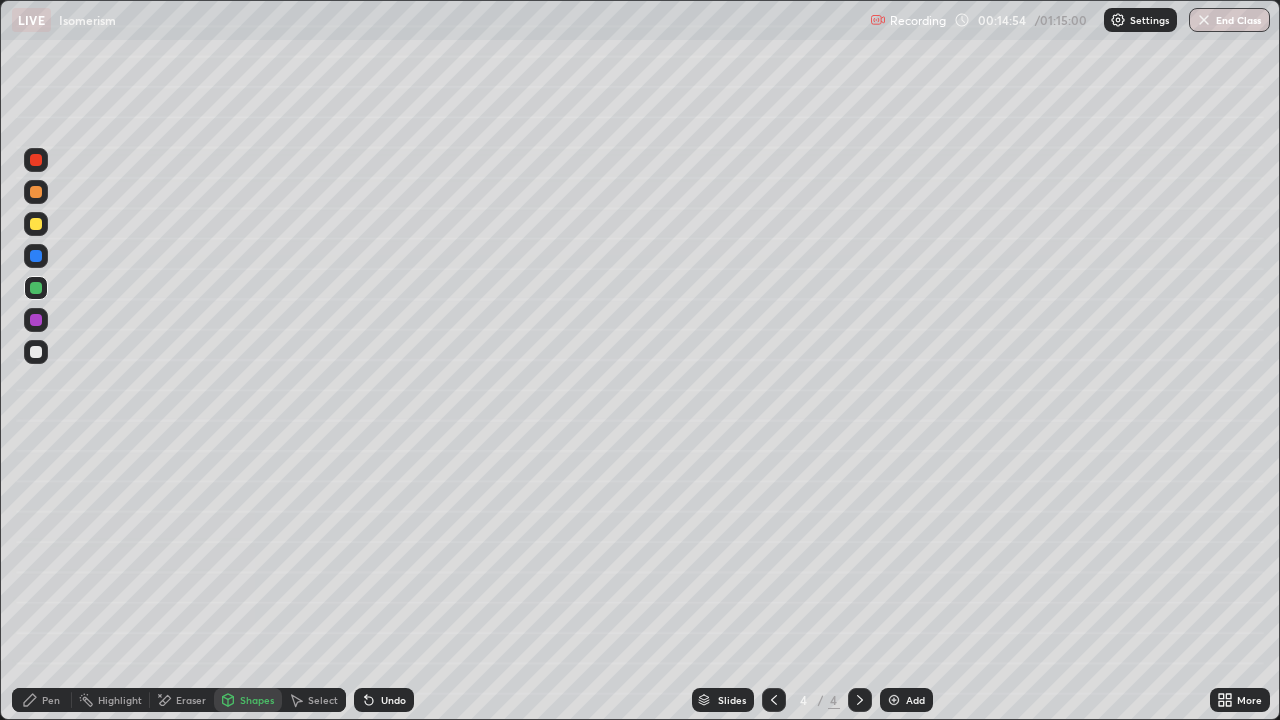 click on "Pen" at bounding box center [51, 700] 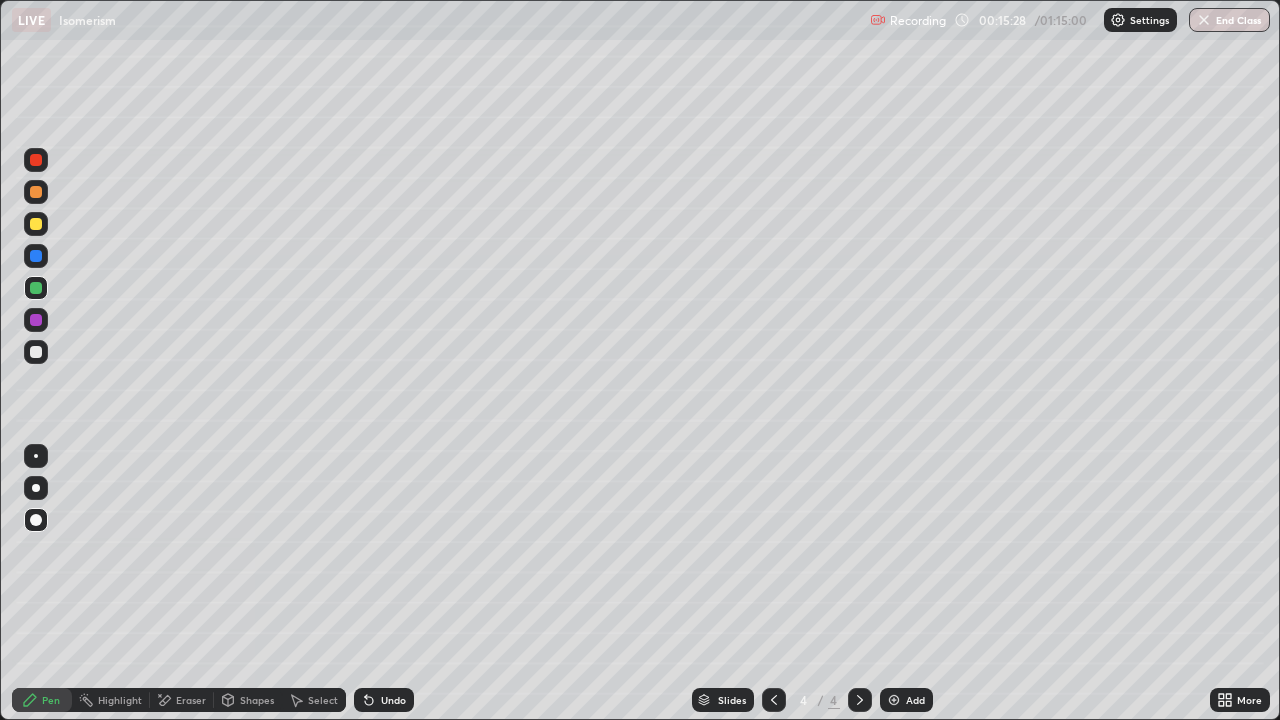 click at bounding box center (36, 352) 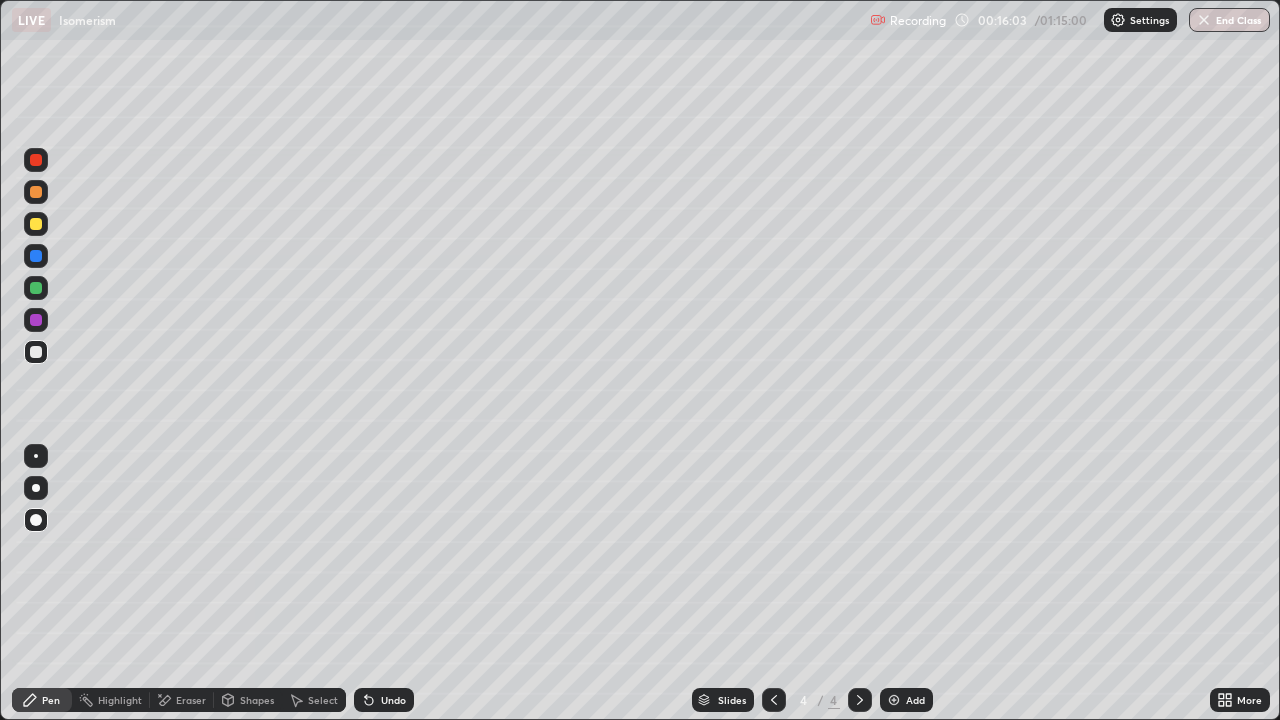 click on "Shapes" at bounding box center [257, 700] 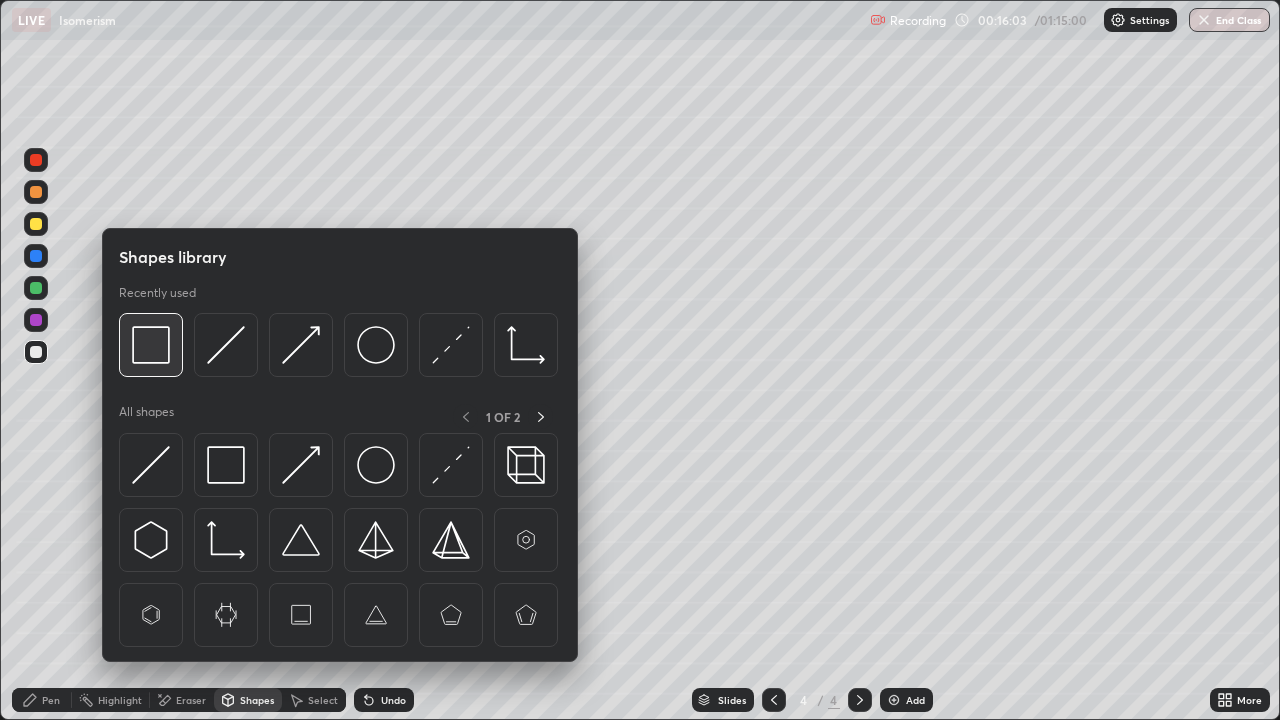click at bounding box center (151, 345) 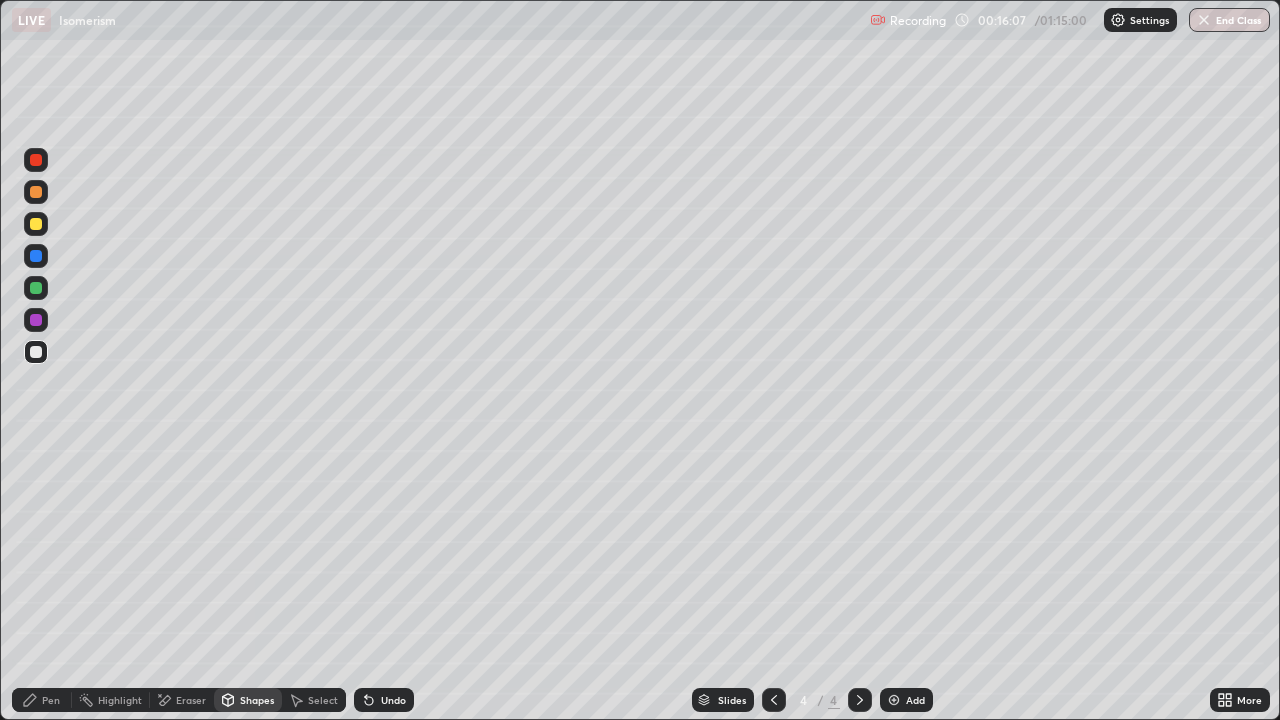click on "Pen" at bounding box center (42, 700) 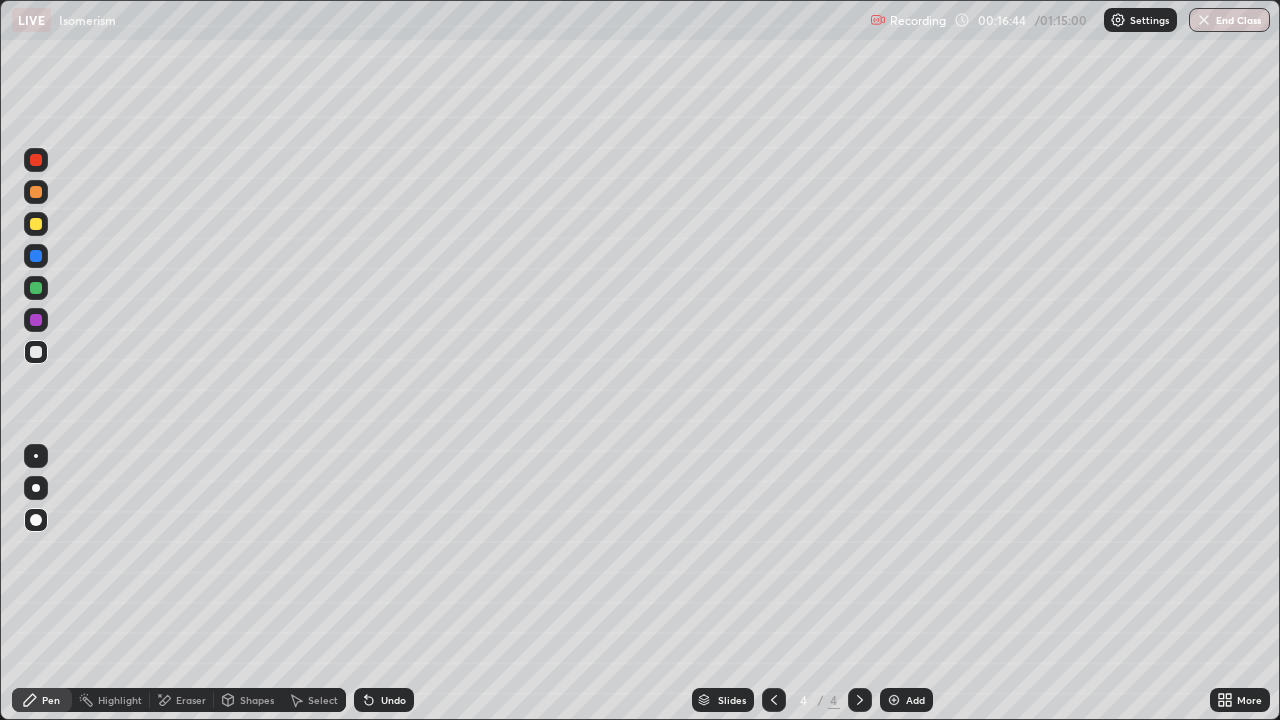 click on "Shapes" at bounding box center [257, 700] 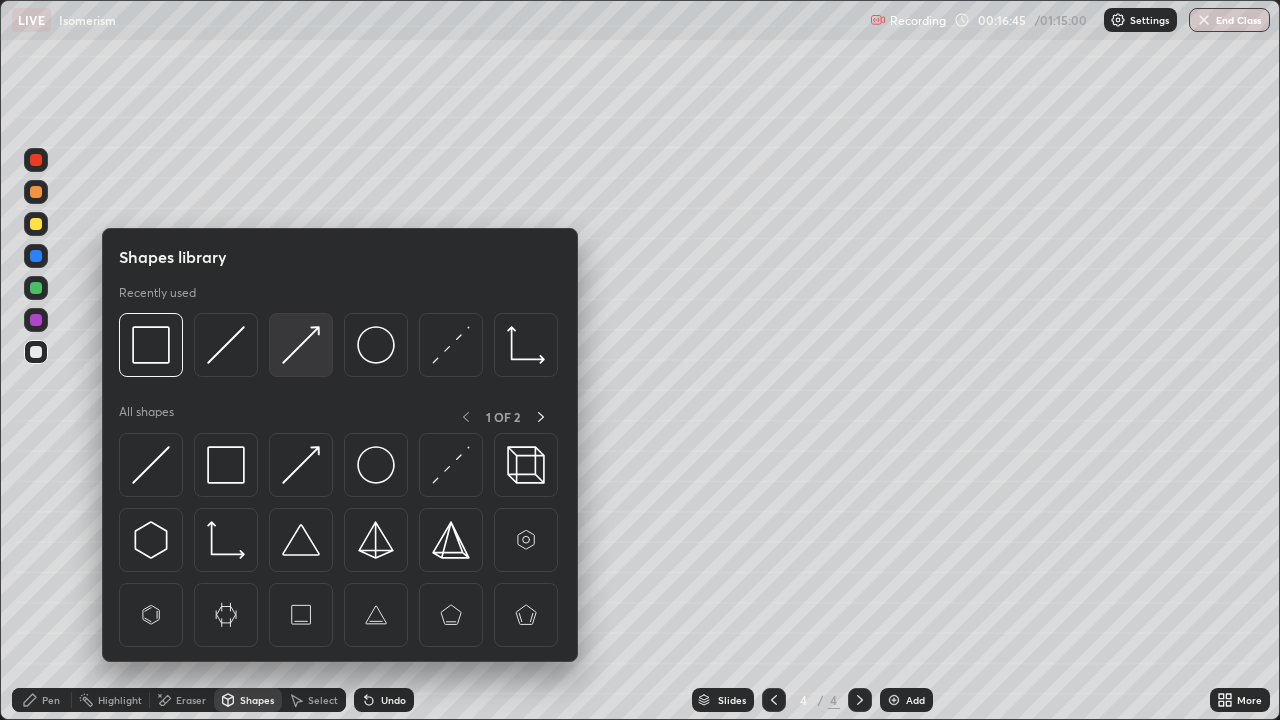 click at bounding box center (301, 345) 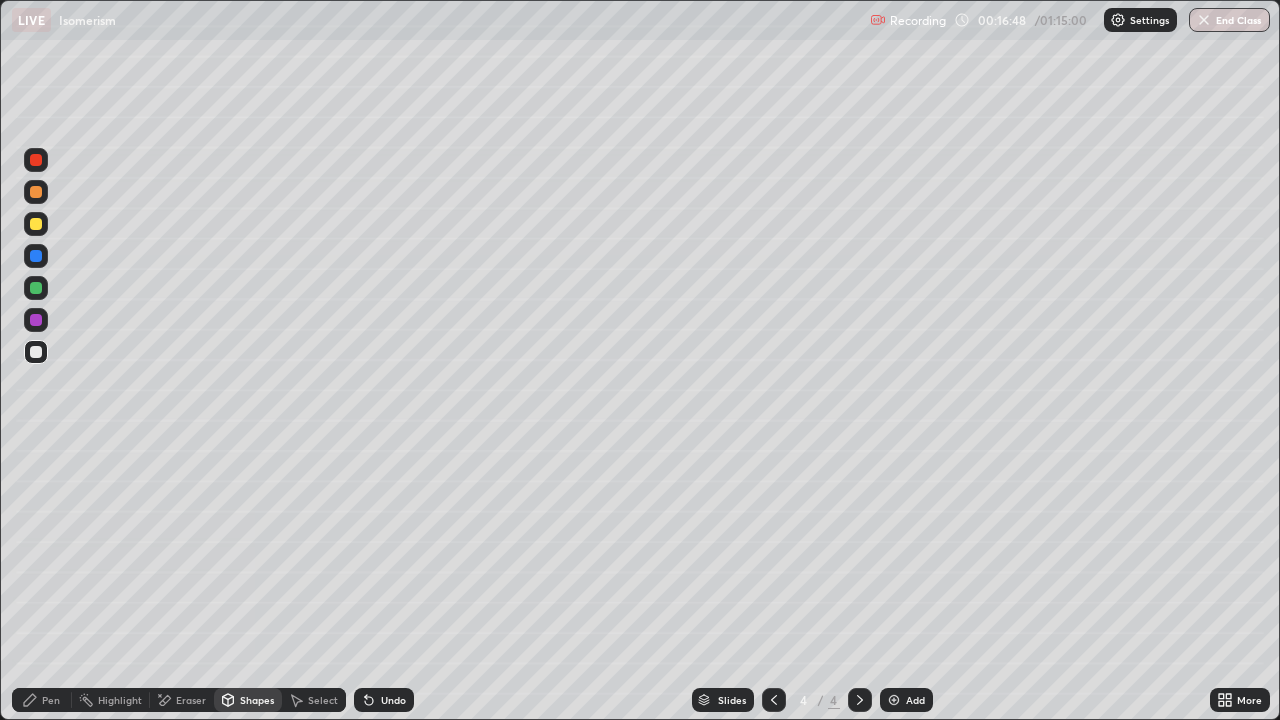 click 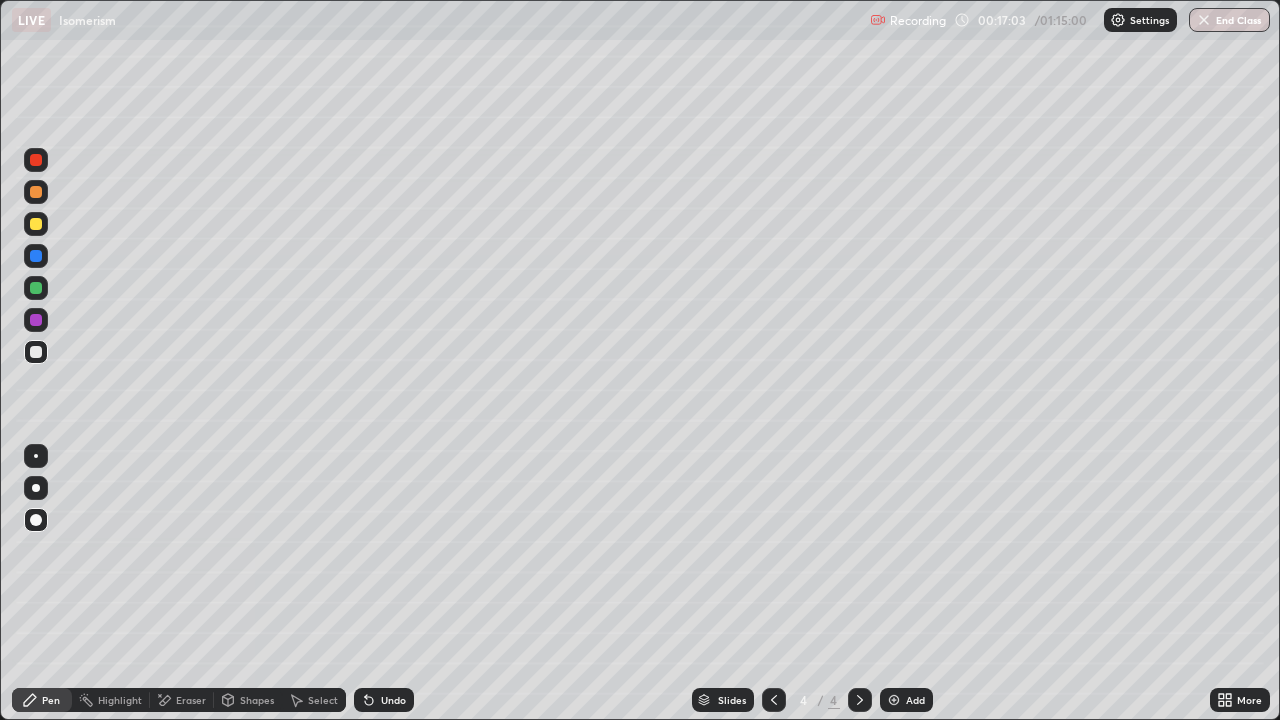 click at bounding box center (36, 288) 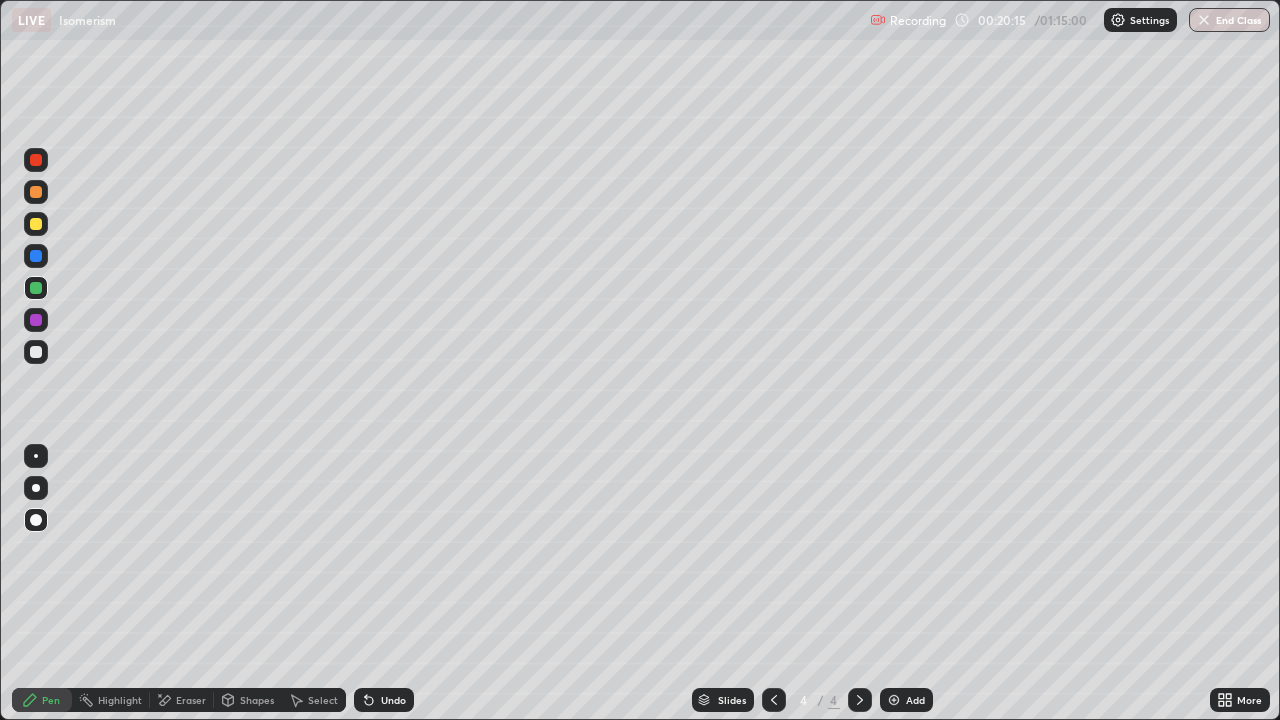click at bounding box center (36, 352) 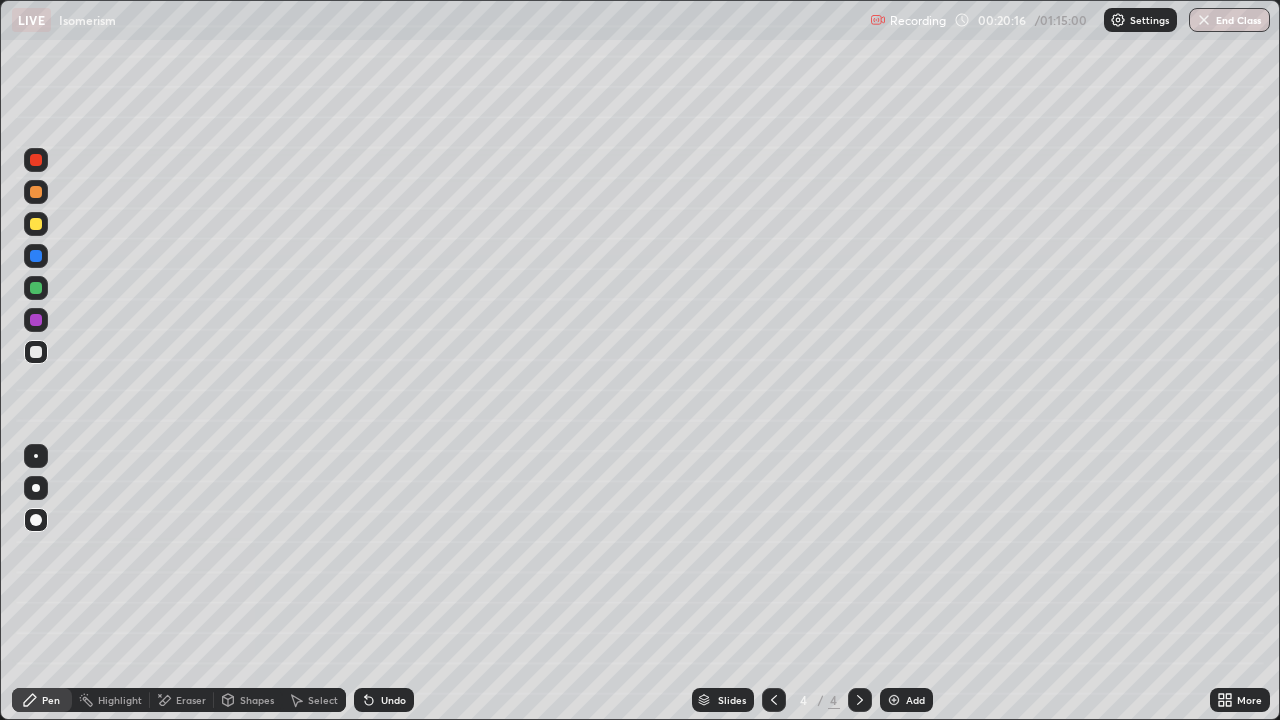 click 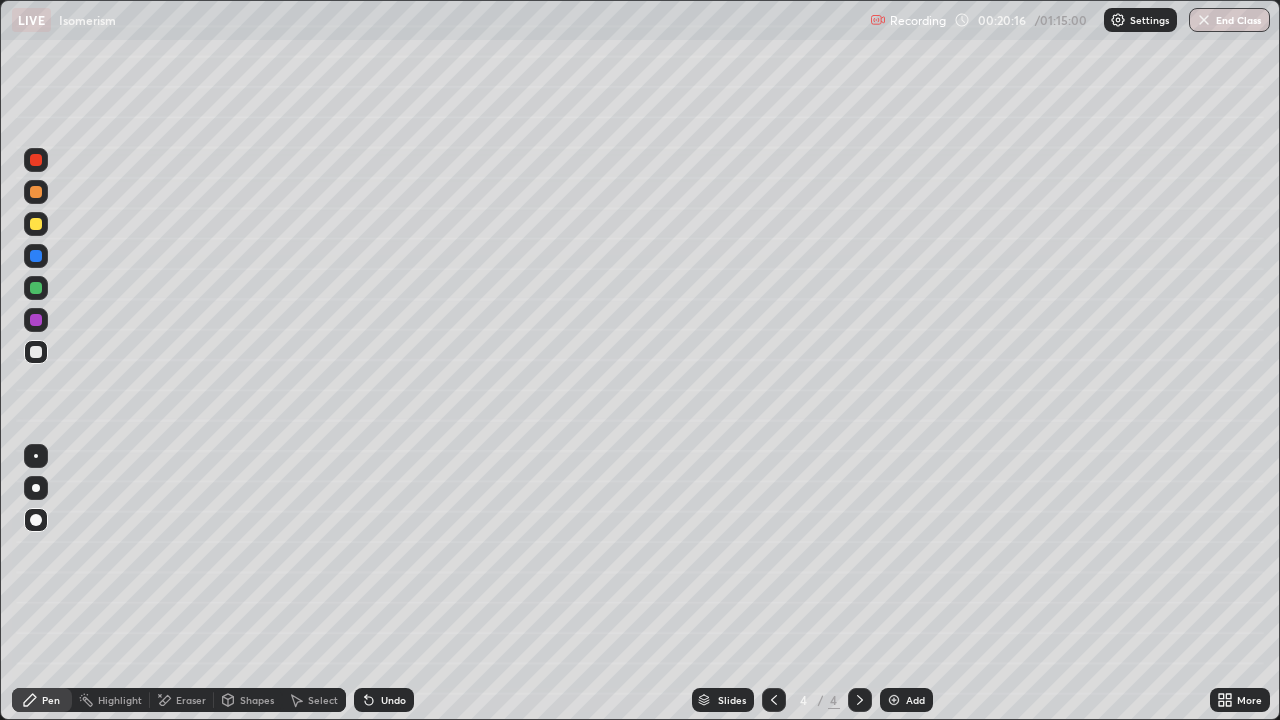click on "Add" at bounding box center [915, 700] 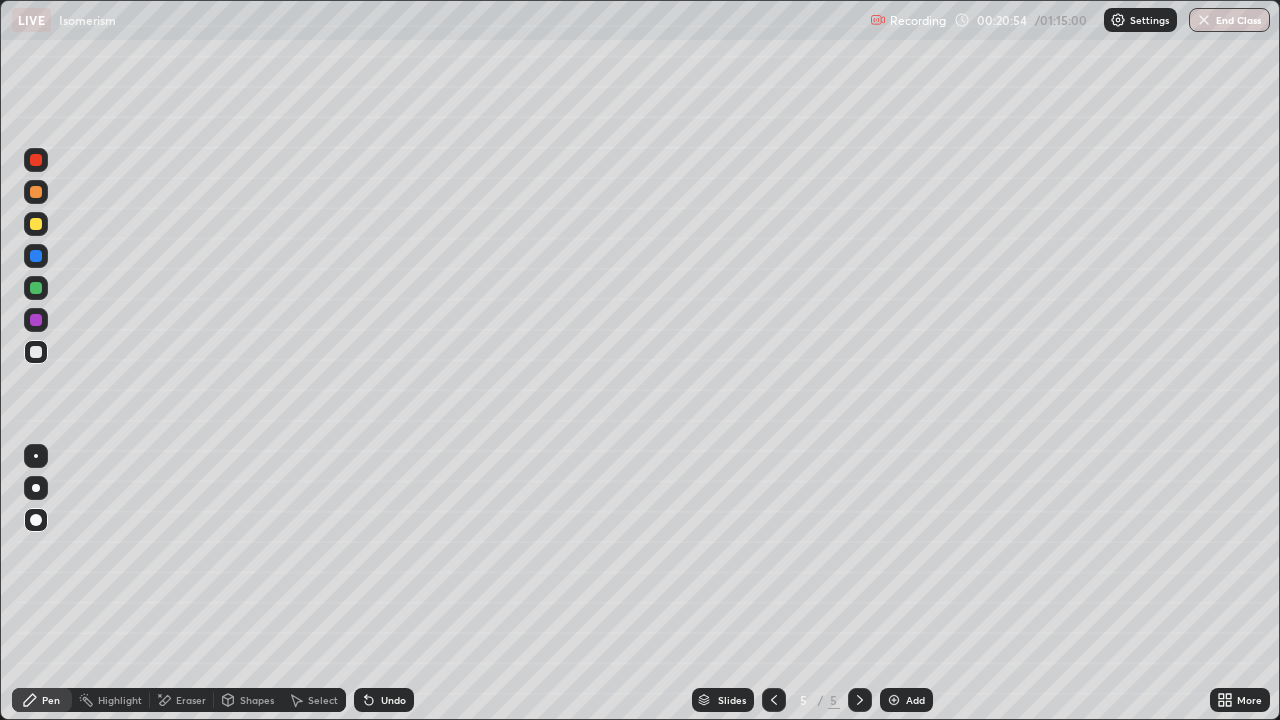 click on "Shapes" at bounding box center (257, 700) 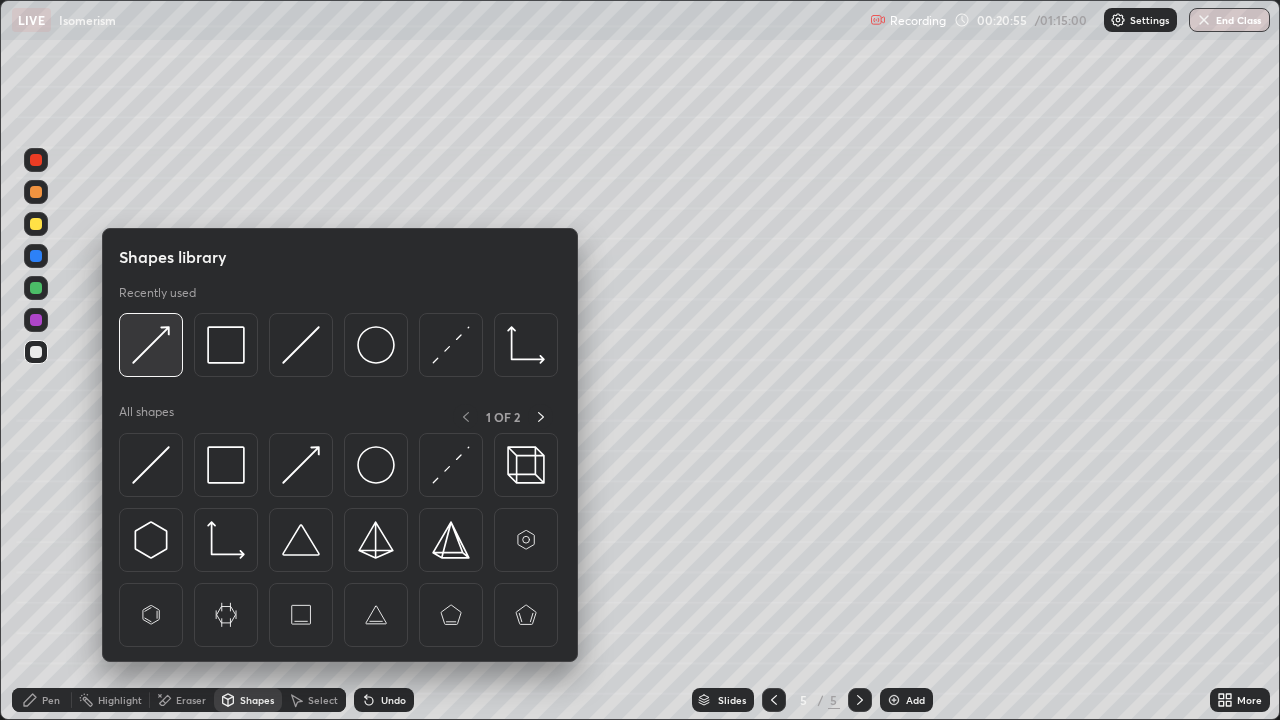 click at bounding box center (151, 345) 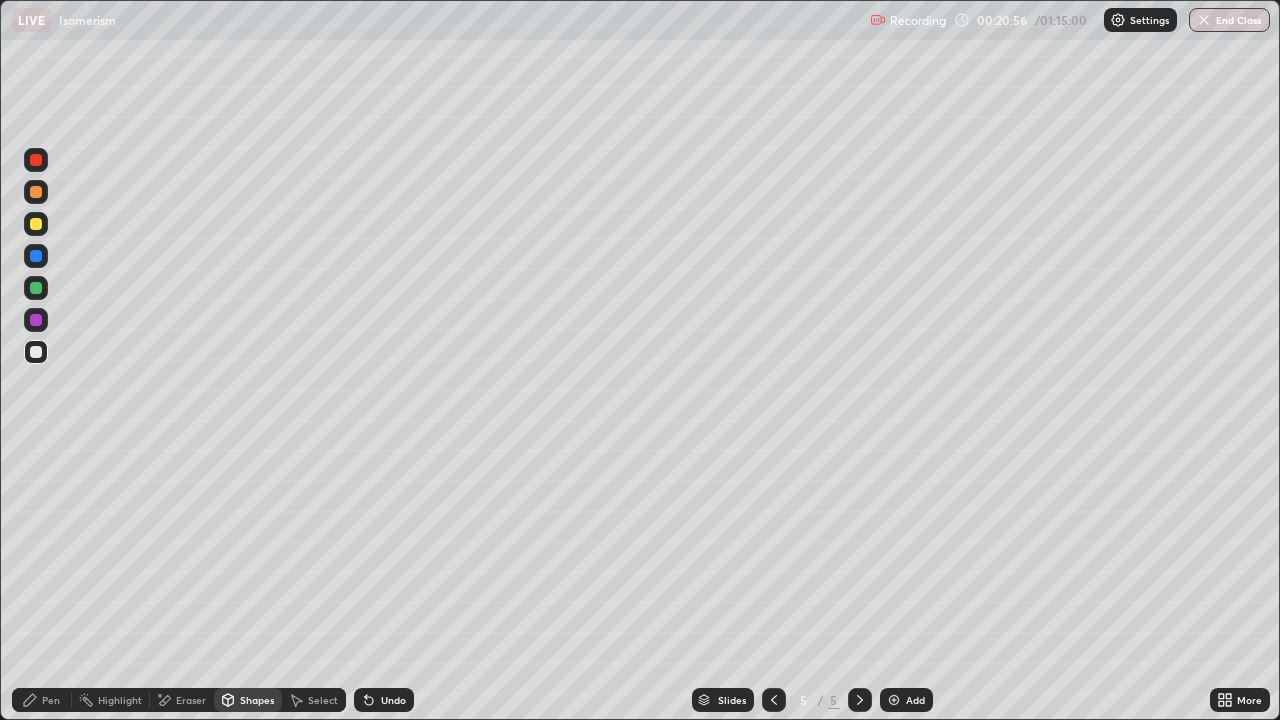 click at bounding box center [36, 320] 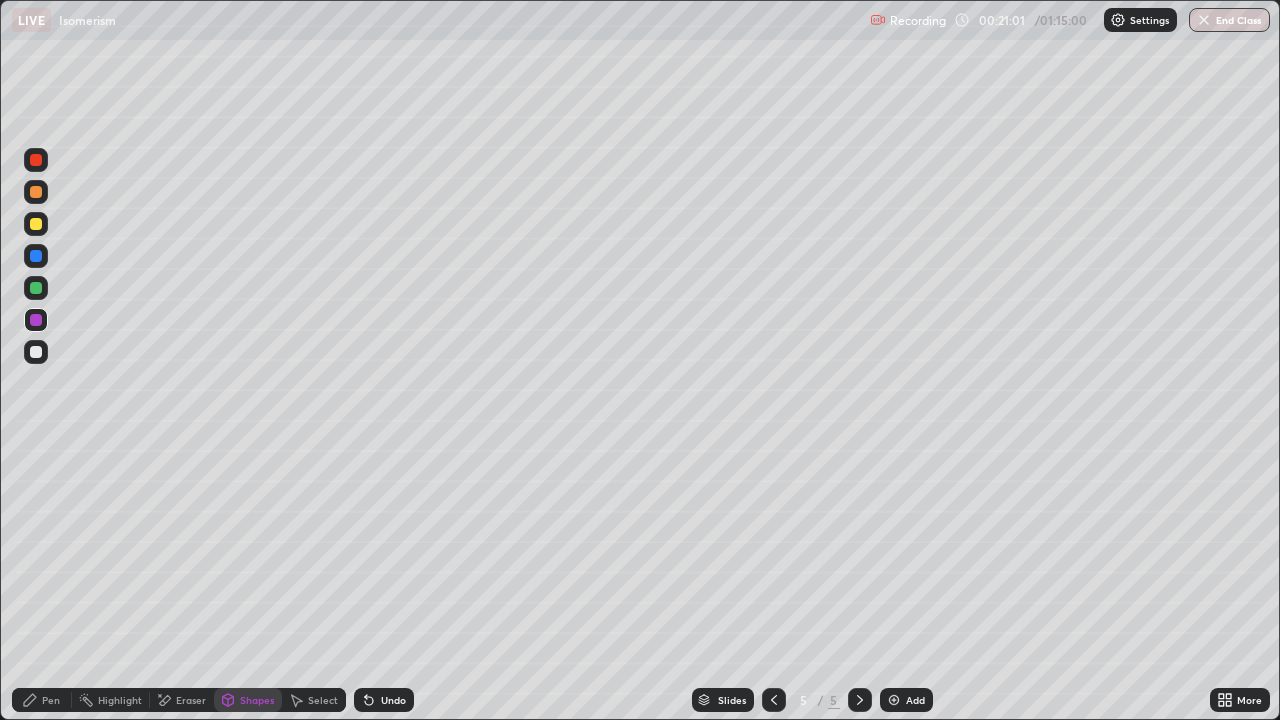 click on "Pen" at bounding box center [42, 700] 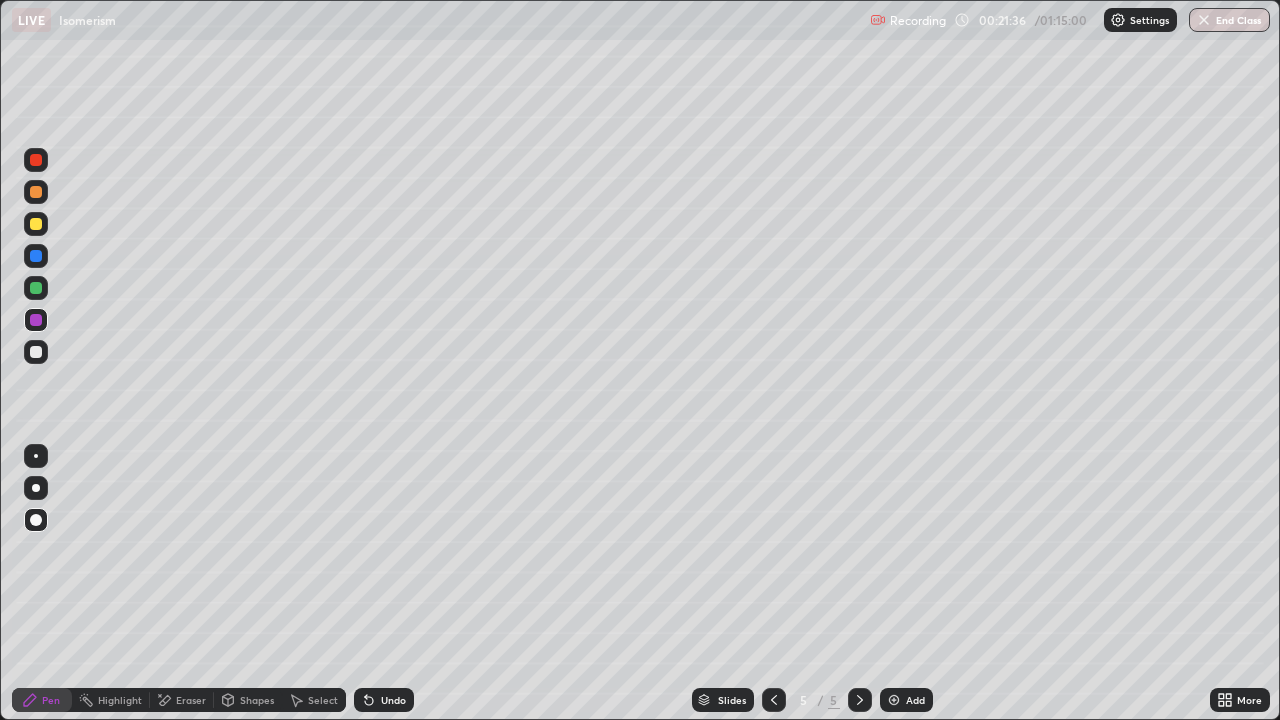 click on "Shapes" at bounding box center [257, 700] 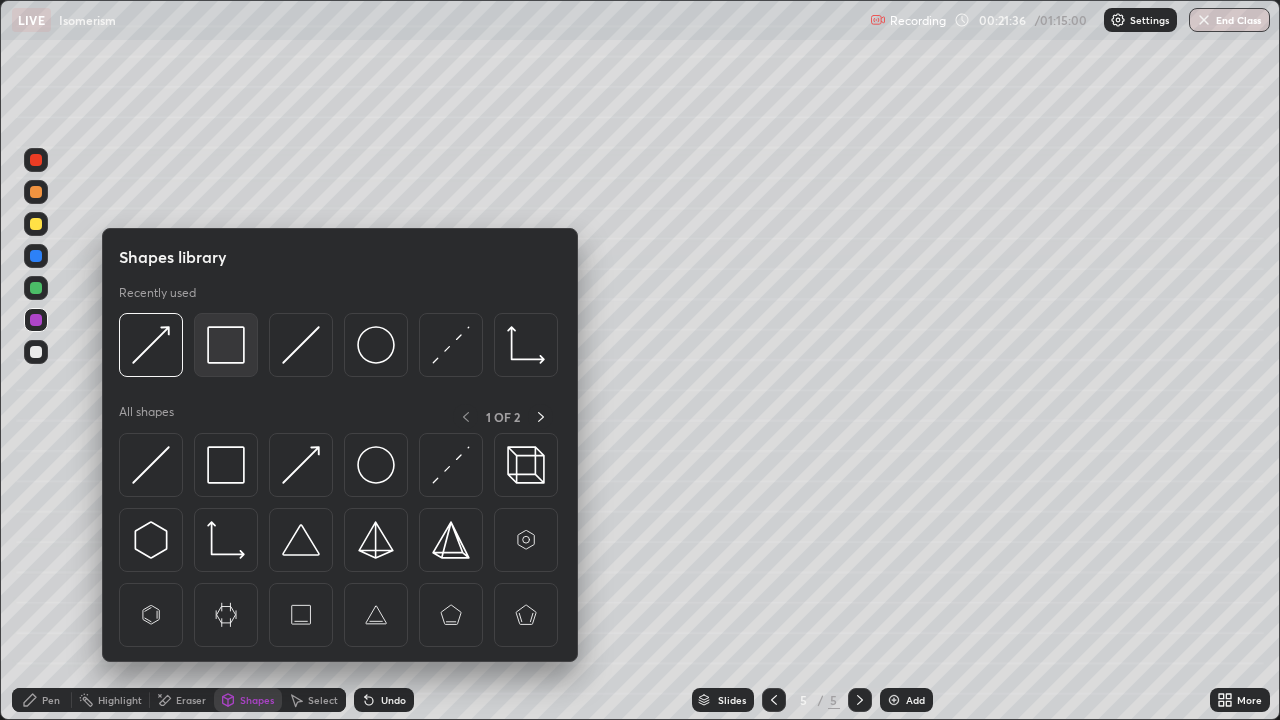 click at bounding box center [226, 345] 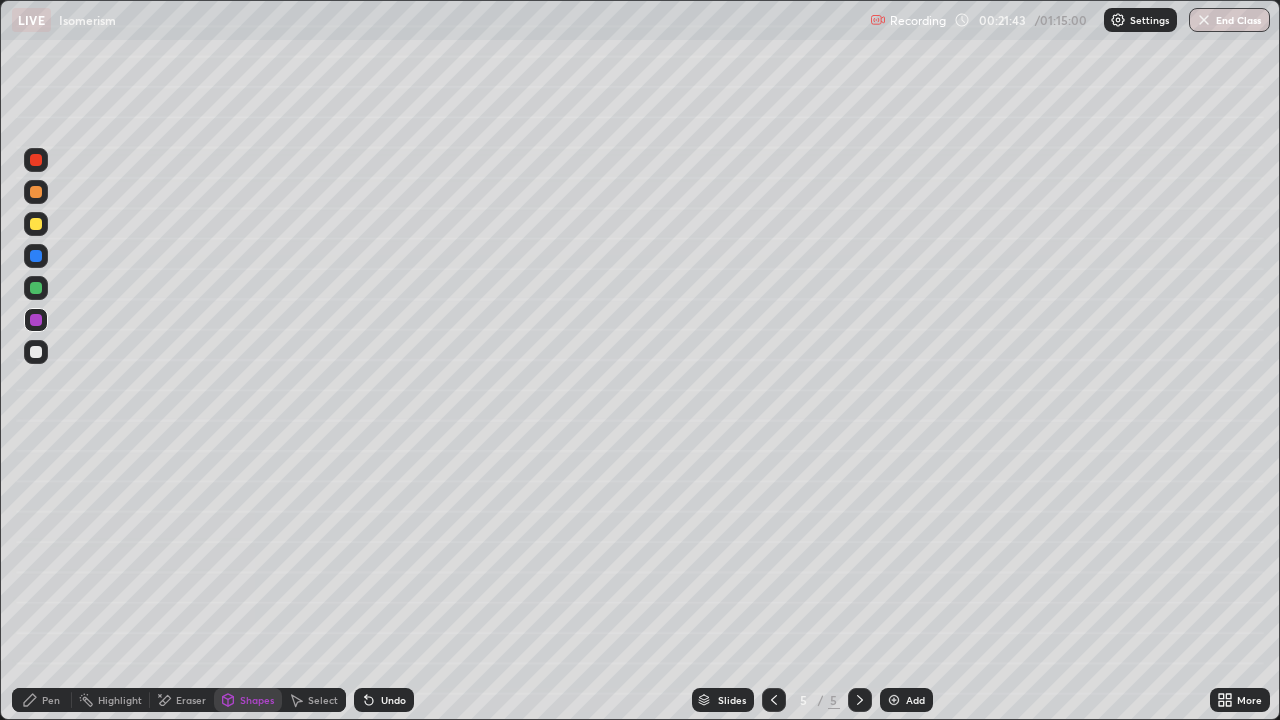 click at bounding box center [36, 256] 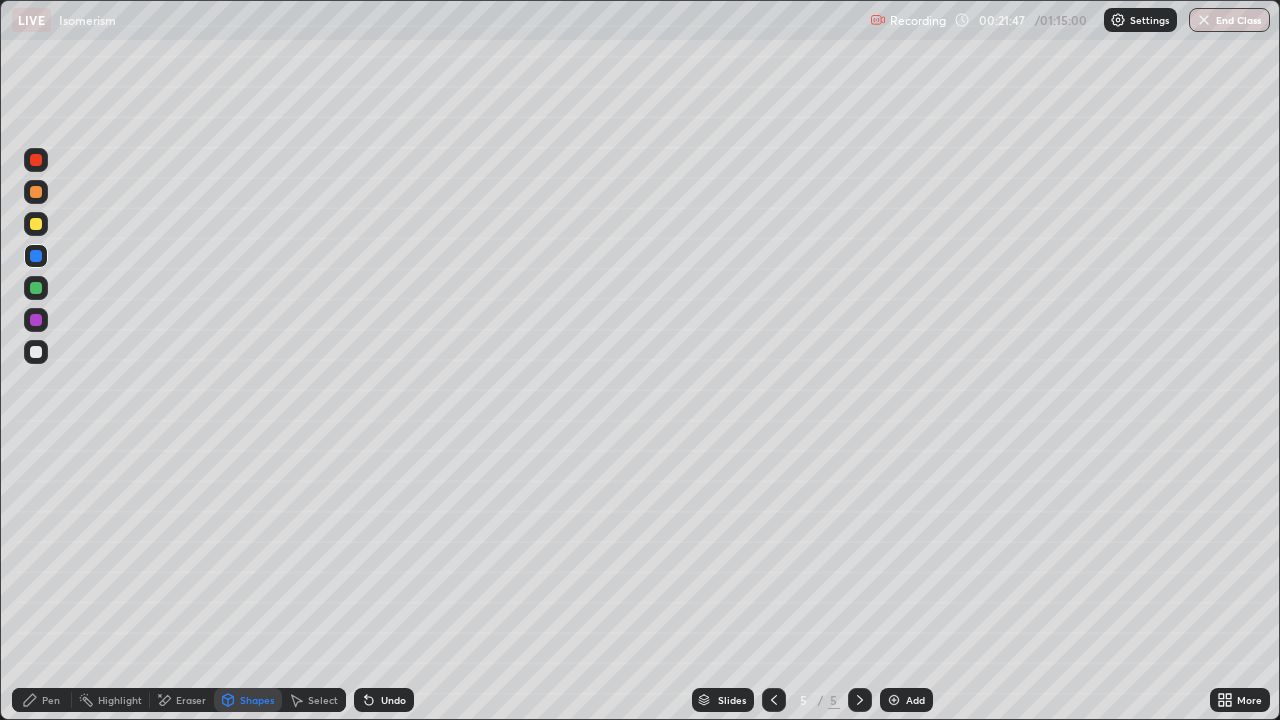 click 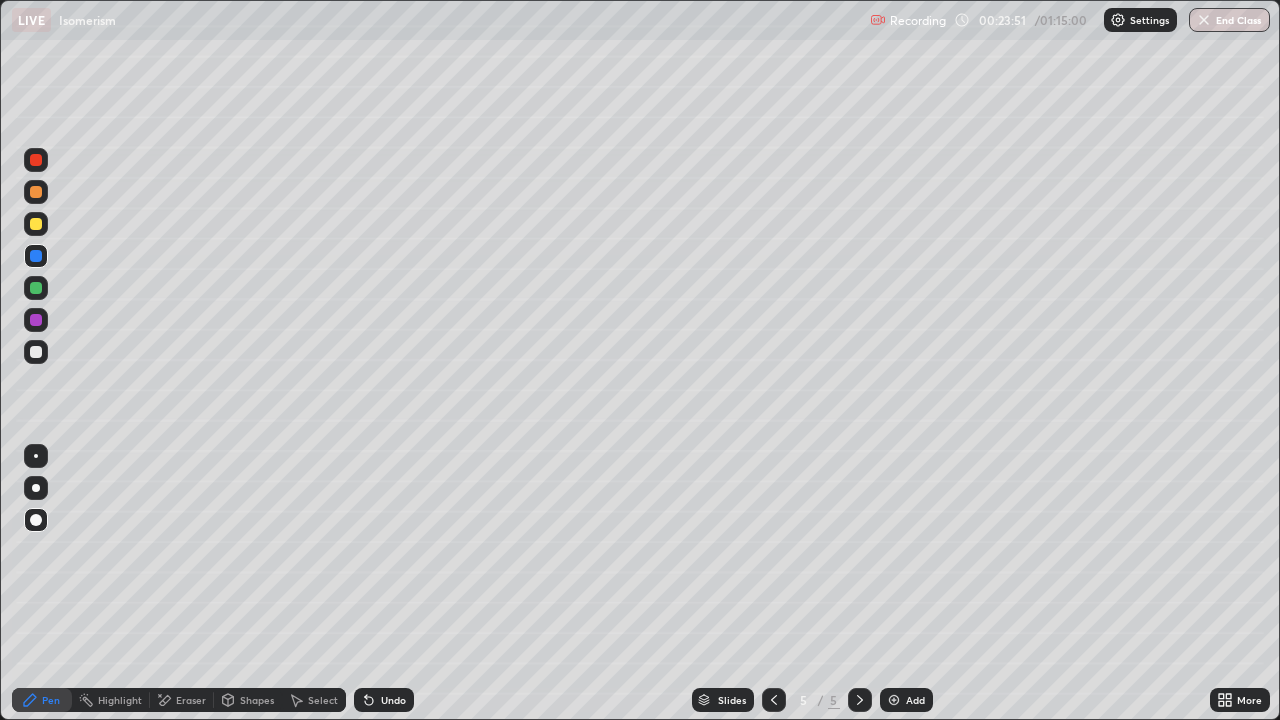 click on "Pen" at bounding box center (51, 700) 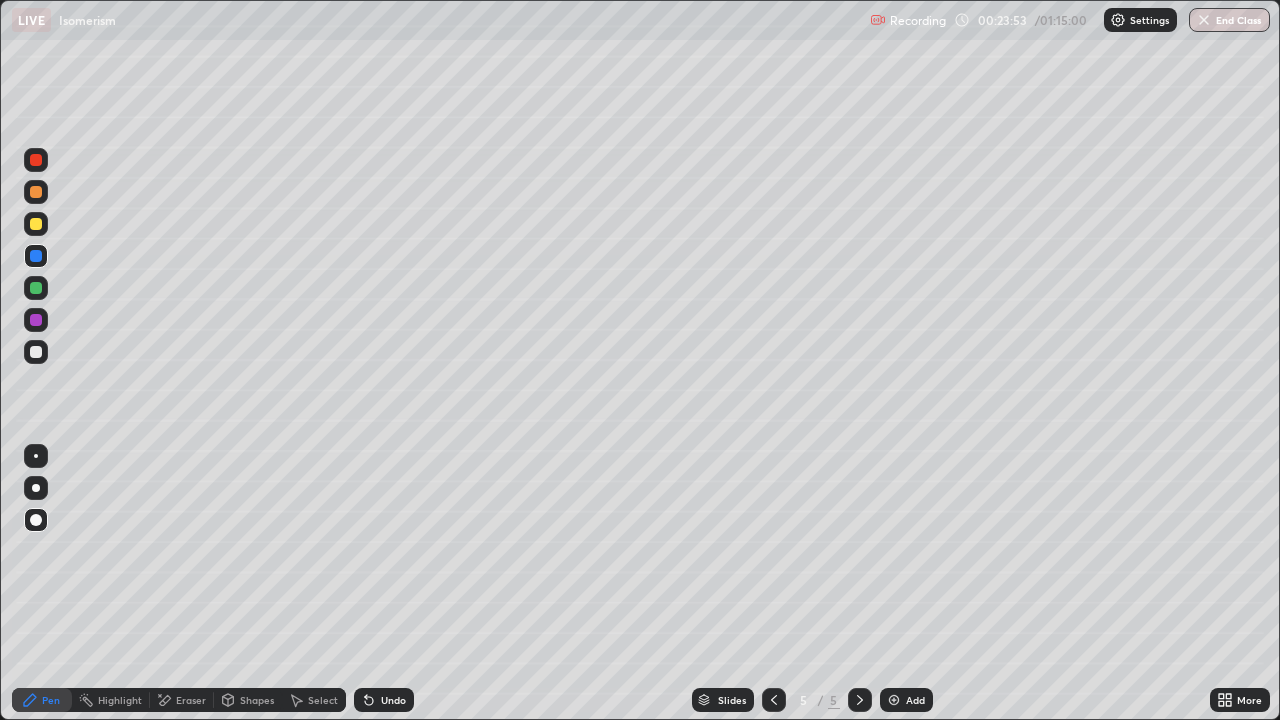 click at bounding box center (36, 352) 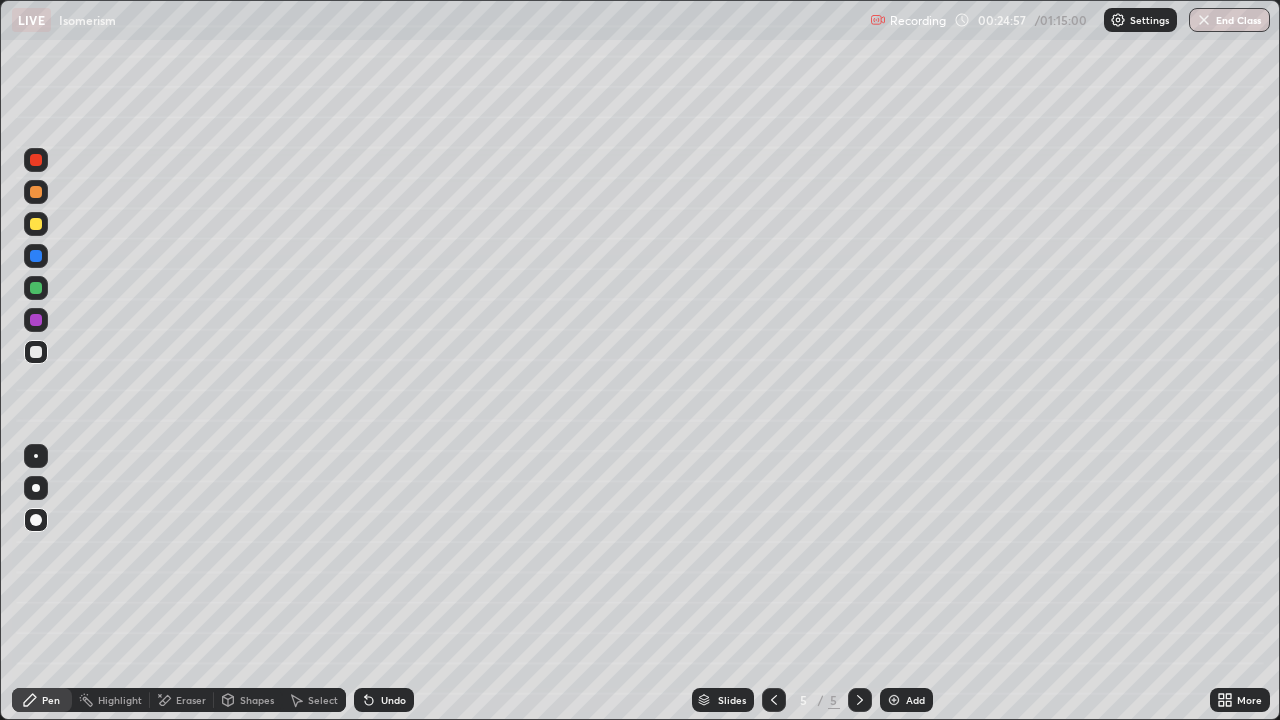 click on "Shapes" at bounding box center (257, 700) 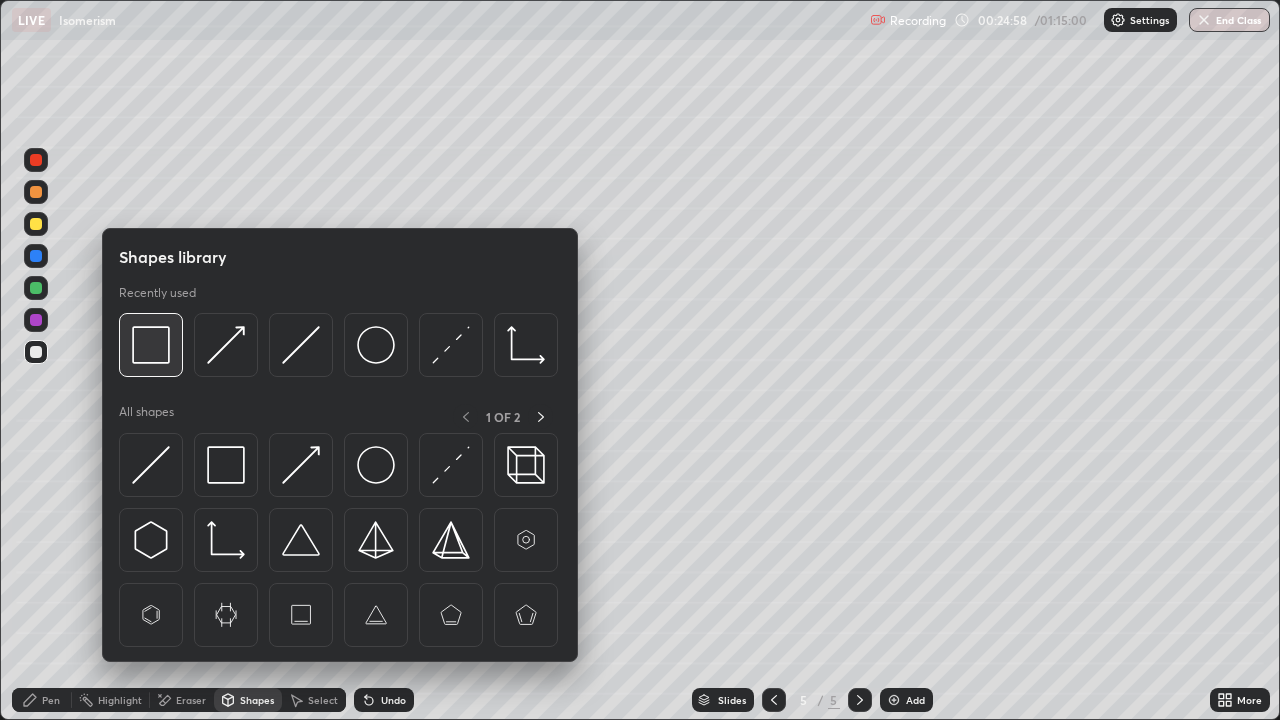 click at bounding box center (151, 345) 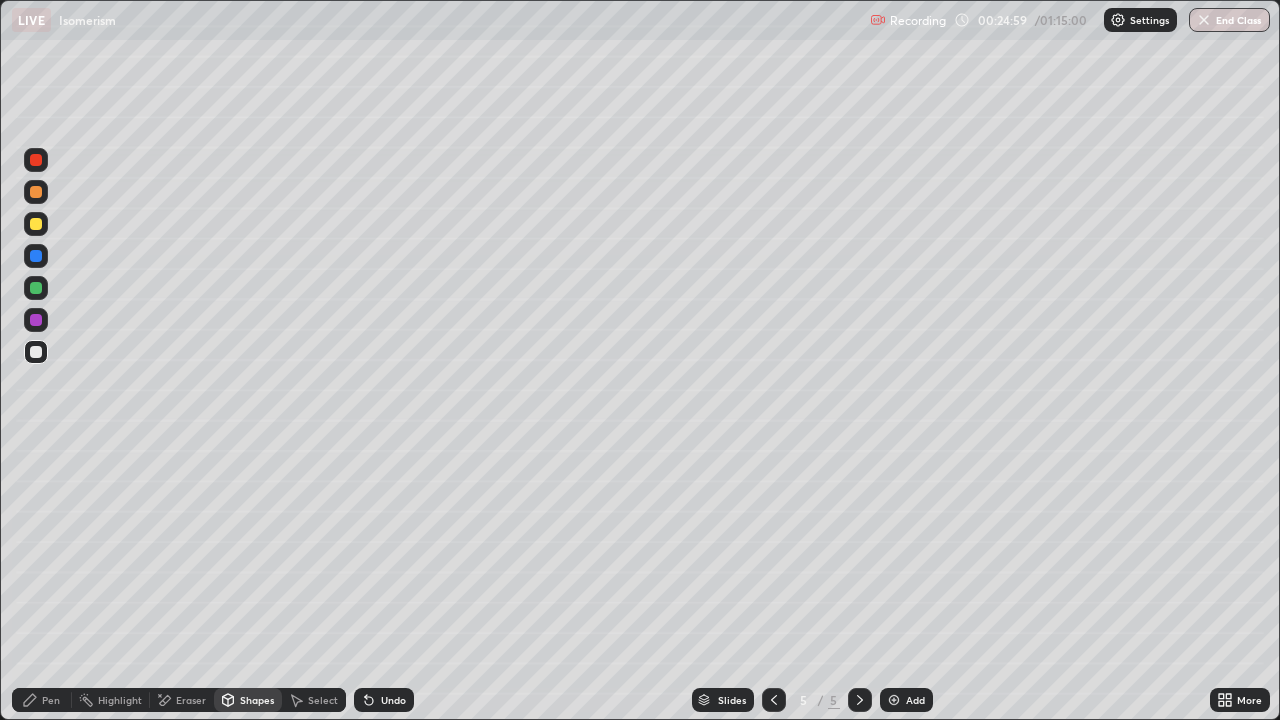 click at bounding box center (36, 320) 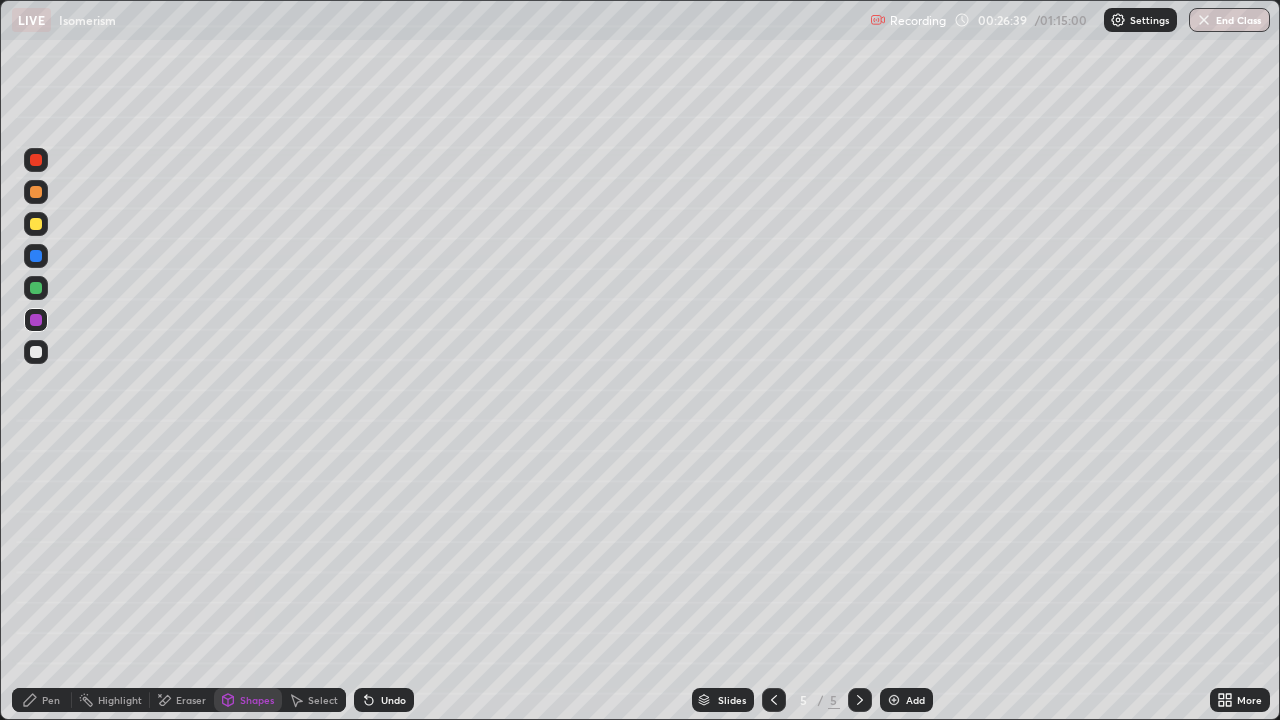 click at bounding box center (36, 352) 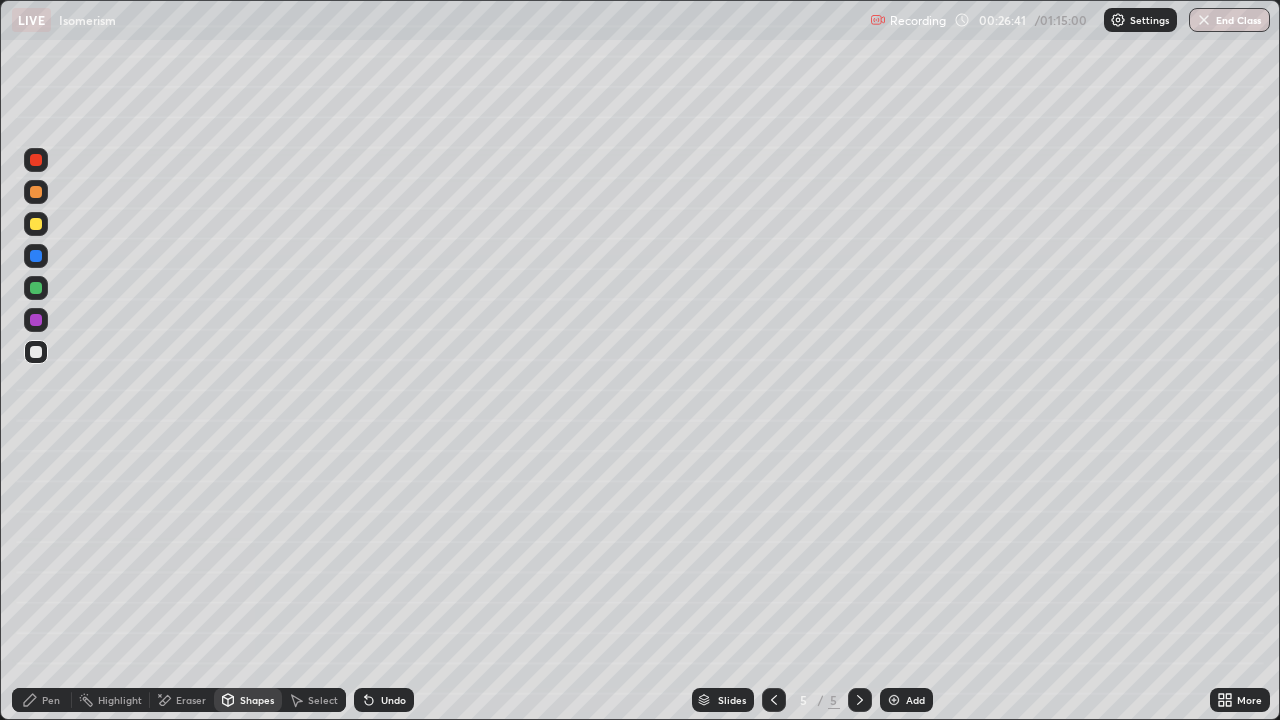 click 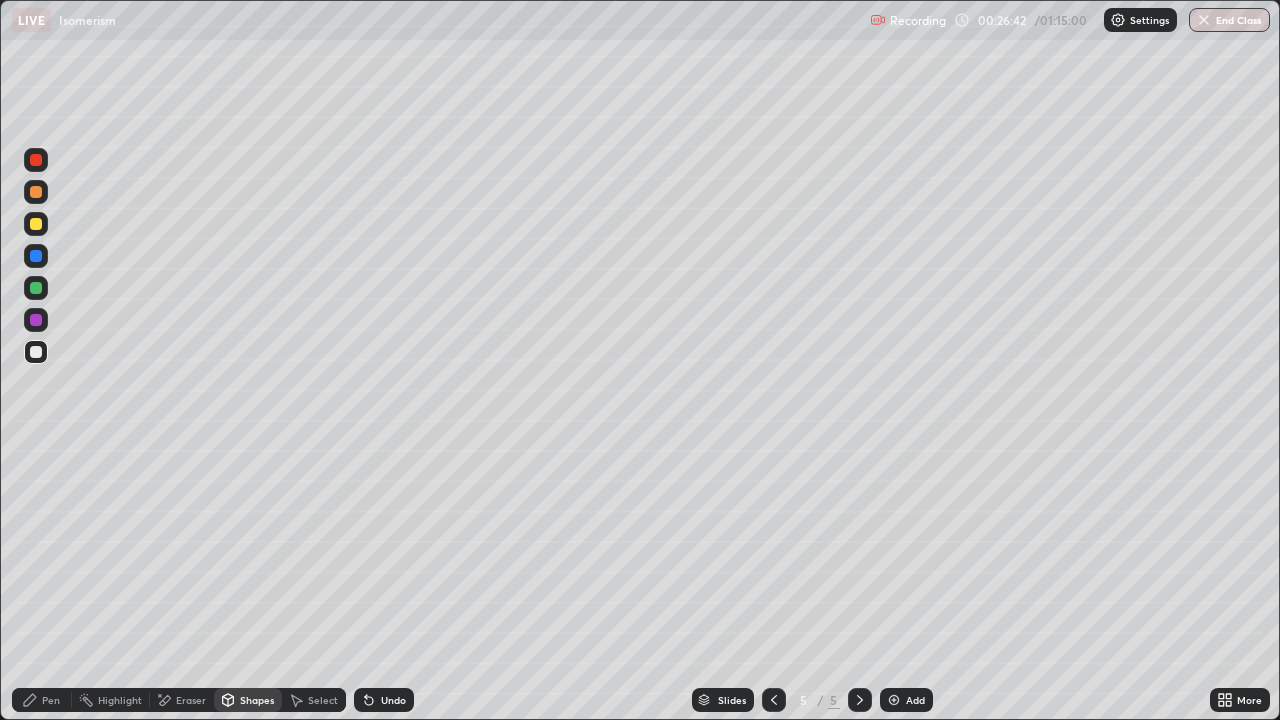 click on "Add" at bounding box center (906, 700) 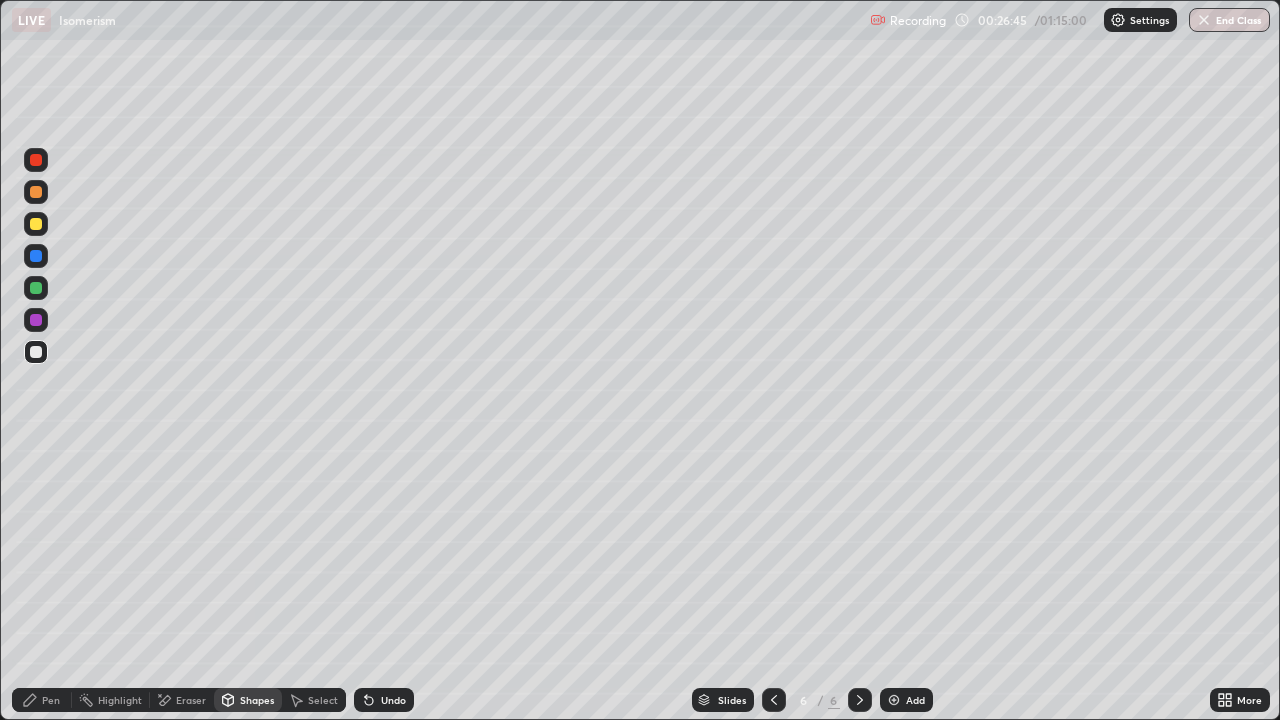 click on "Undo" at bounding box center [393, 700] 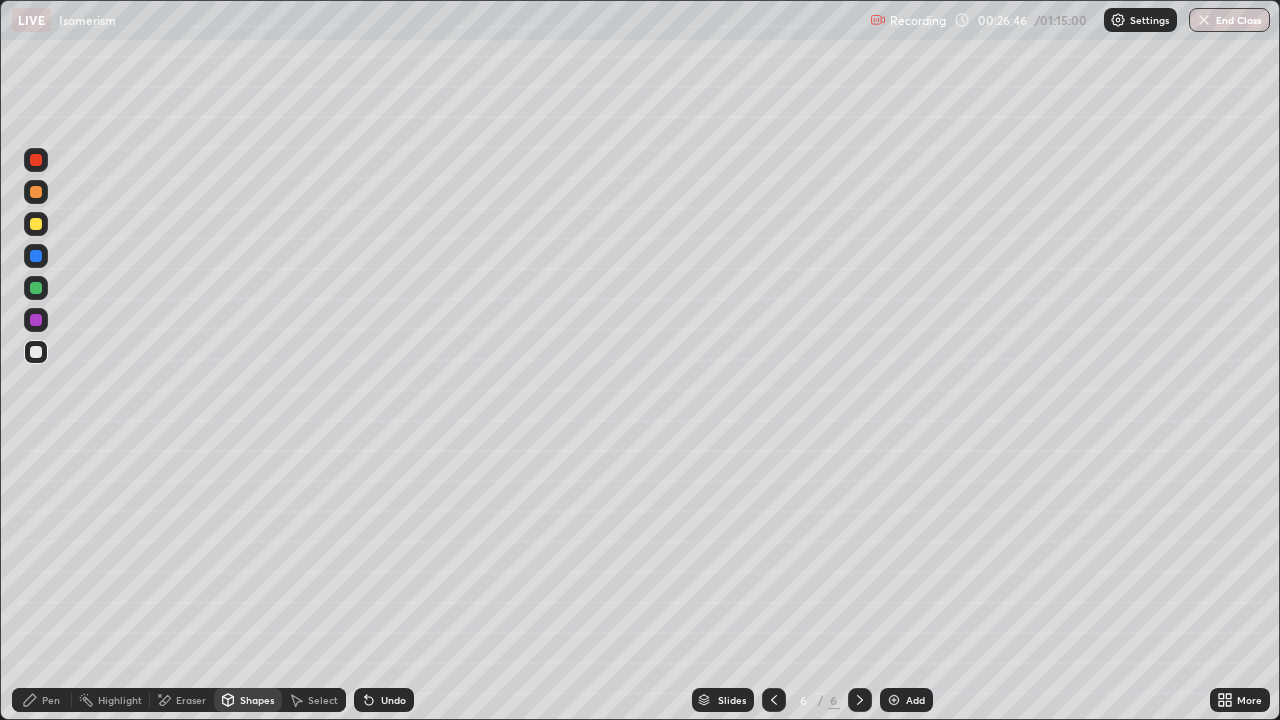 click on "Pen" at bounding box center (51, 700) 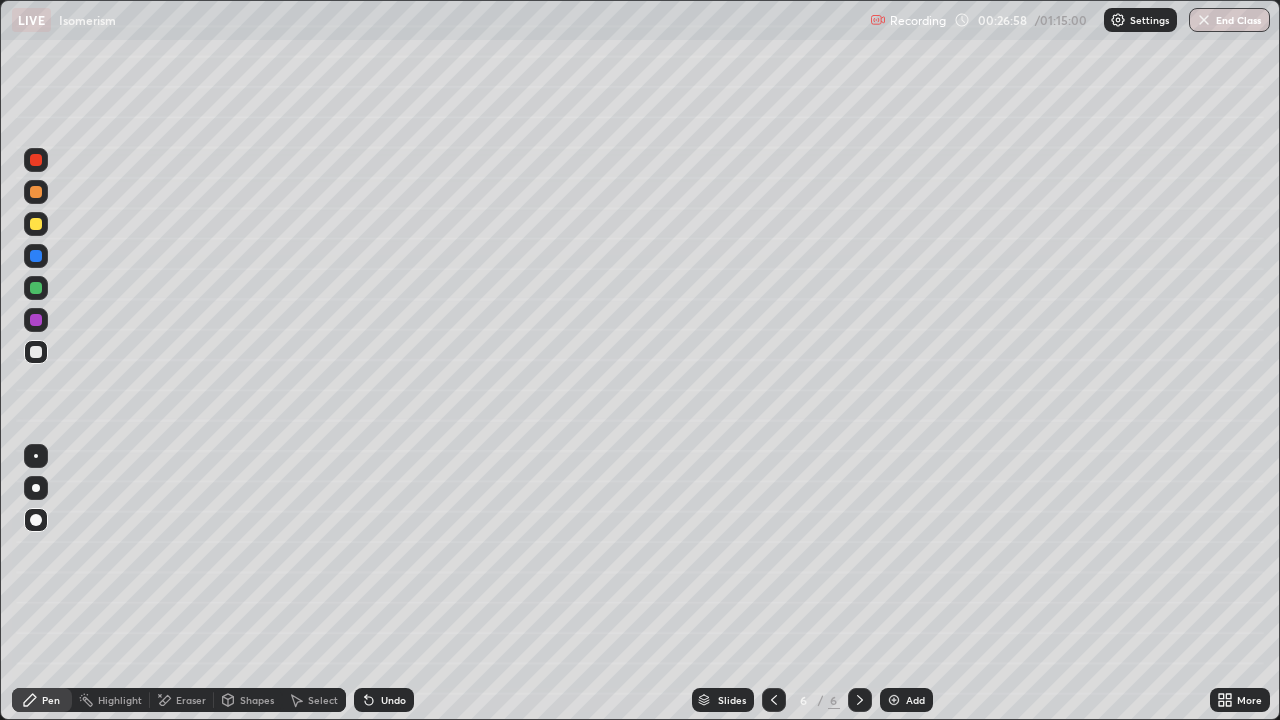 click on "Undo" at bounding box center [393, 700] 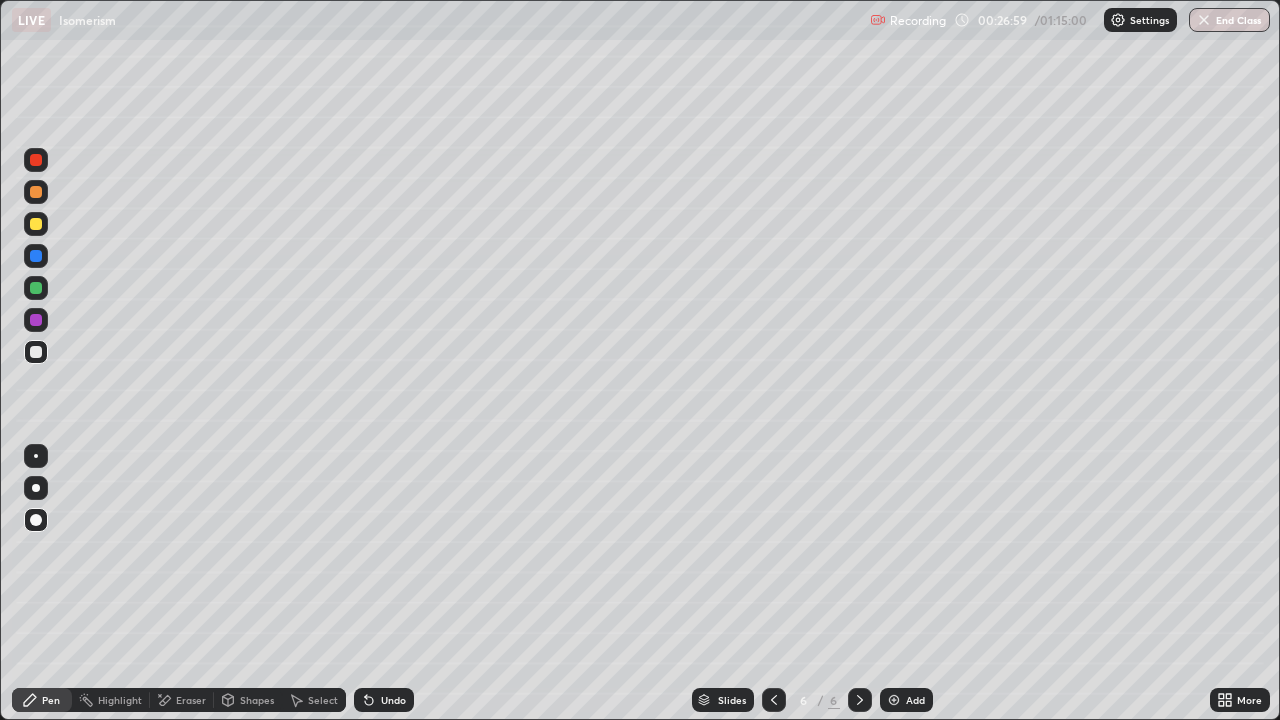 click on "Undo" at bounding box center [384, 700] 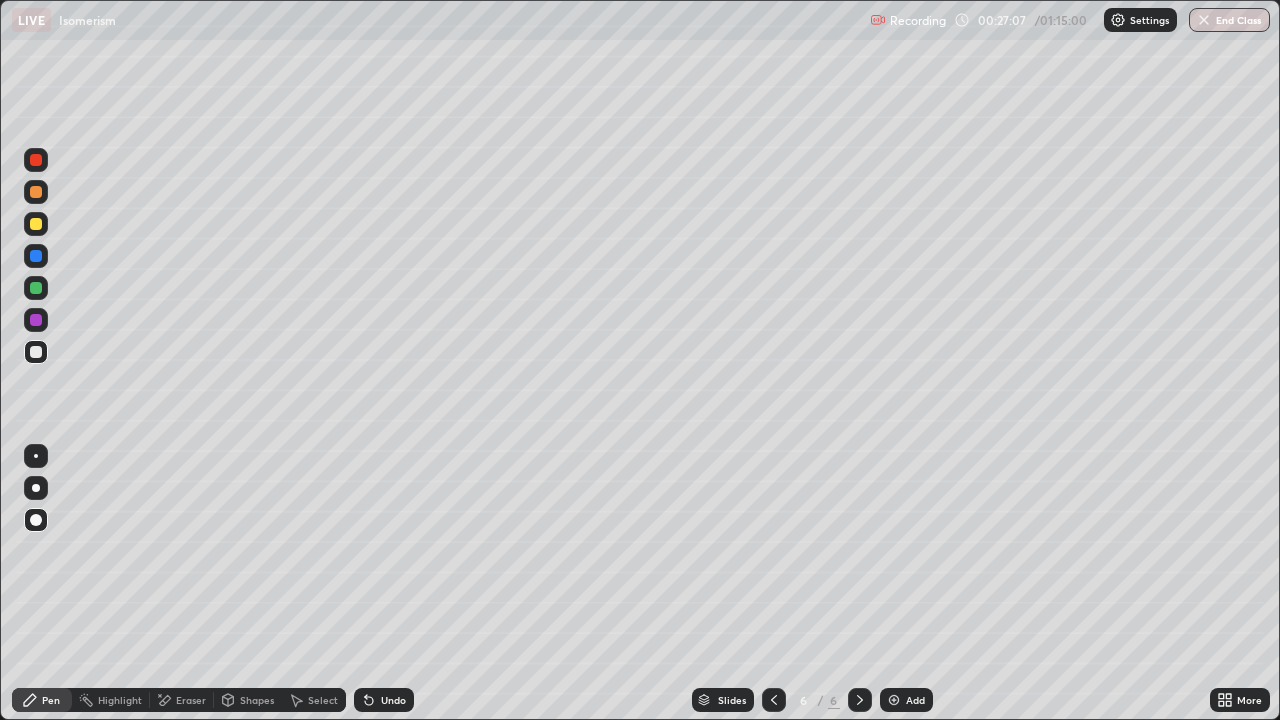 click on "Shapes" at bounding box center (257, 700) 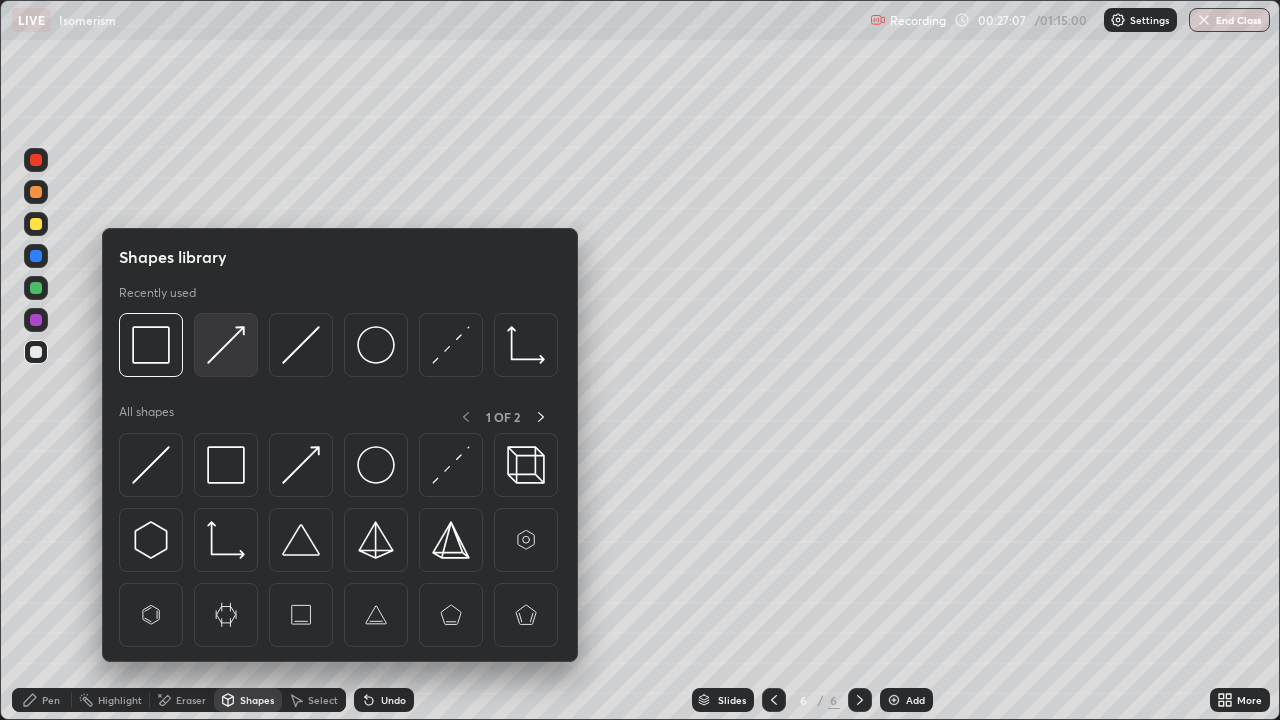 click at bounding box center [226, 345] 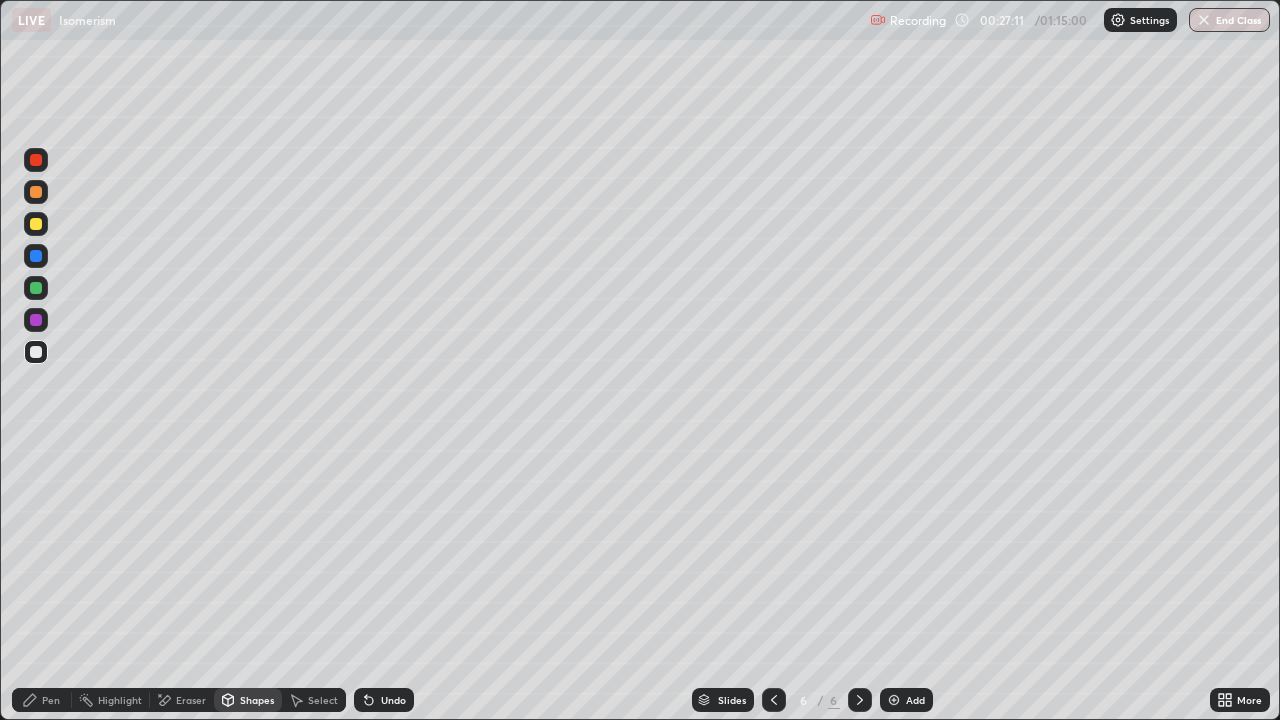 click on "Pen" at bounding box center (51, 700) 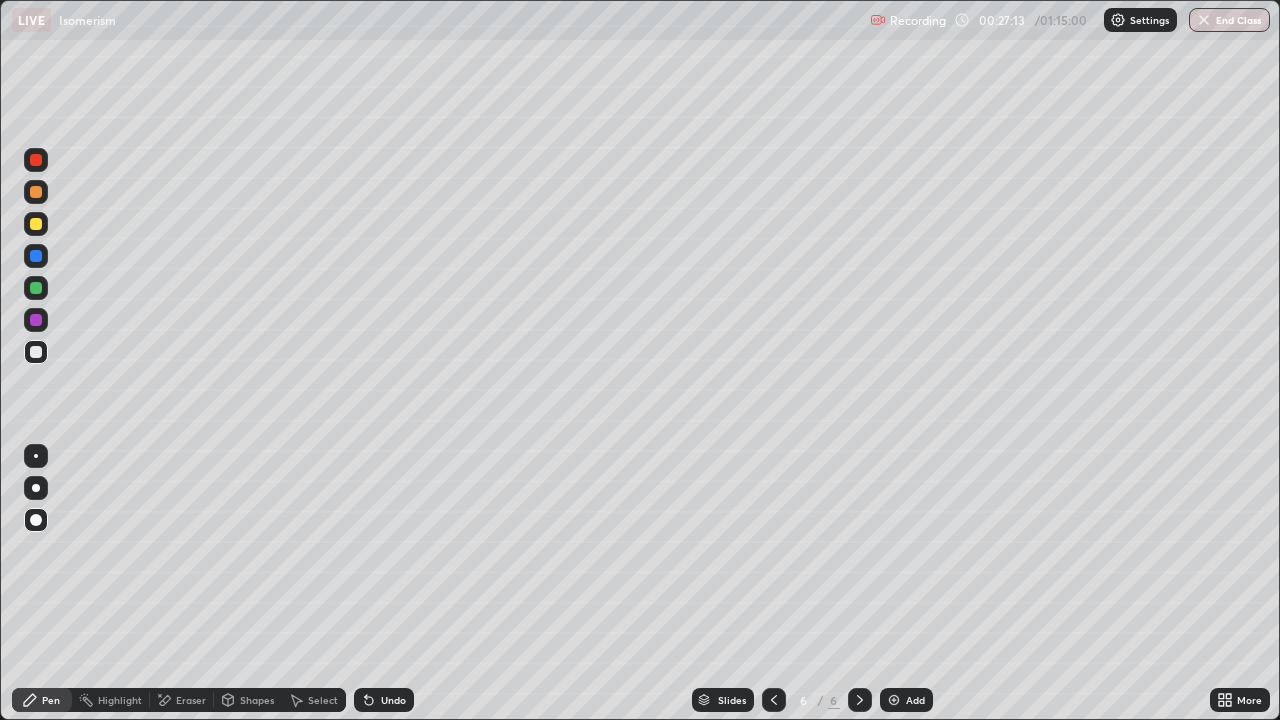 click on "Select" at bounding box center (323, 700) 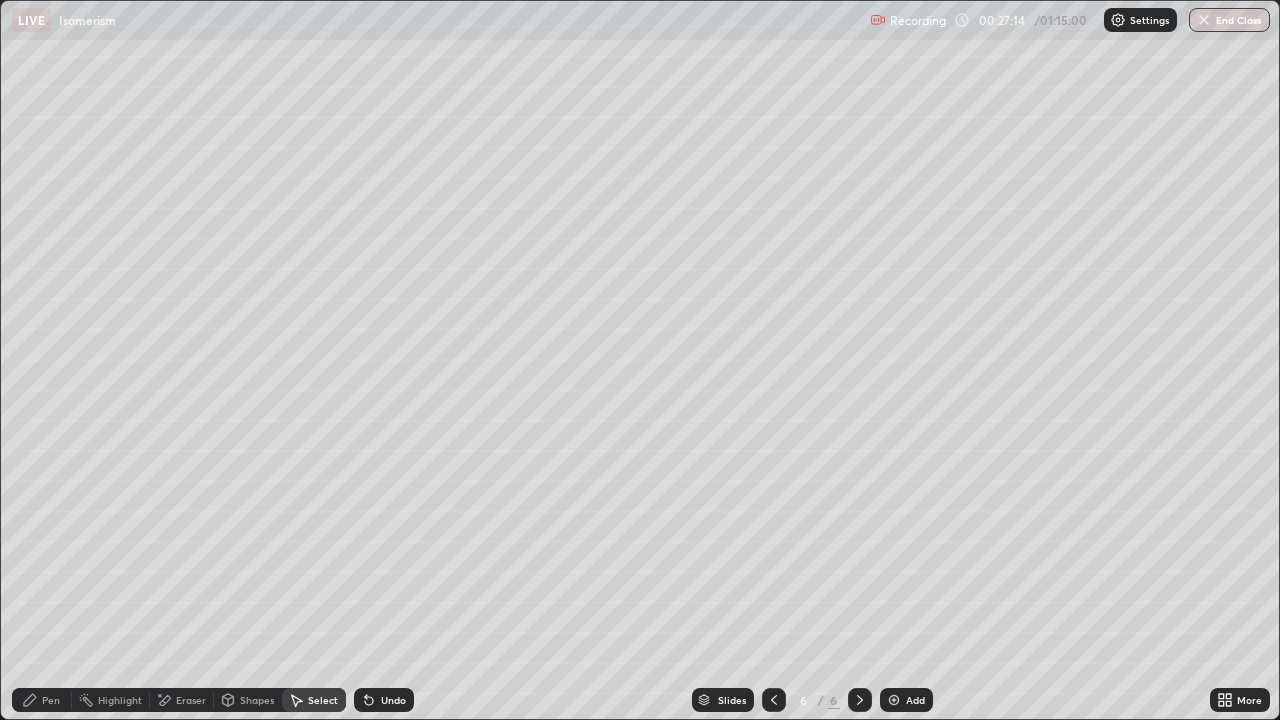 click on "Shapes" at bounding box center (248, 700) 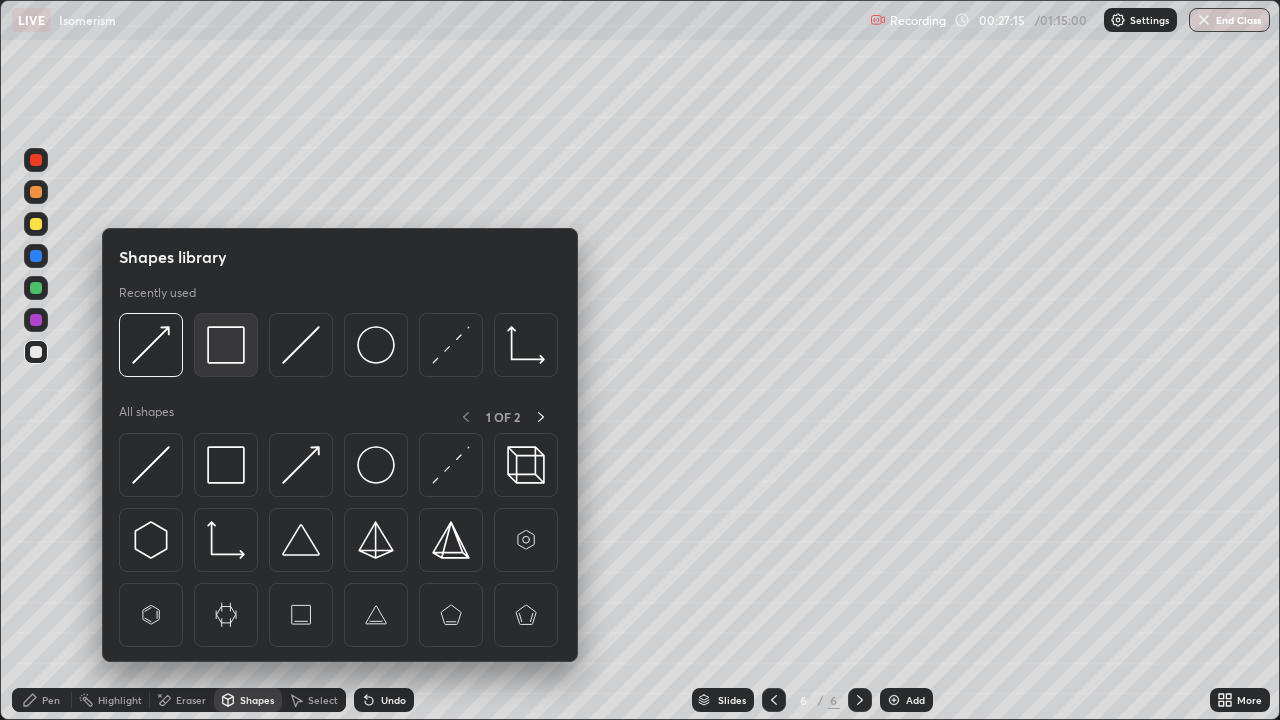 click at bounding box center [226, 345] 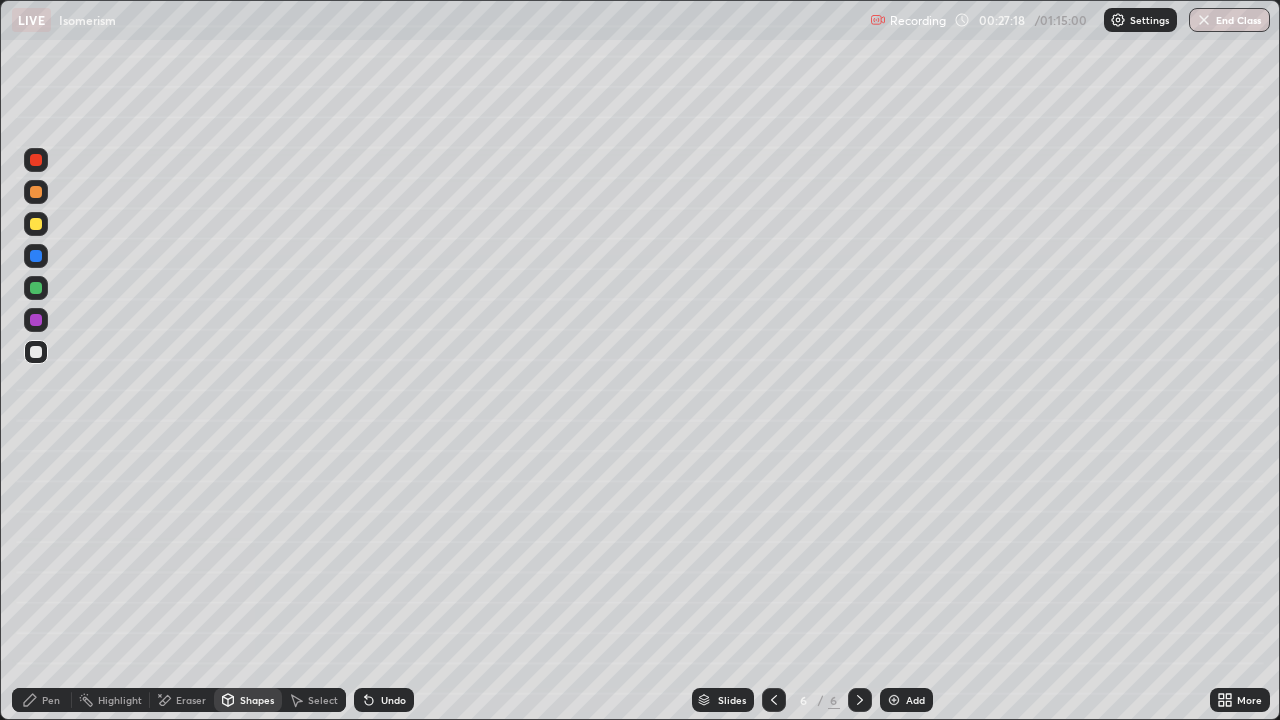 click on "Undo" at bounding box center [393, 700] 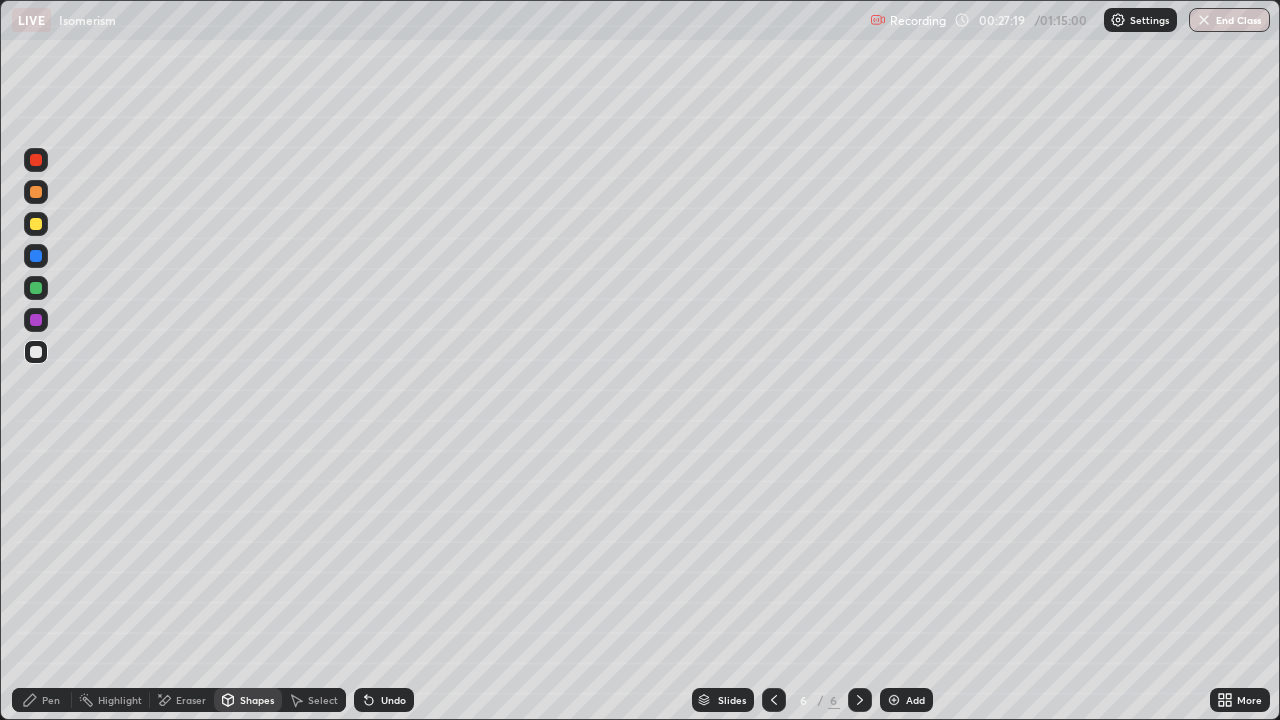 click on "Shapes" at bounding box center (257, 700) 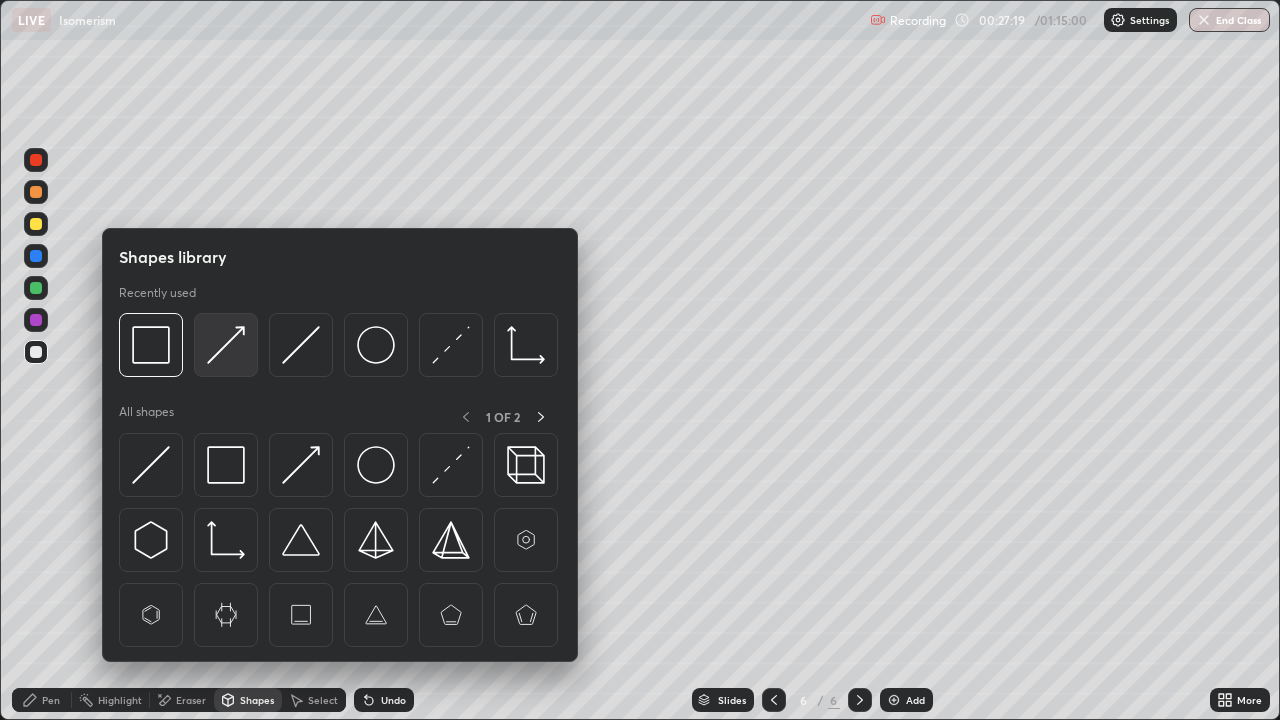 click at bounding box center [226, 345] 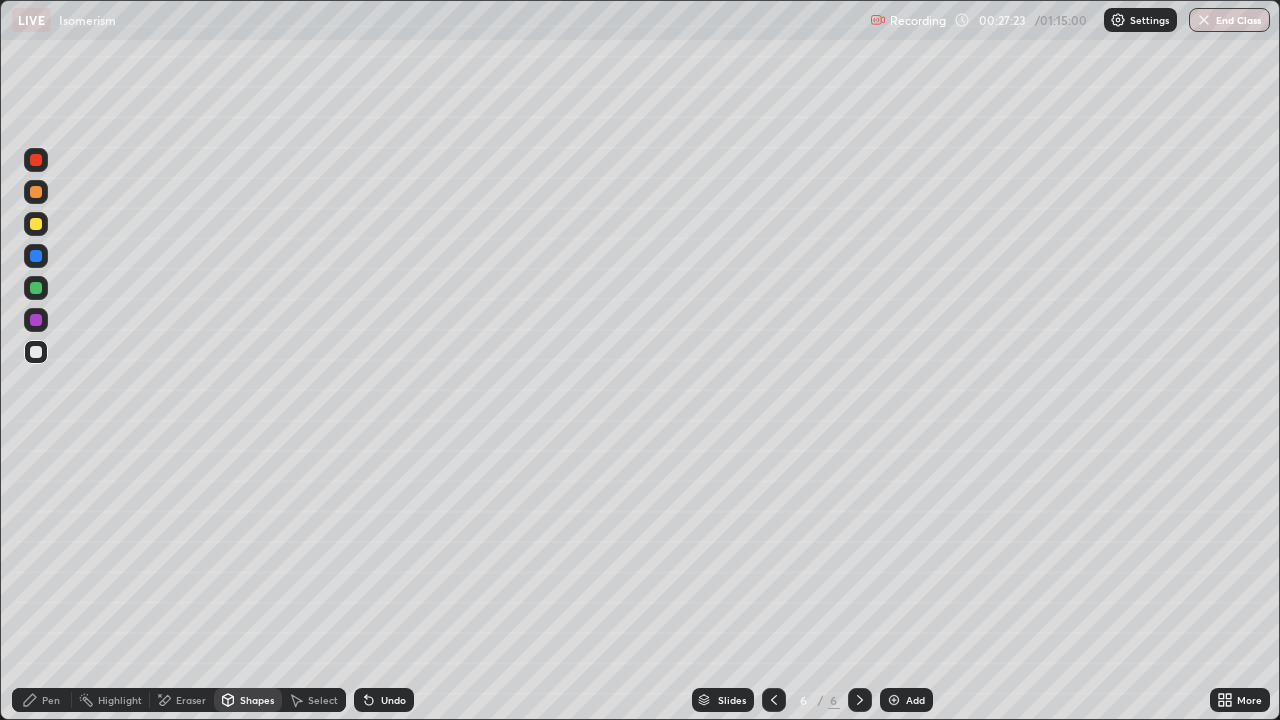 click on "Pen" at bounding box center [42, 700] 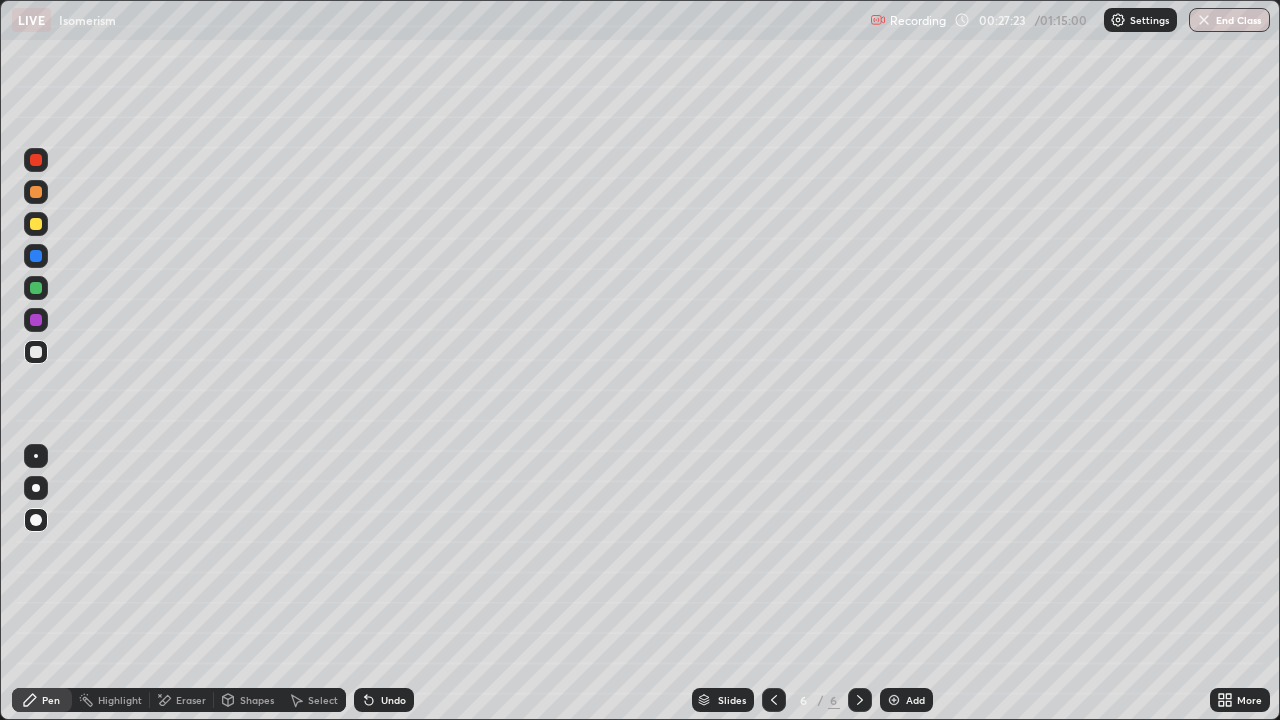 click at bounding box center [36, 352] 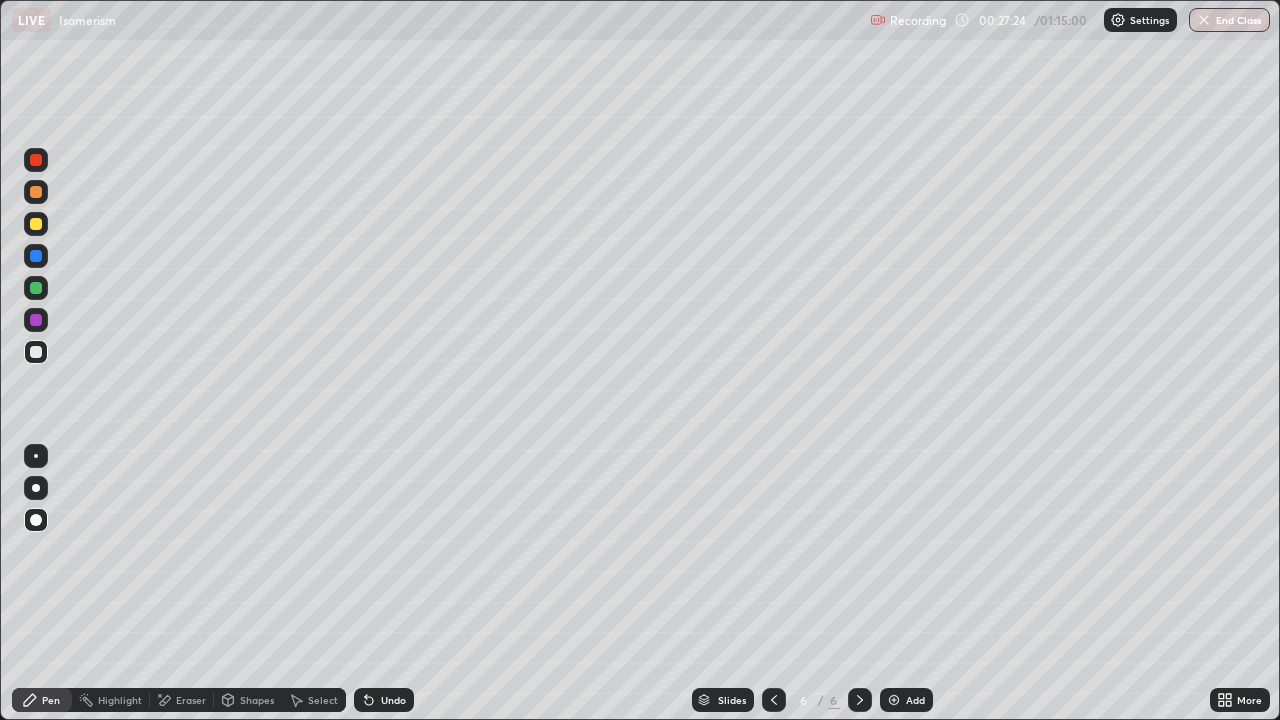 click at bounding box center [36, 224] 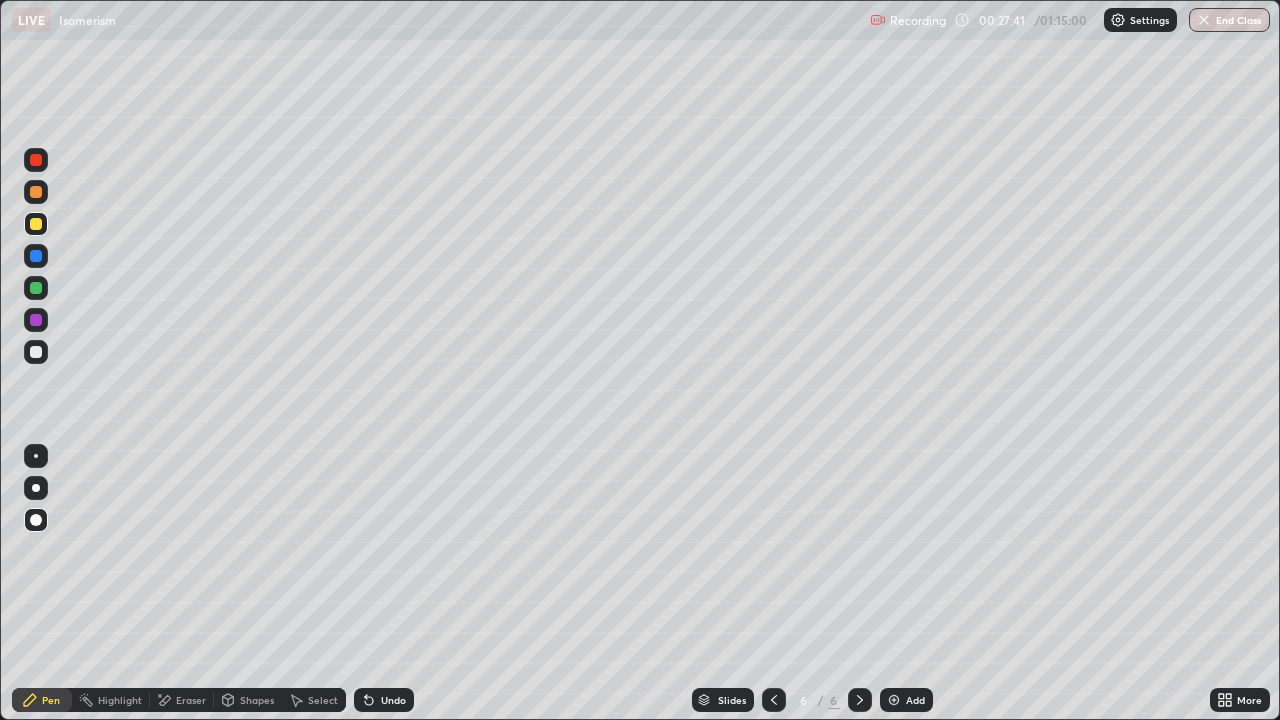 click on "Shapes" at bounding box center [257, 700] 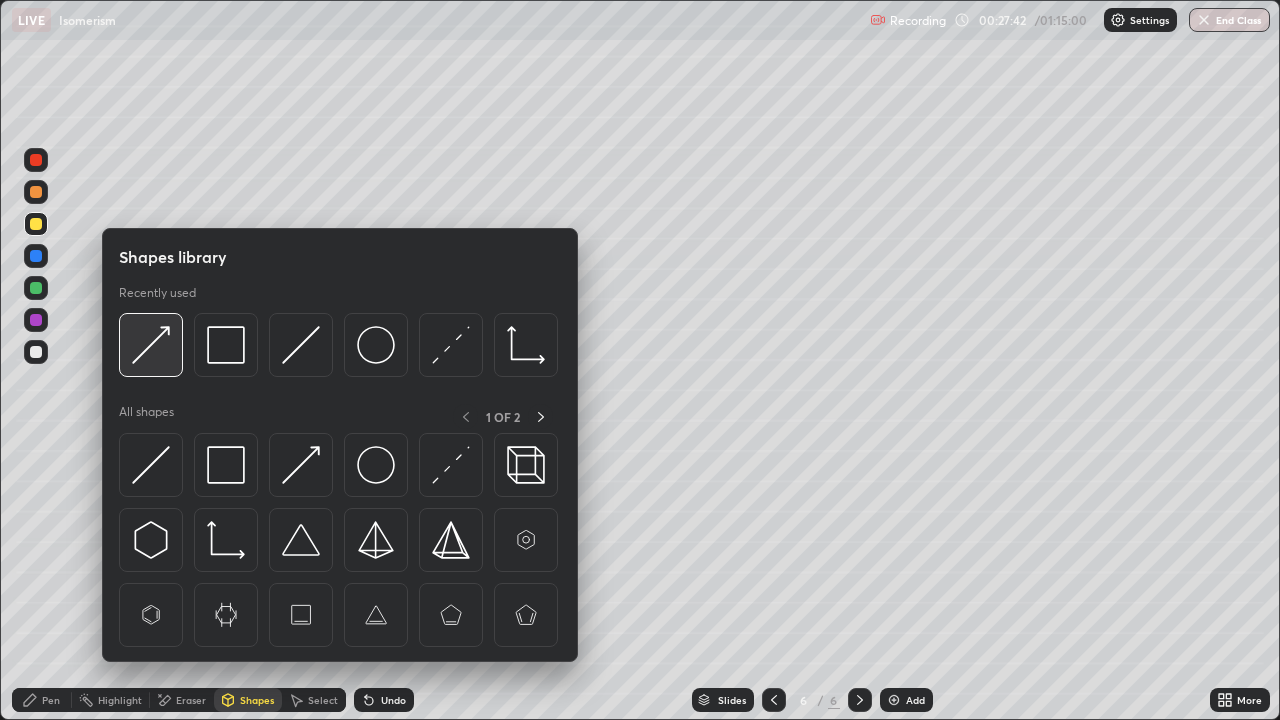 click at bounding box center (151, 345) 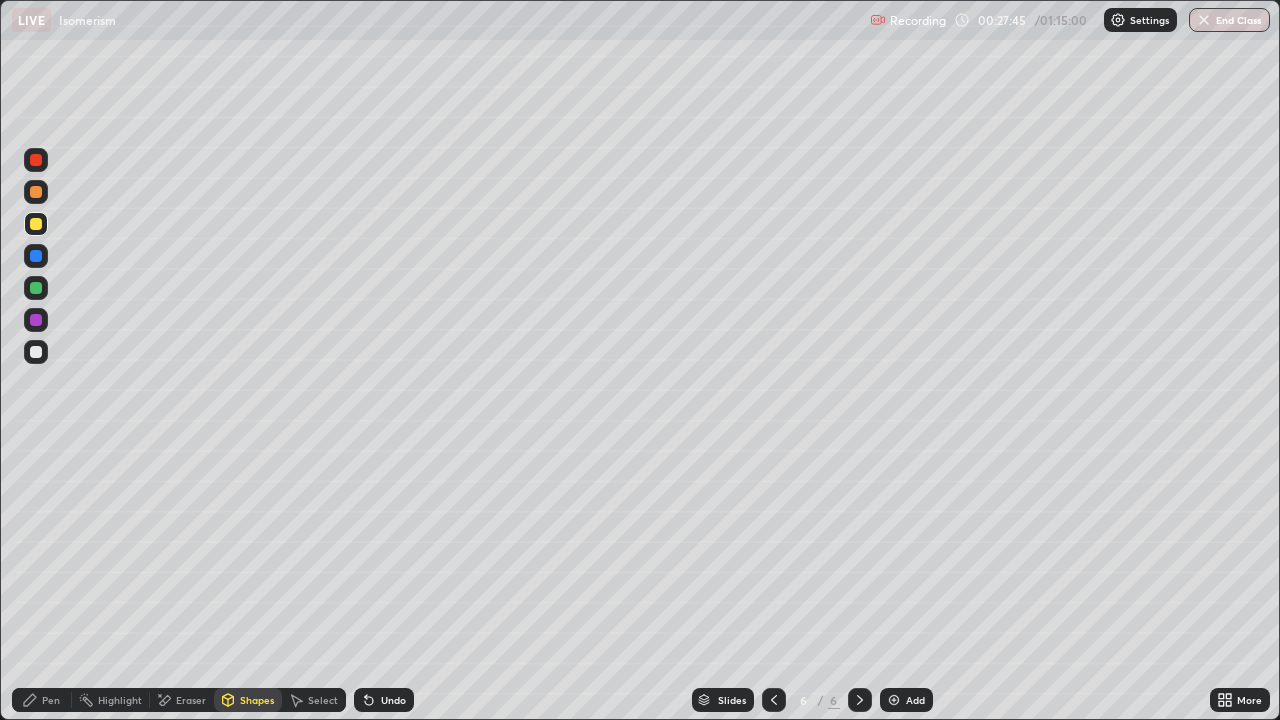 click on "Pen" at bounding box center [51, 700] 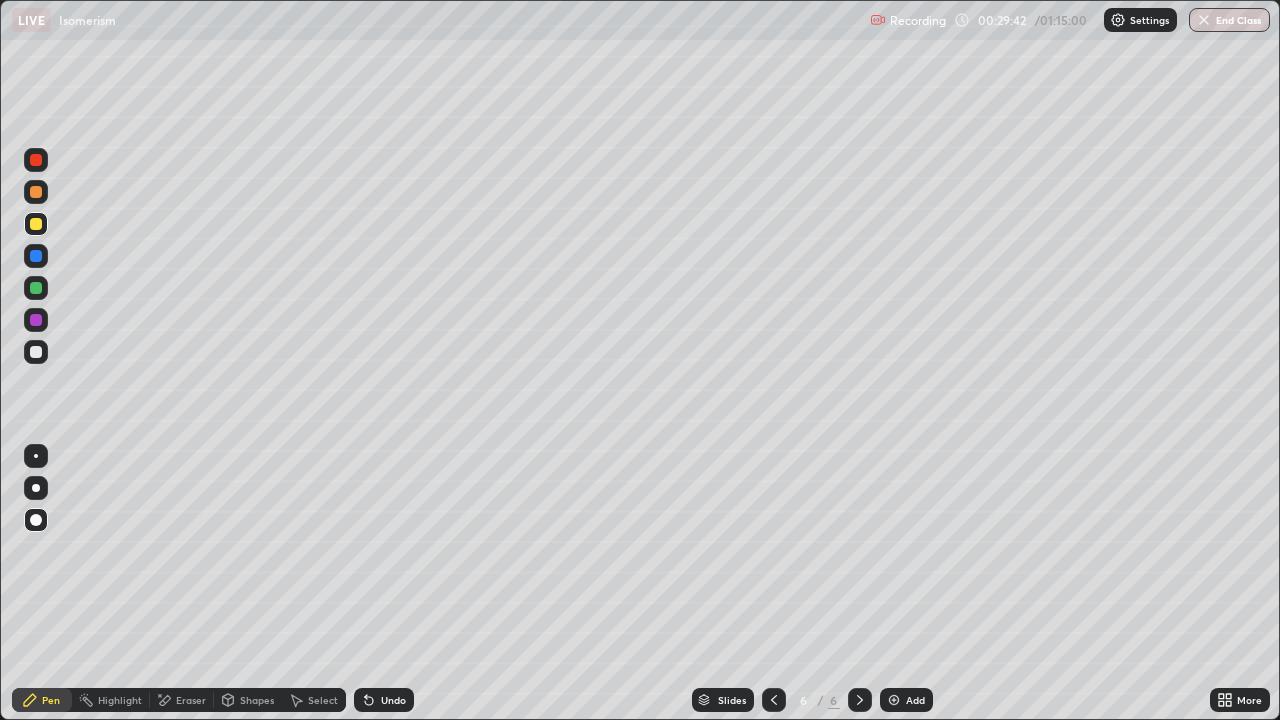 click at bounding box center [36, 288] 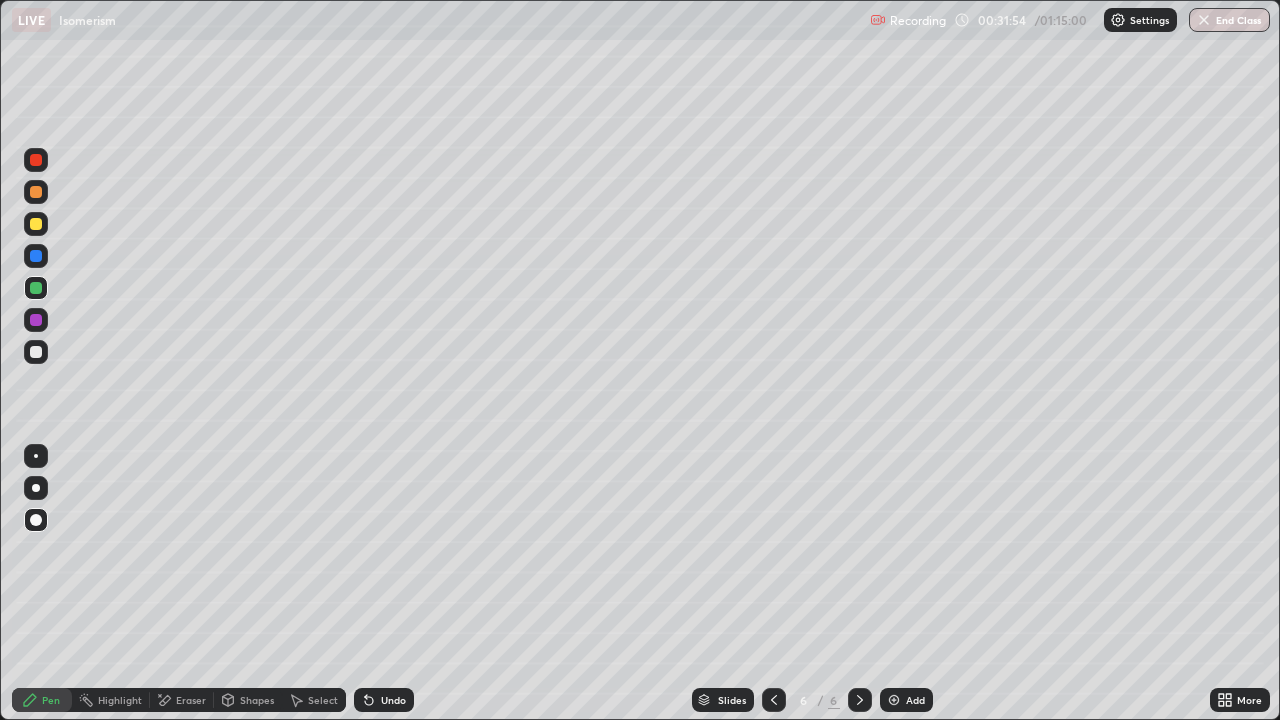 click at bounding box center (36, 224) 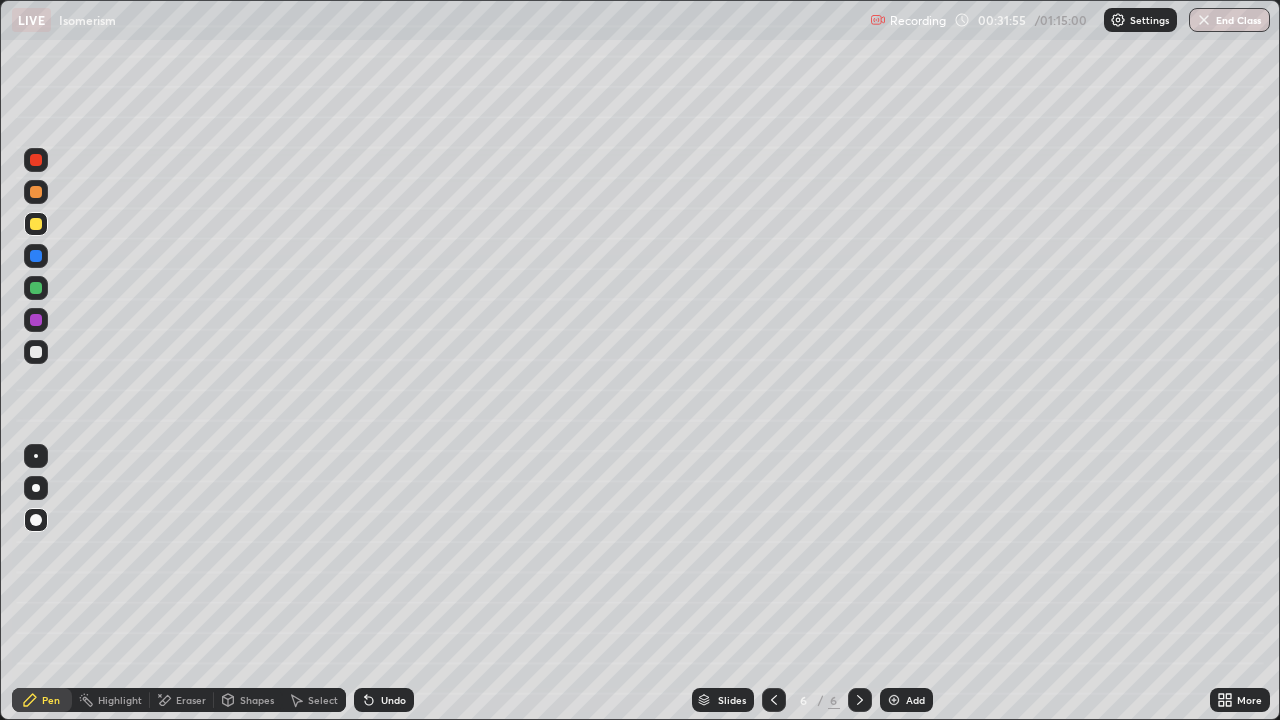 click at bounding box center [36, 352] 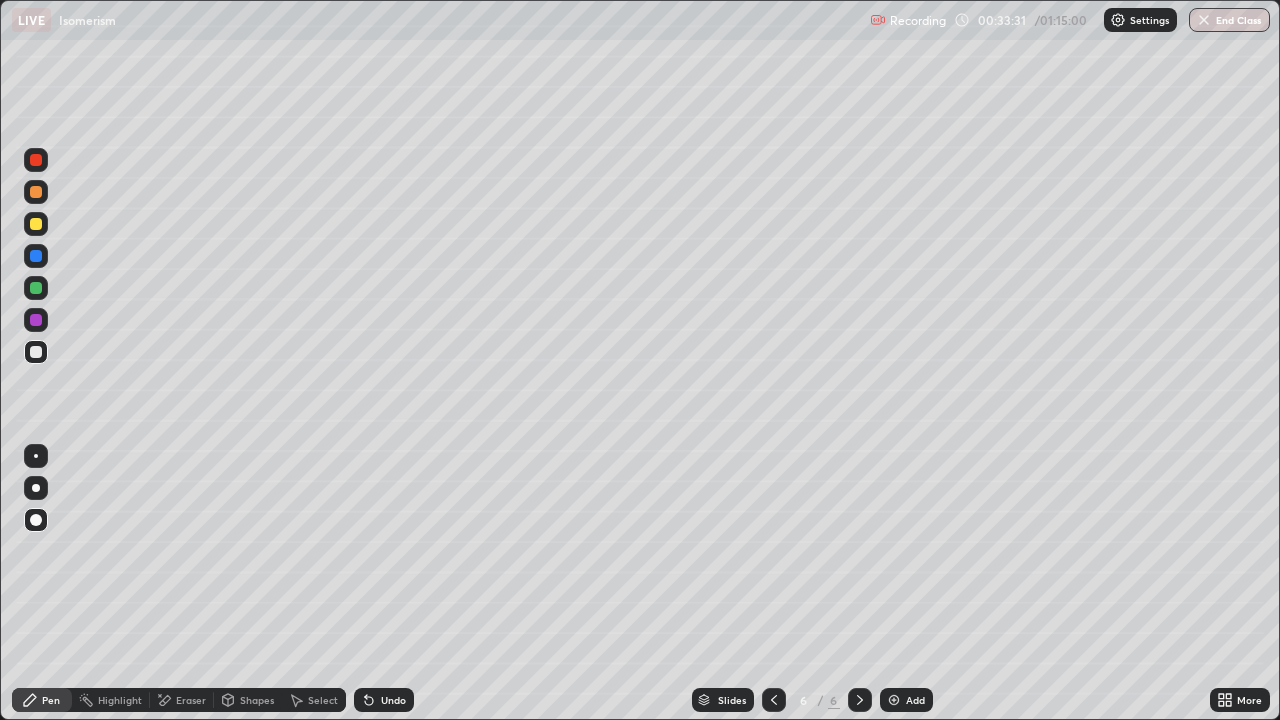 click at bounding box center (36, 192) 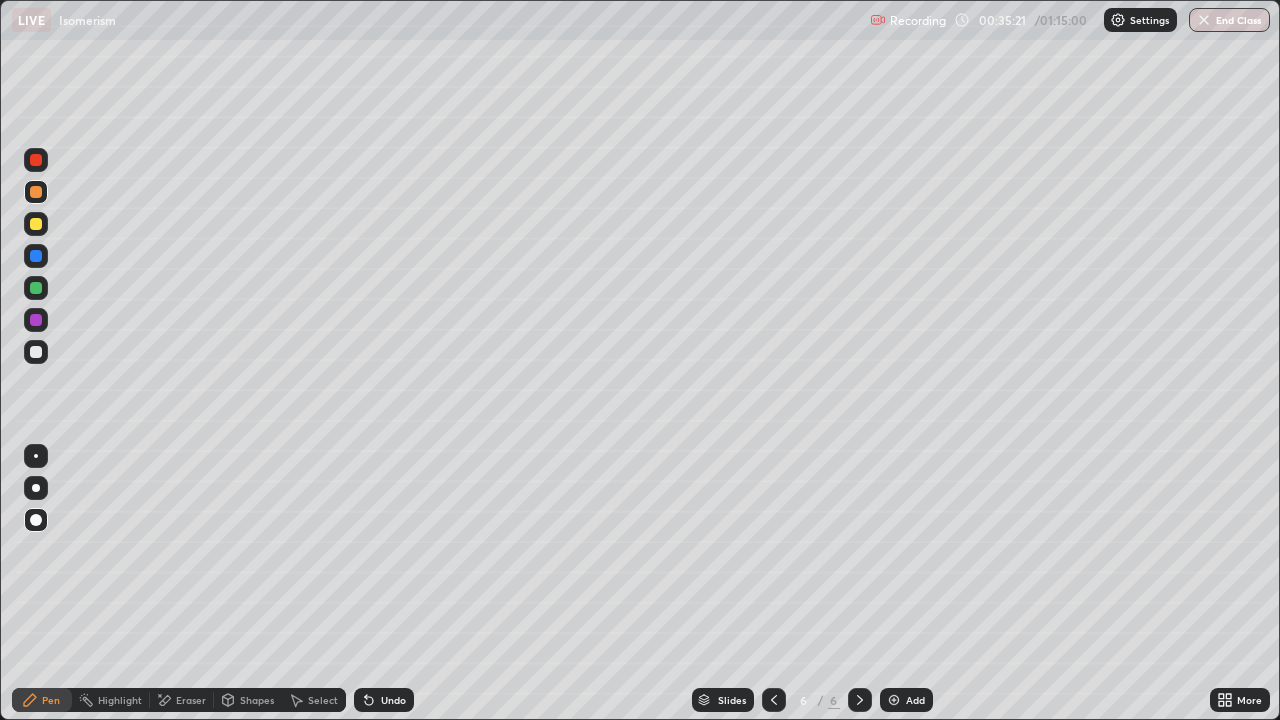 click on "Undo" at bounding box center [384, 700] 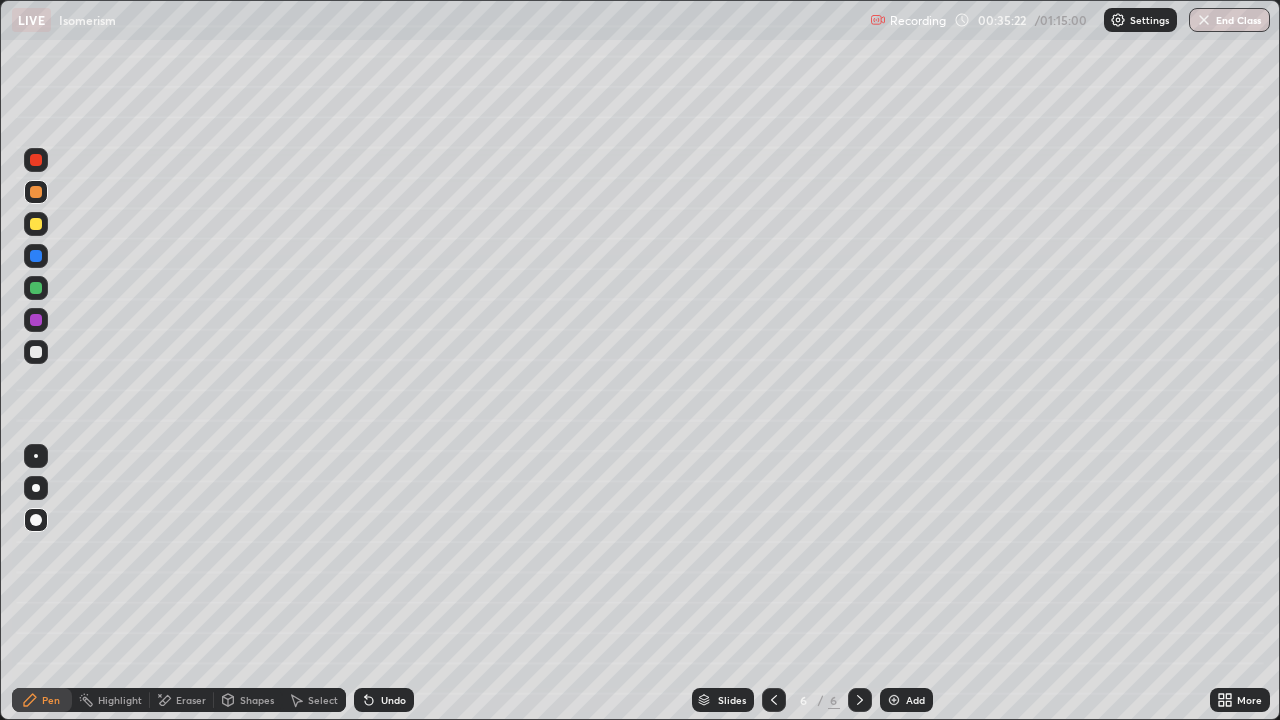 click on "Undo" at bounding box center [384, 700] 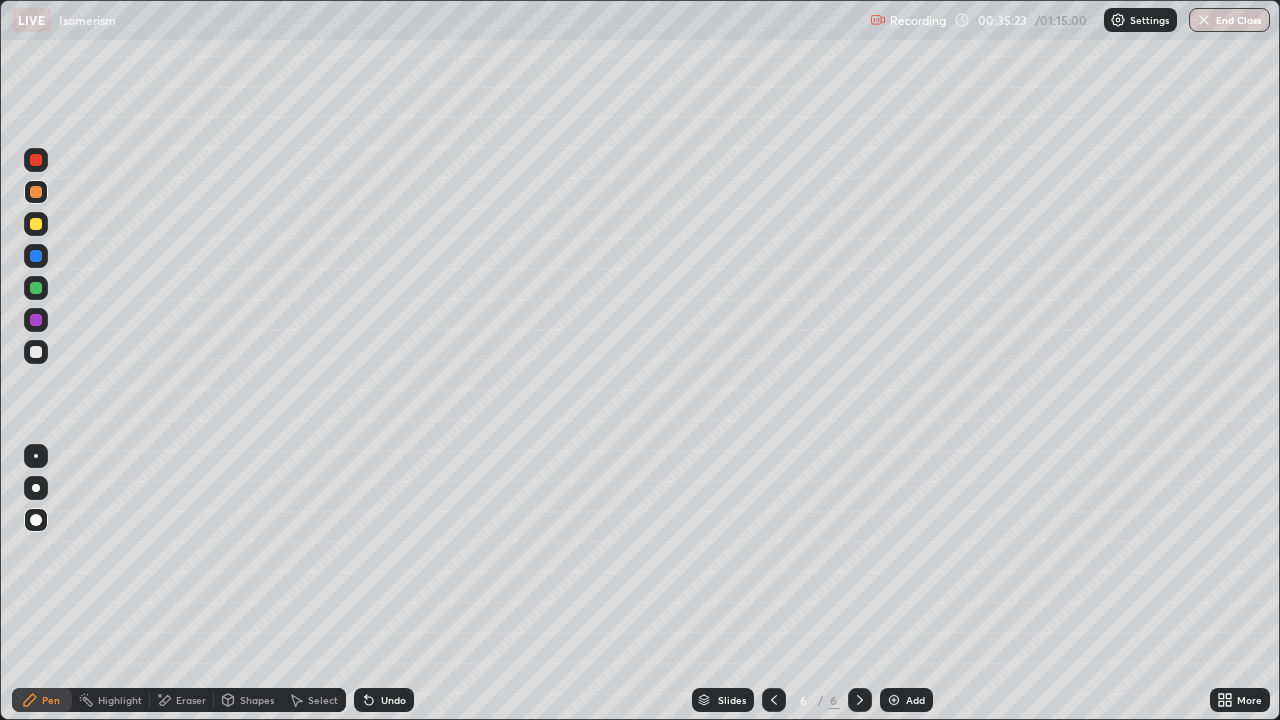click on "Undo" at bounding box center (384, 700) 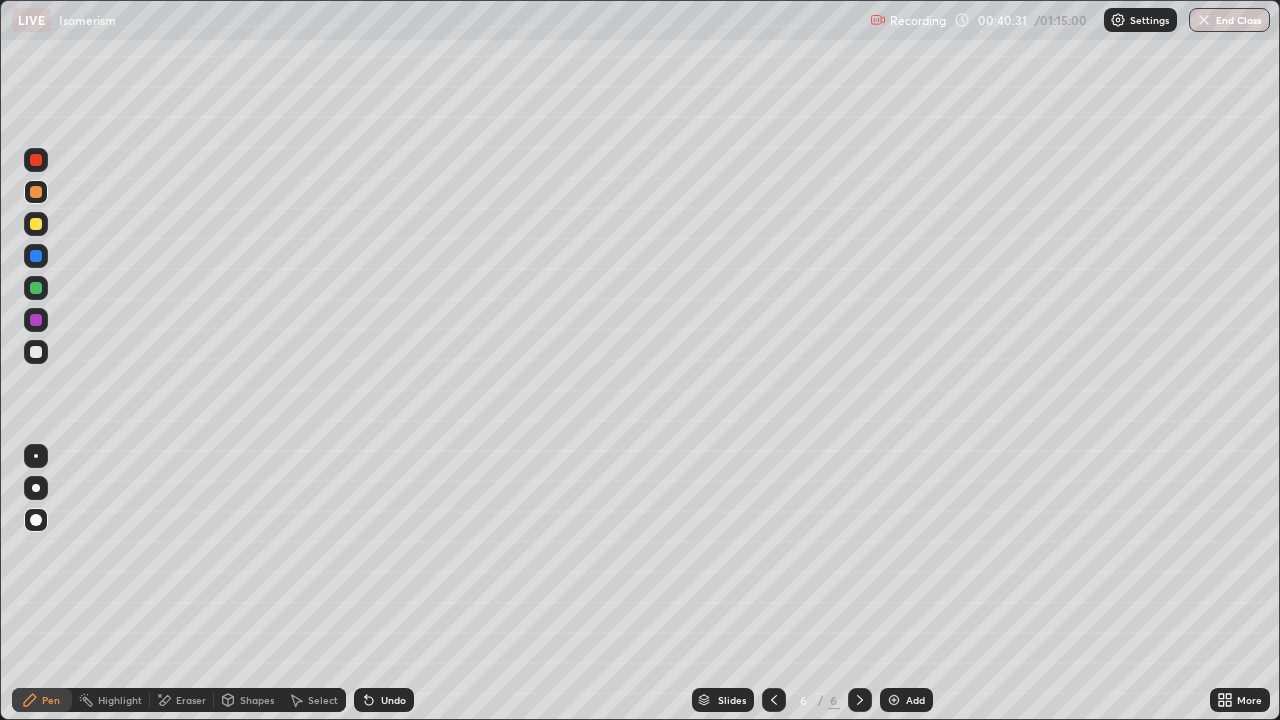 click 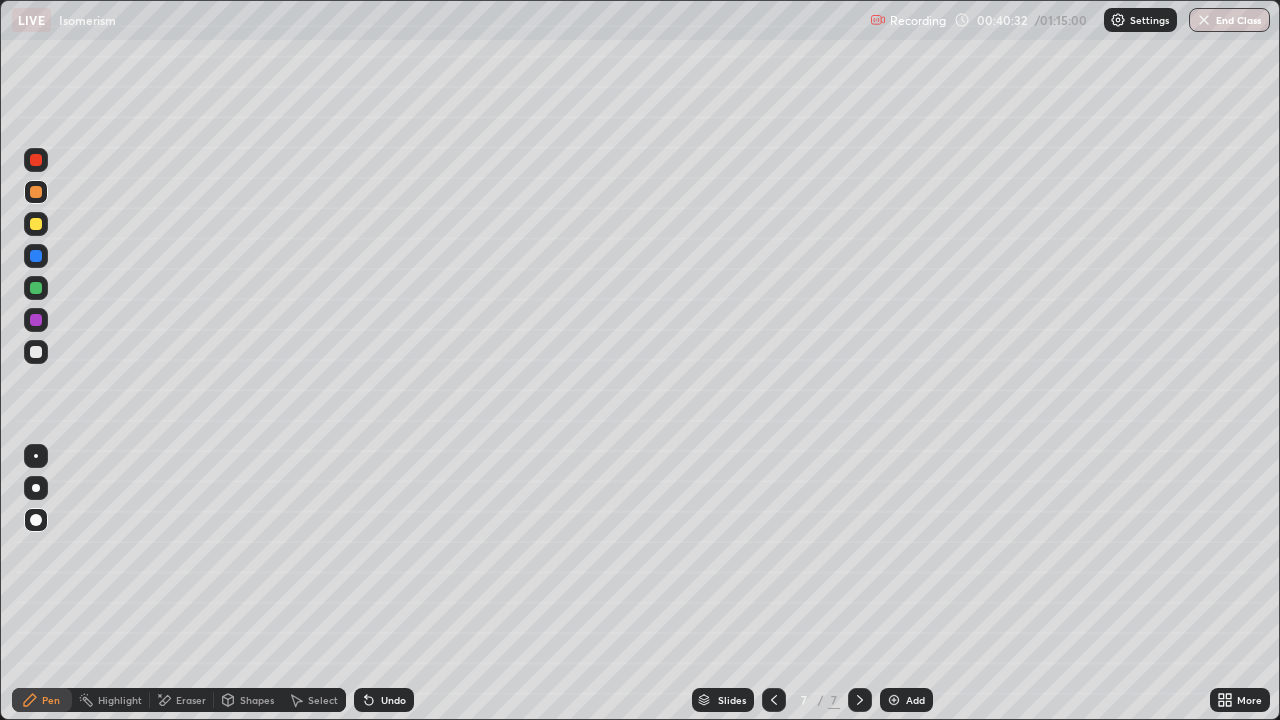 click at bounding box center [36, 352] 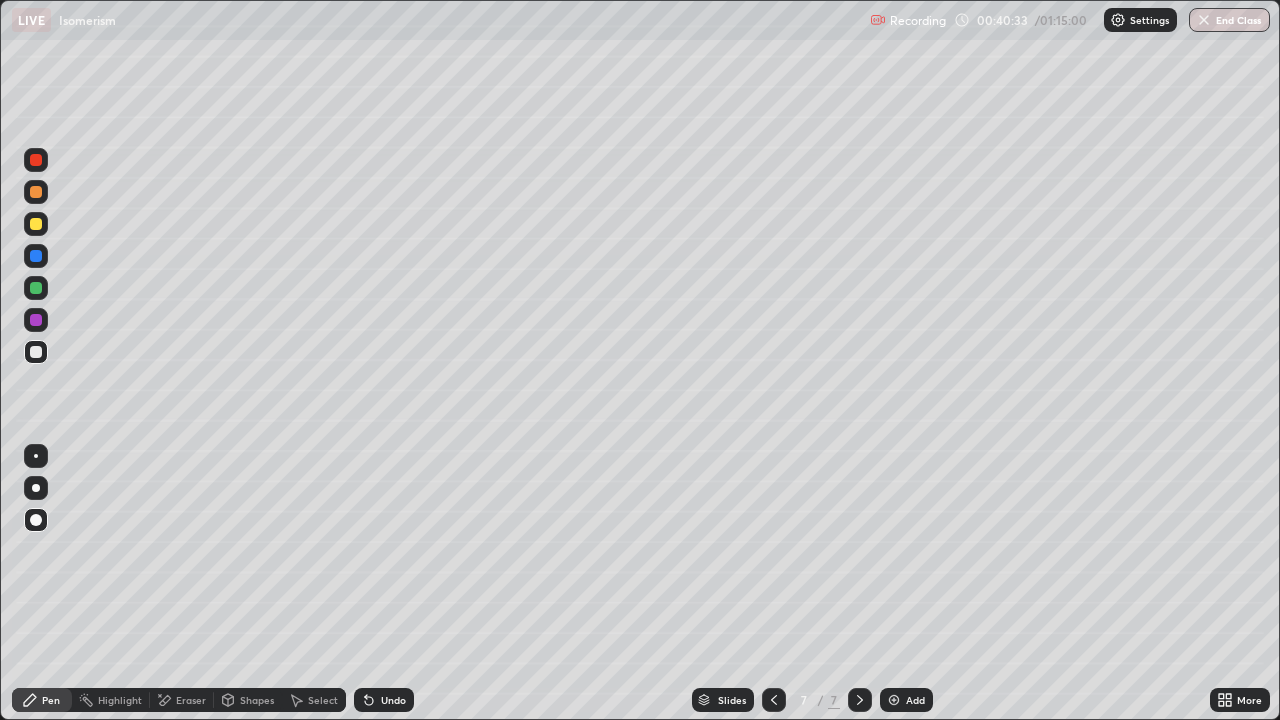click on "Pen" at bounding box center [51, 700] 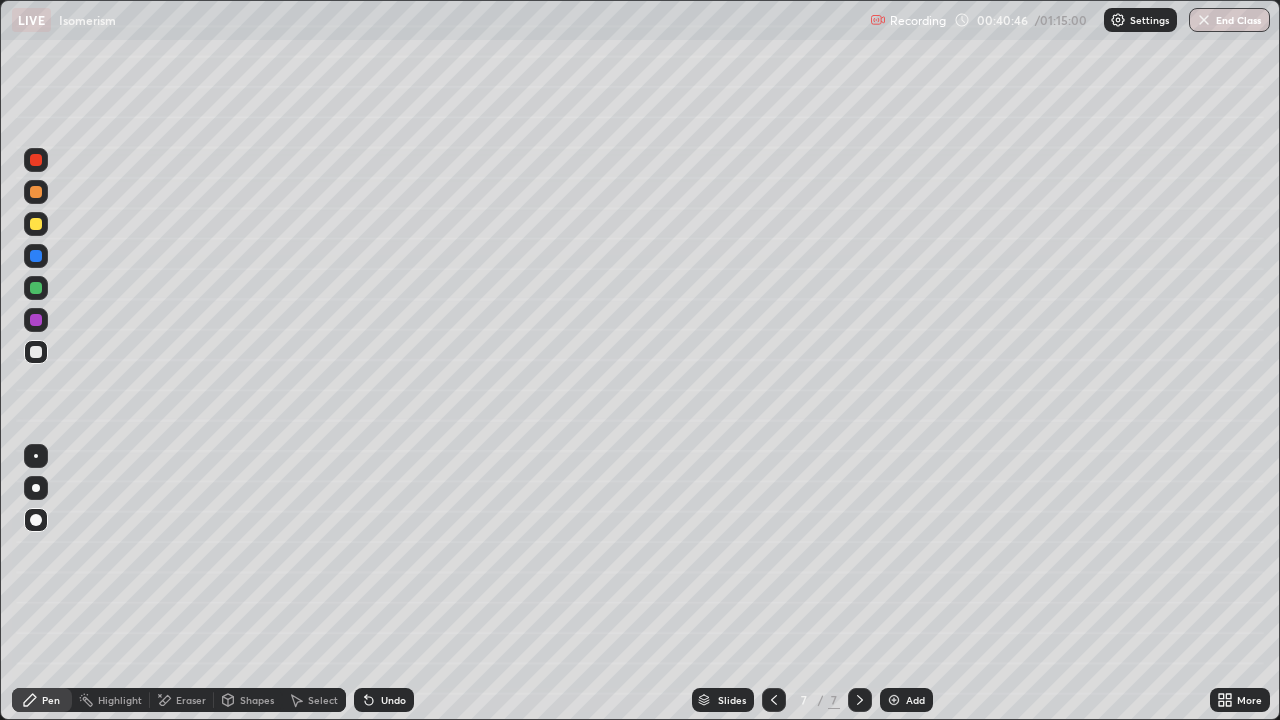 click on "Shapes" at bounding box center [257, 700] 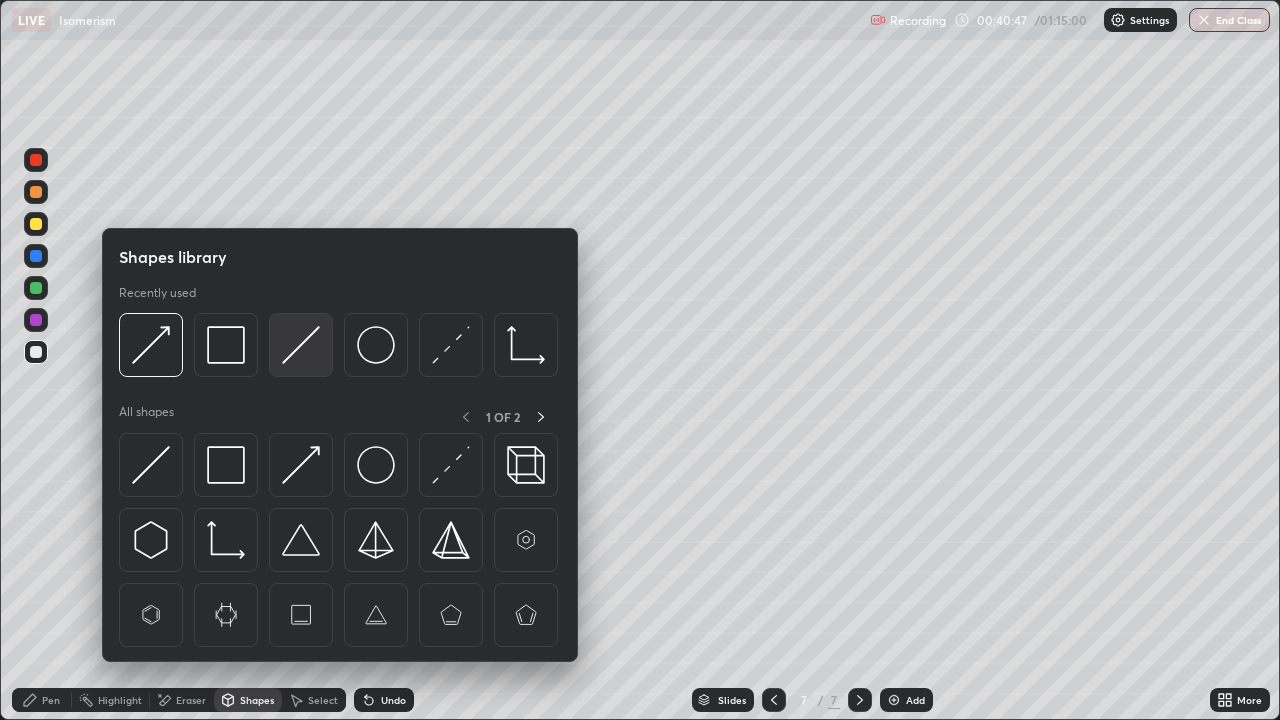 click at bounding box center (301, 345) 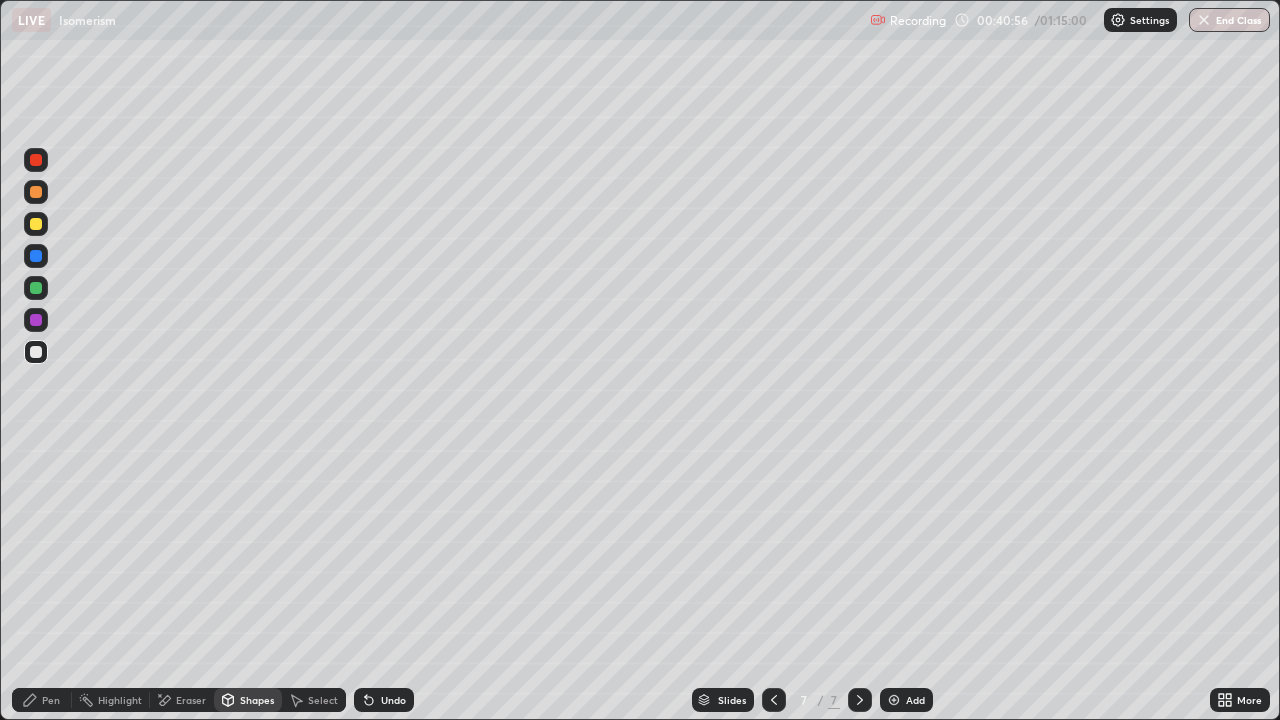 click on "Pen" at bounding box center [51, 700] 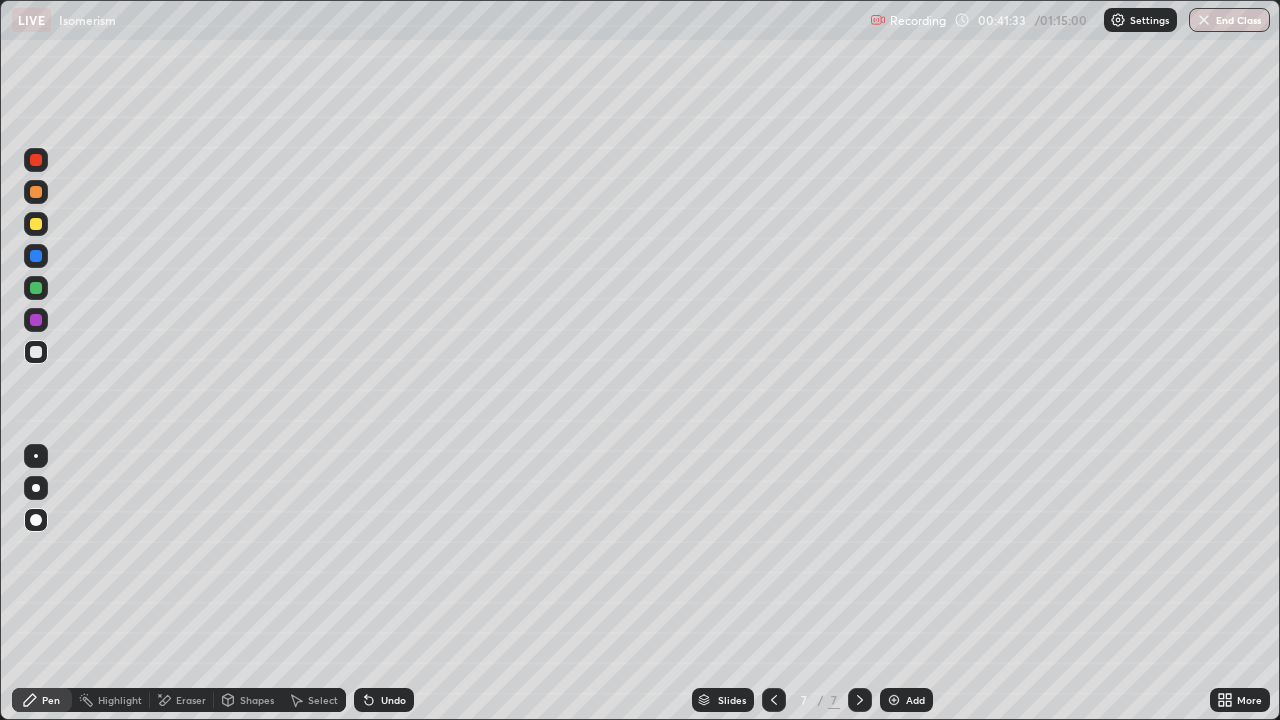 click at bounding box center (36, 224) 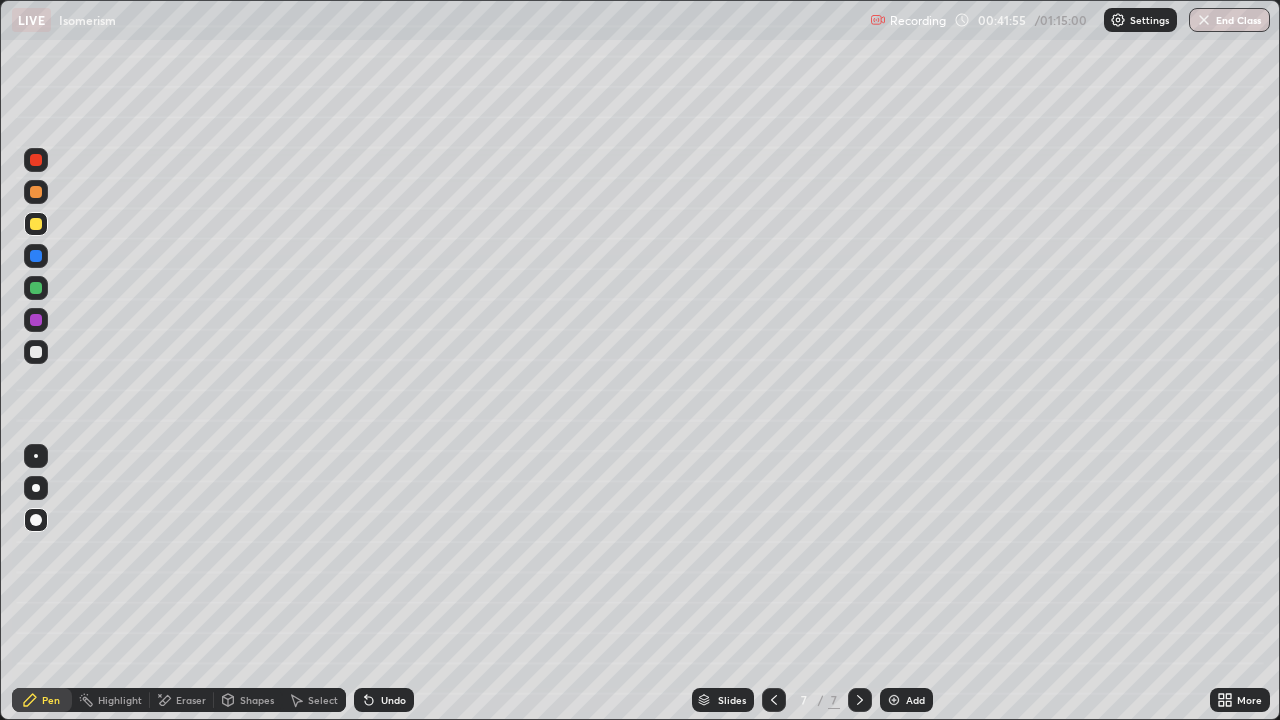 click on "Shapes" at bounding box center (257, 700) 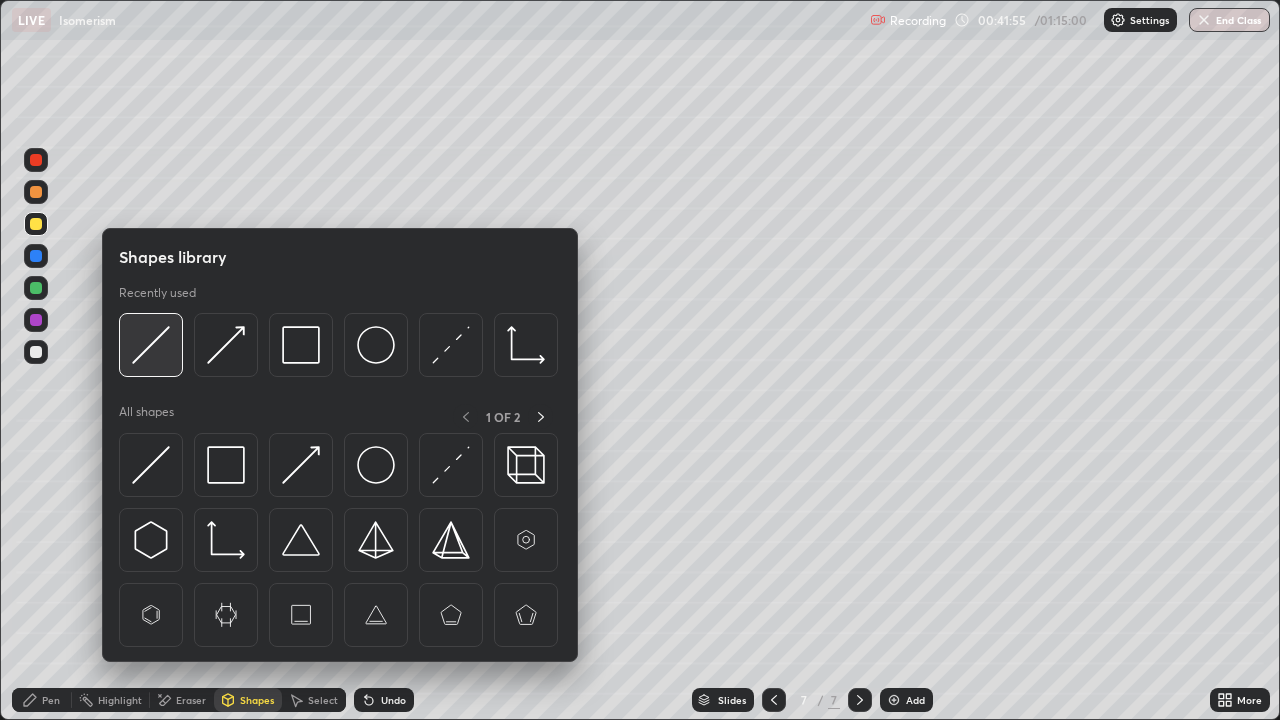 click at bounding box center (151, 345) 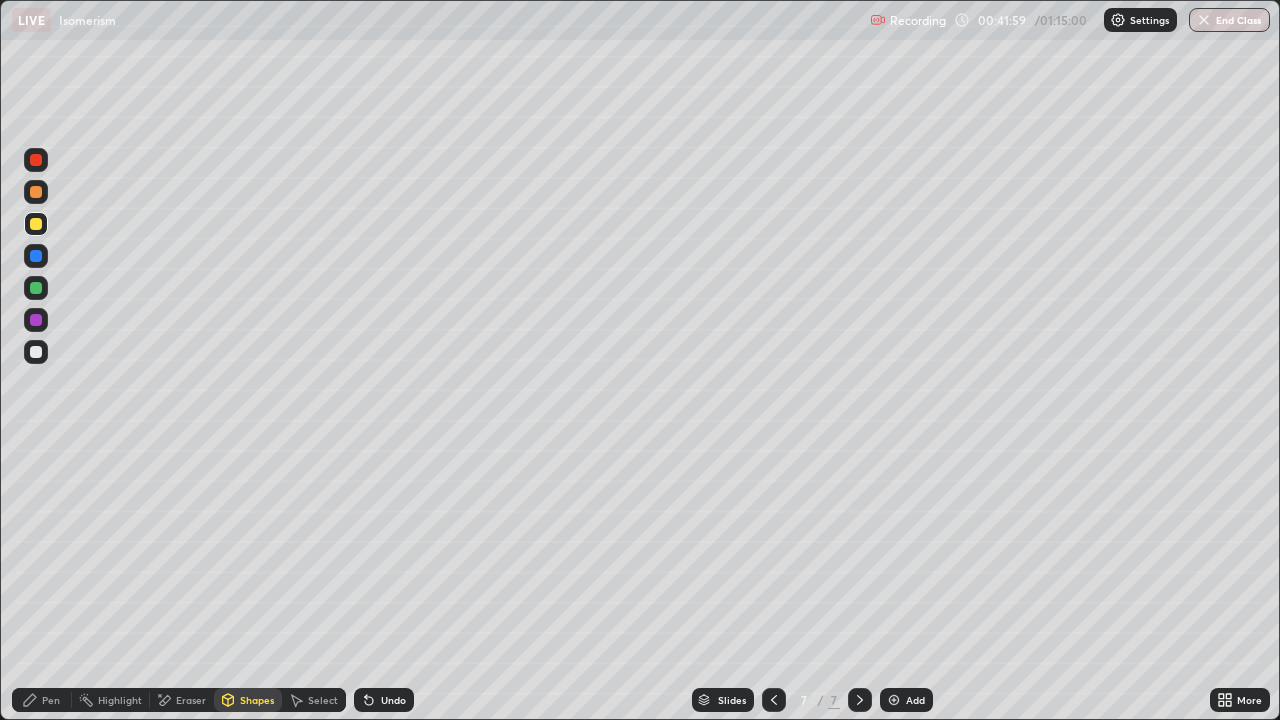 click on "Pen" at bounding box center [51, 700] 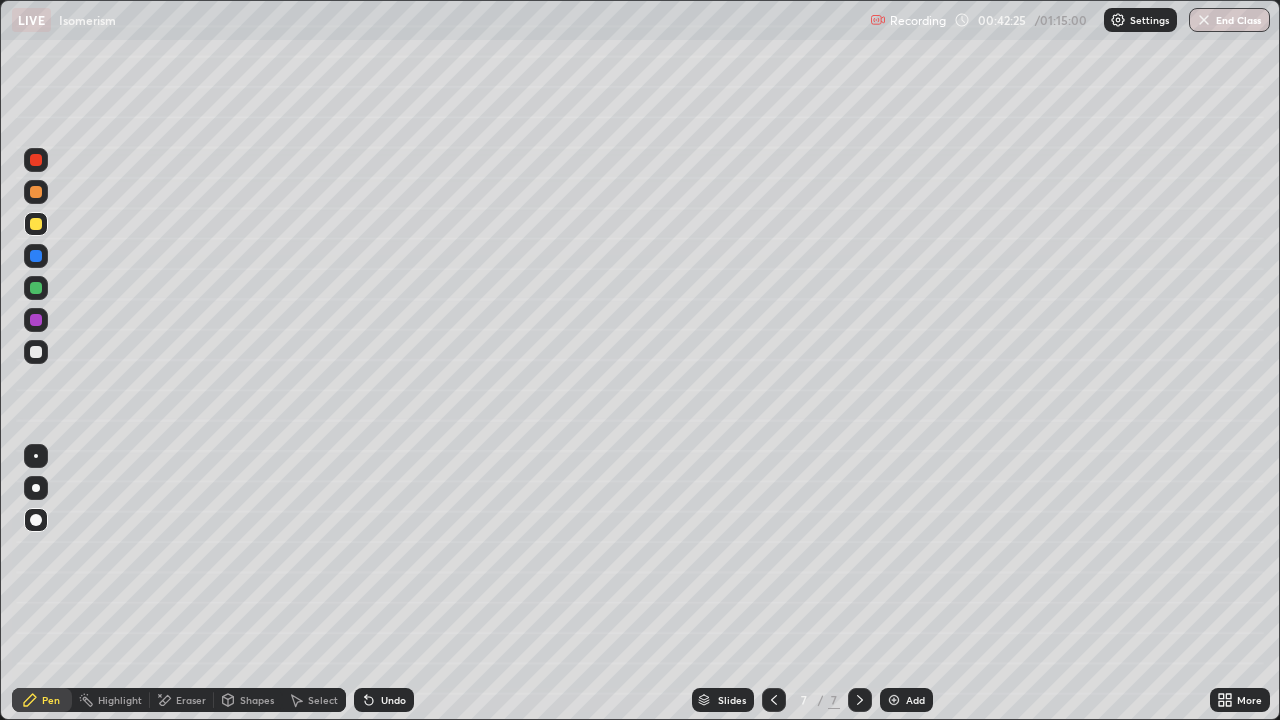 click at bounding box center (36, 352) 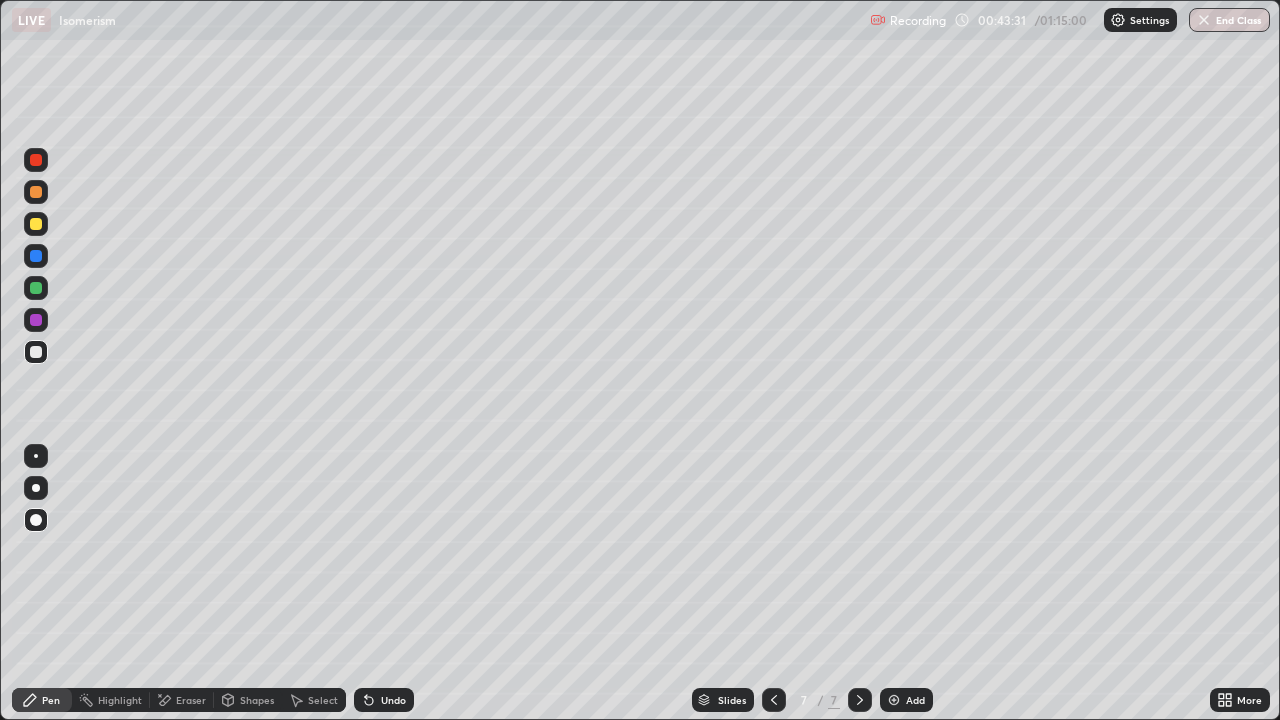 click at bounding box center (36, 224) 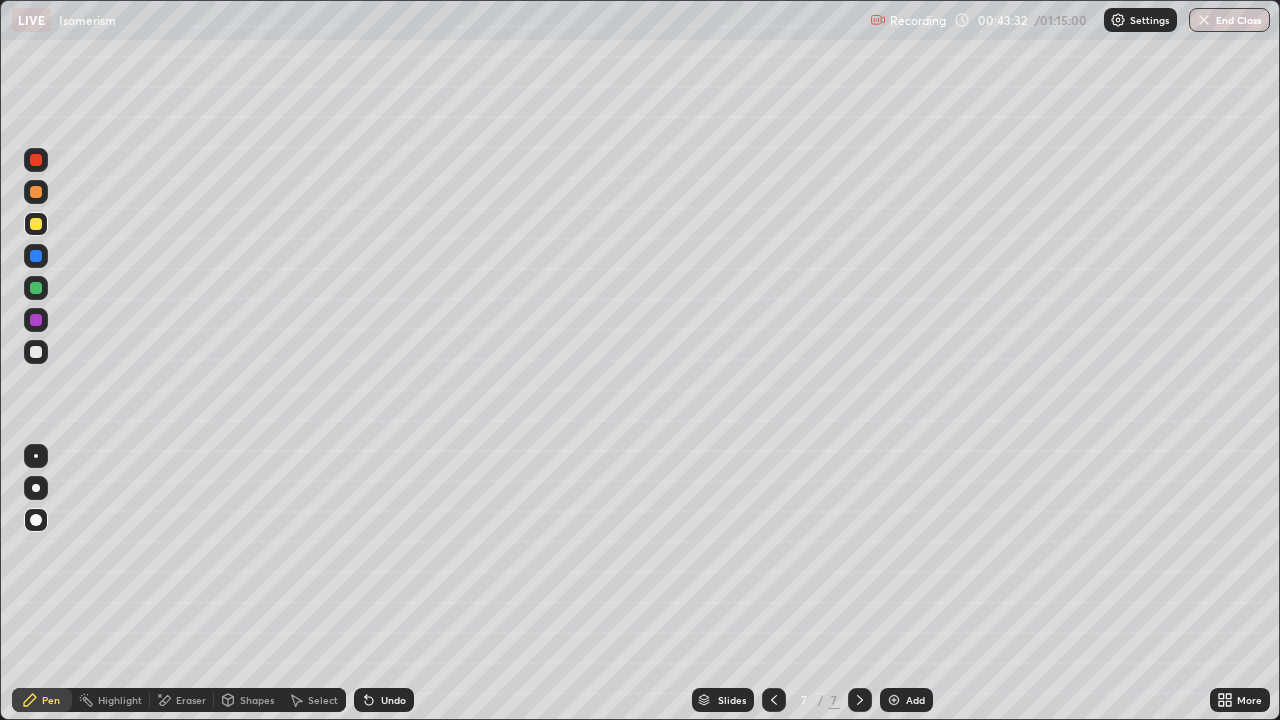 click on "Pen" at bounding box center [51, 700] 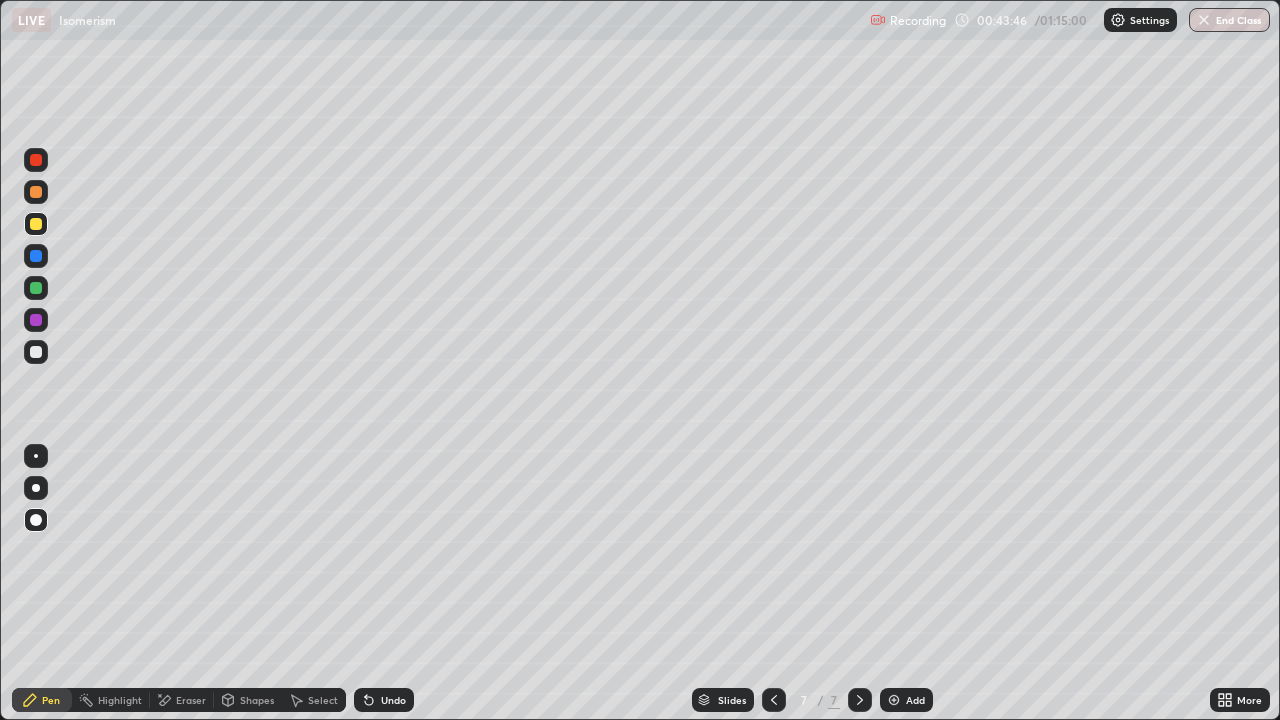 click on "Shapes" at bounding box center [257, 700] 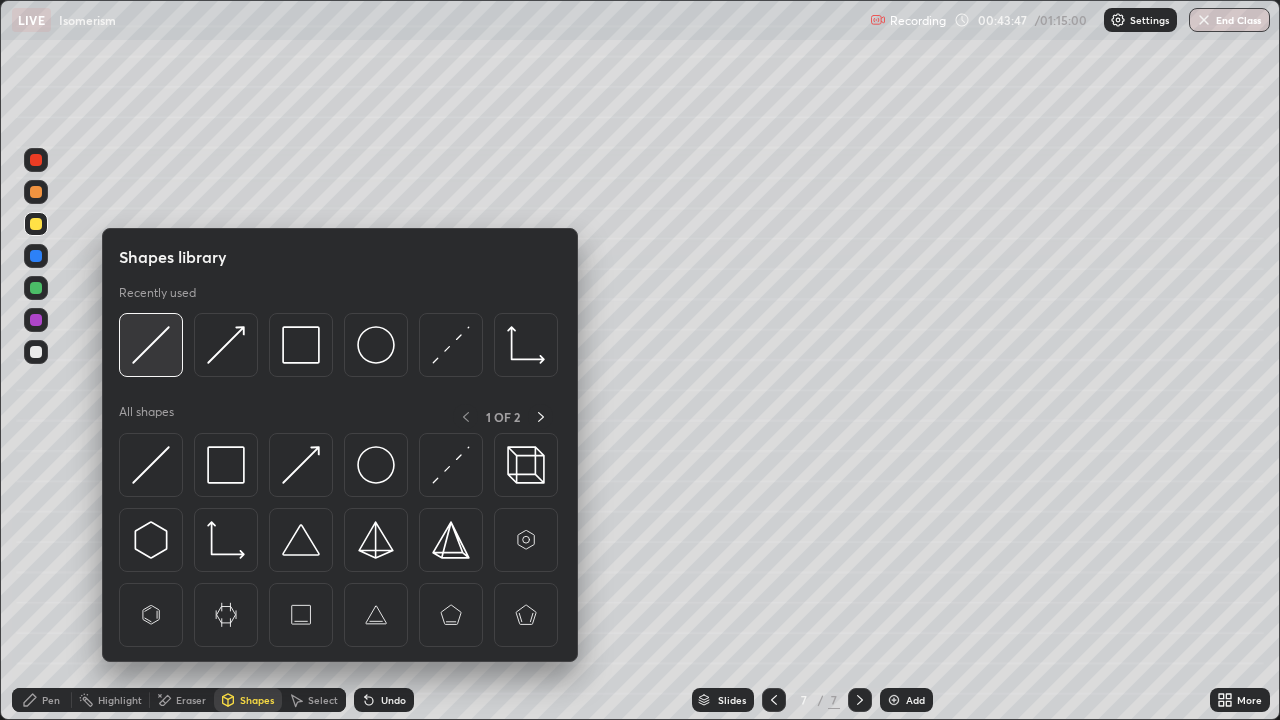 click at bounding box center (151, 345) 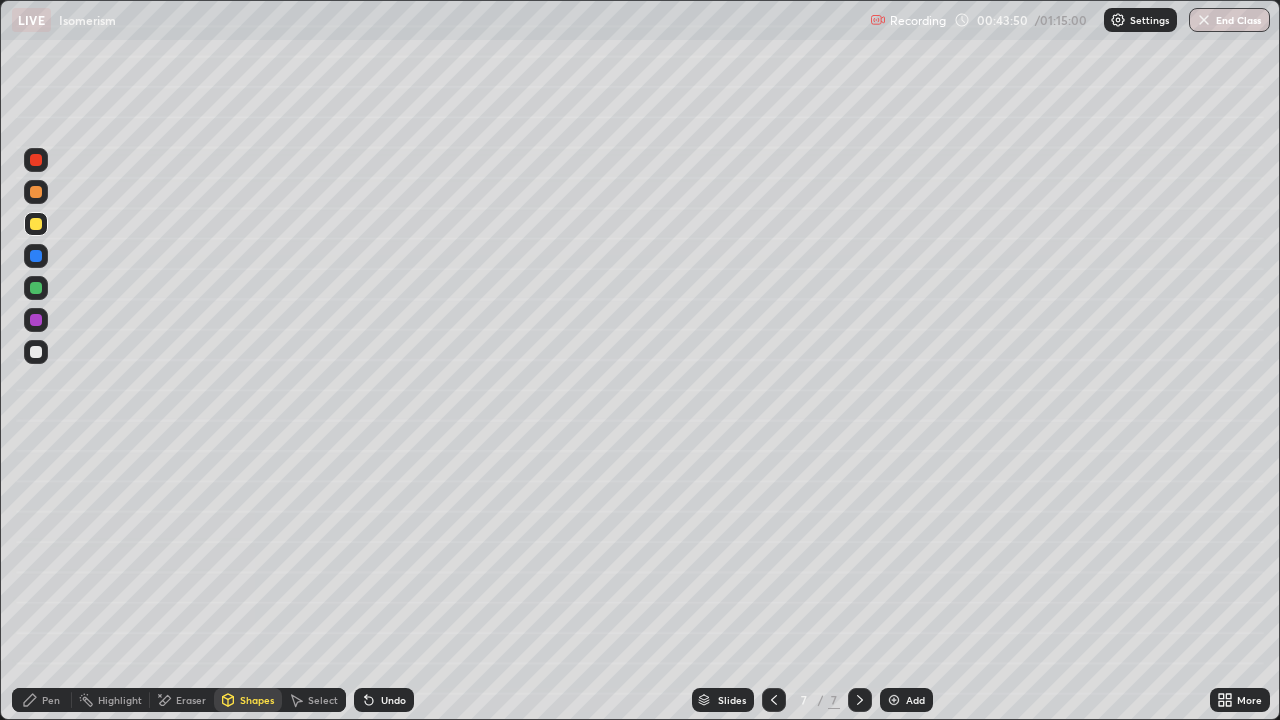 click on "Pen" at bounding box center (51, 700) 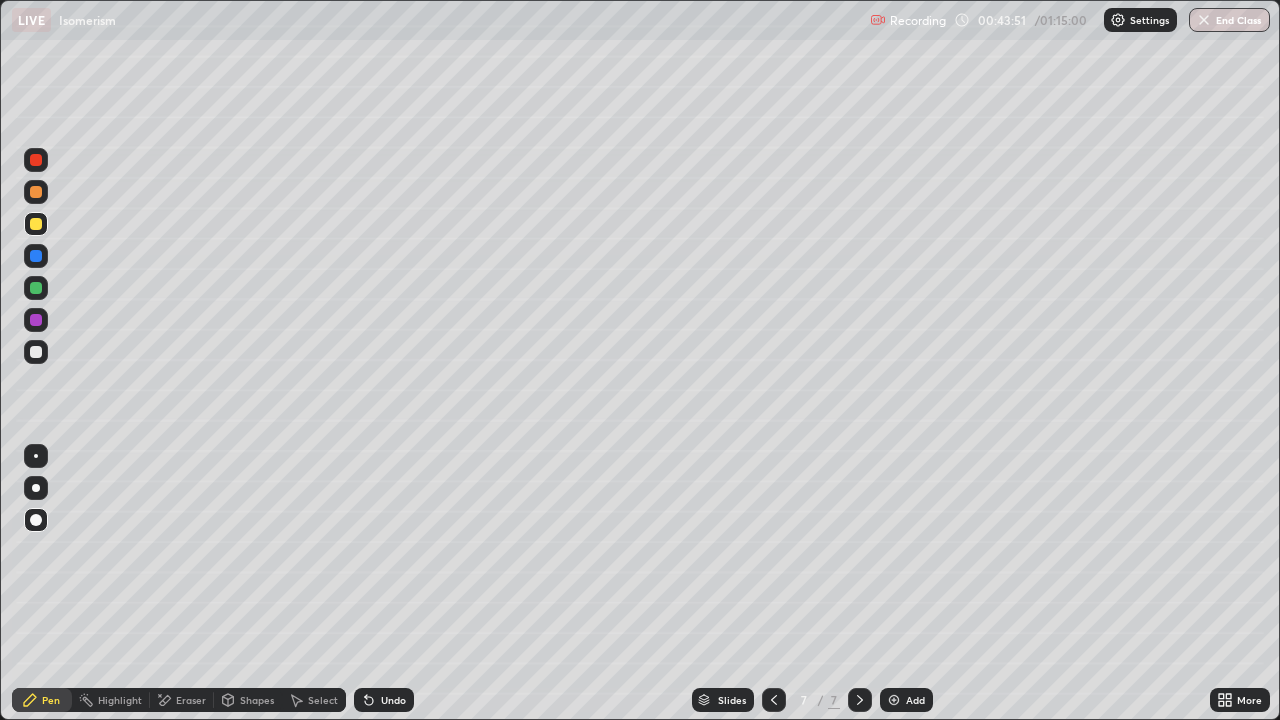 click at bounding box center [36, 352] 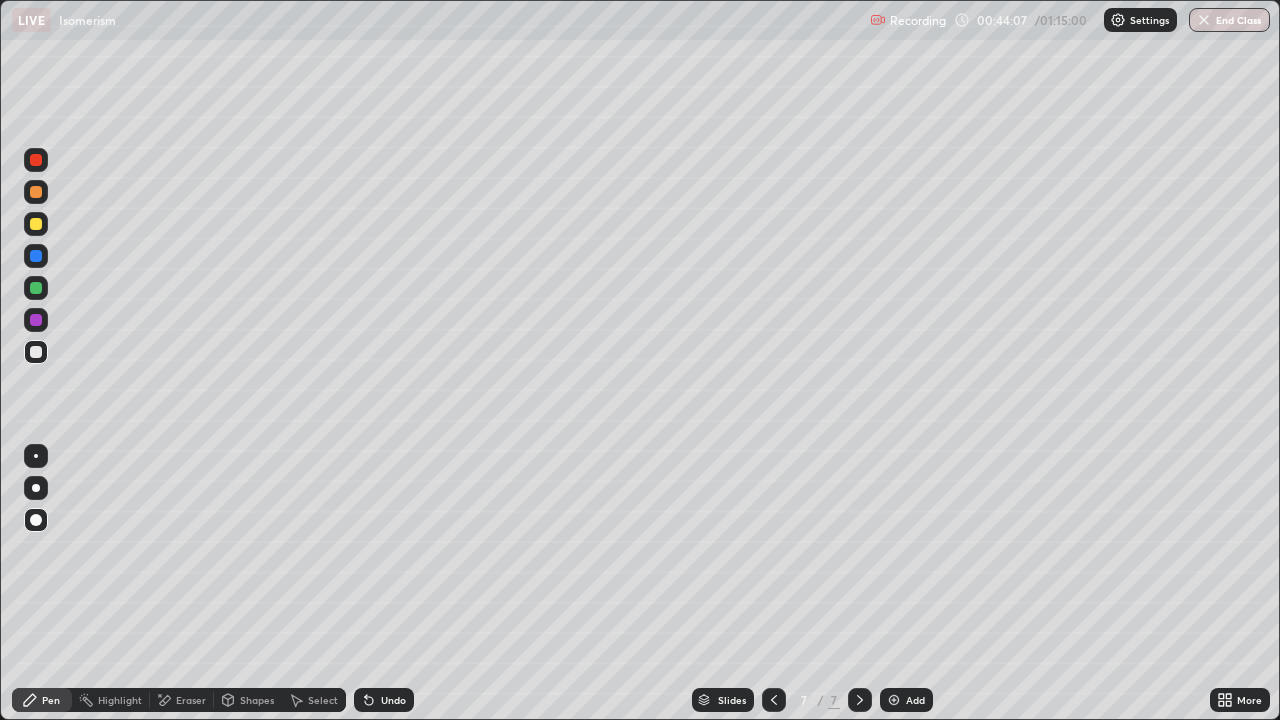 click on "Shapes" at bounding box center [257, 700] 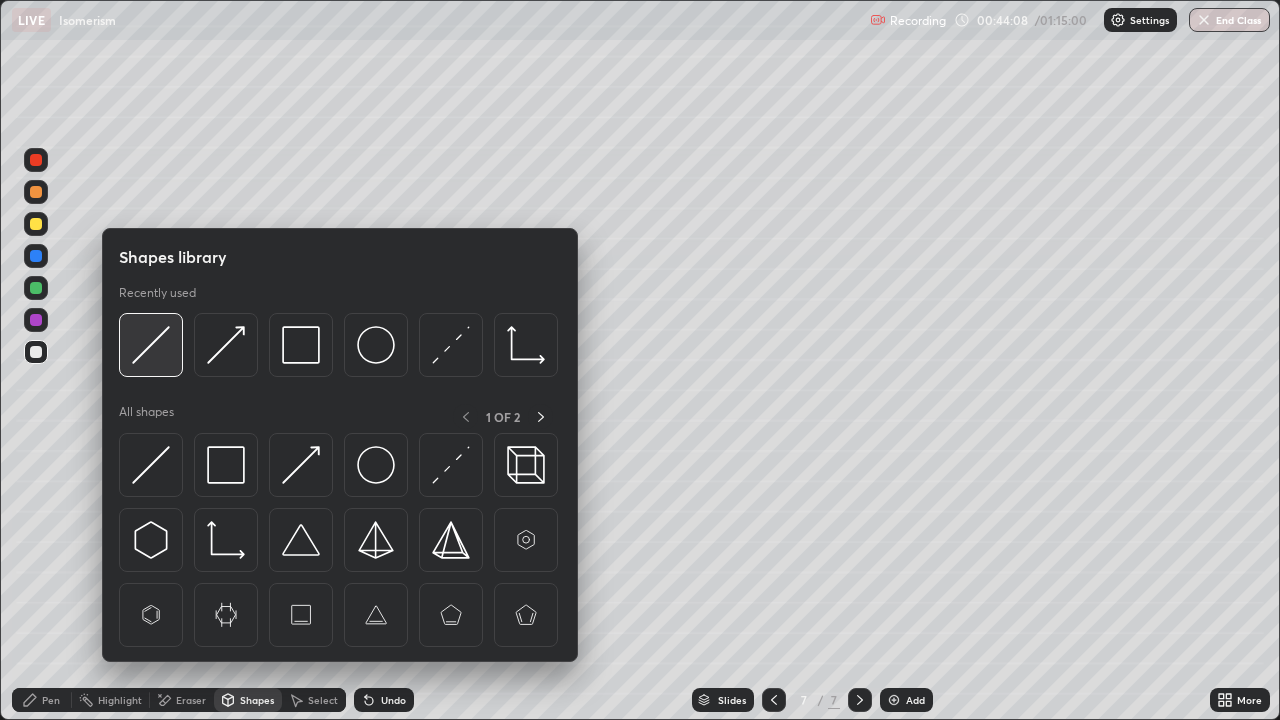 click at bounding box center (151, 345) 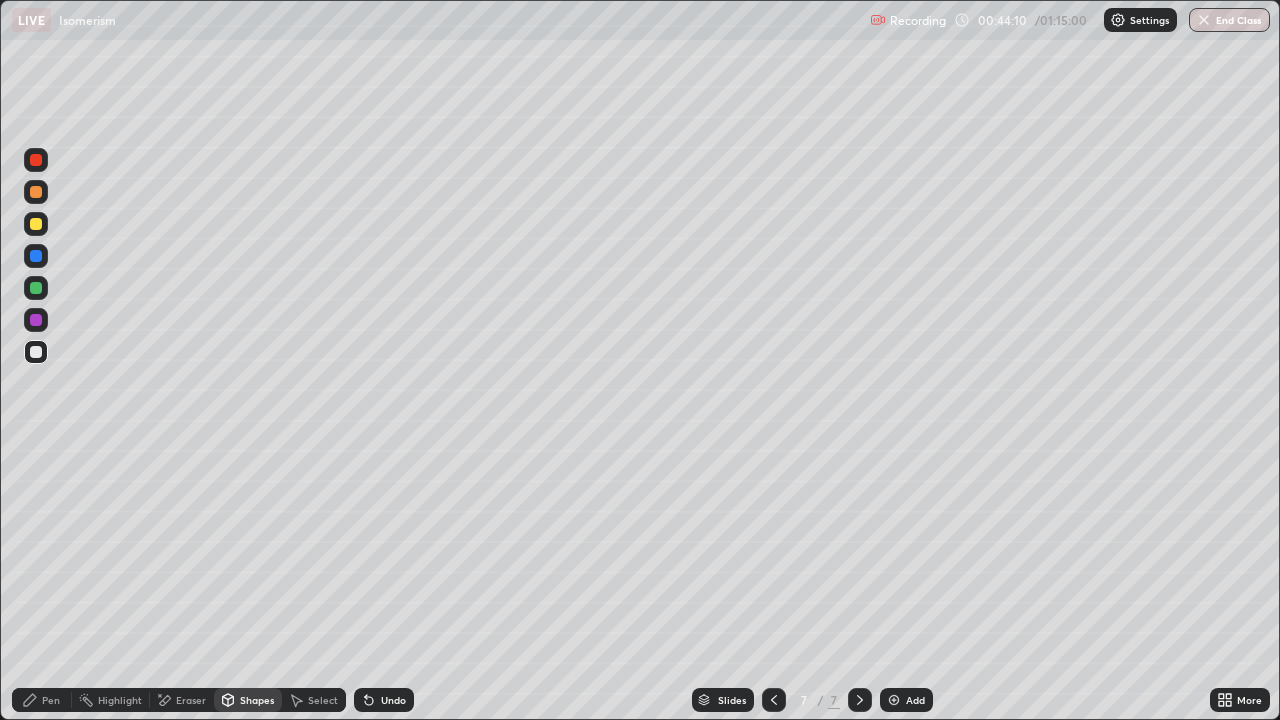 click on "Pen" at bounding box center [42, 700] 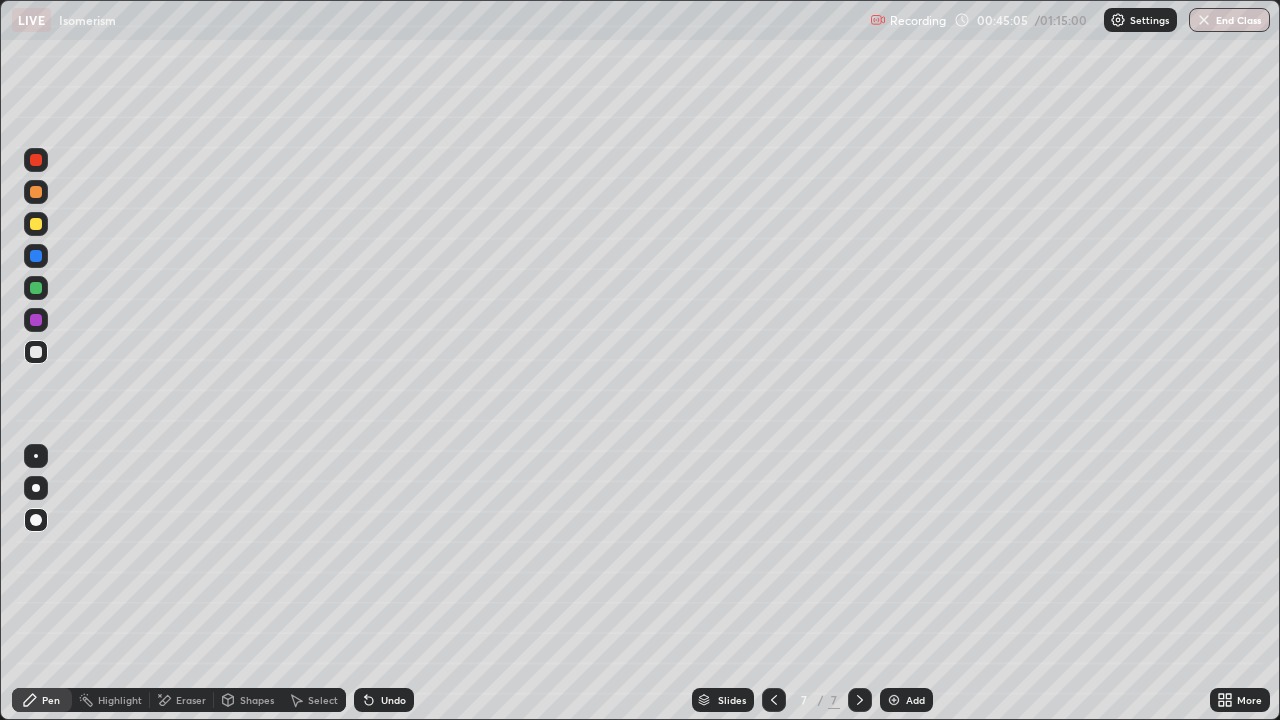 click on "Shapes" at bounding box center [248, 700] 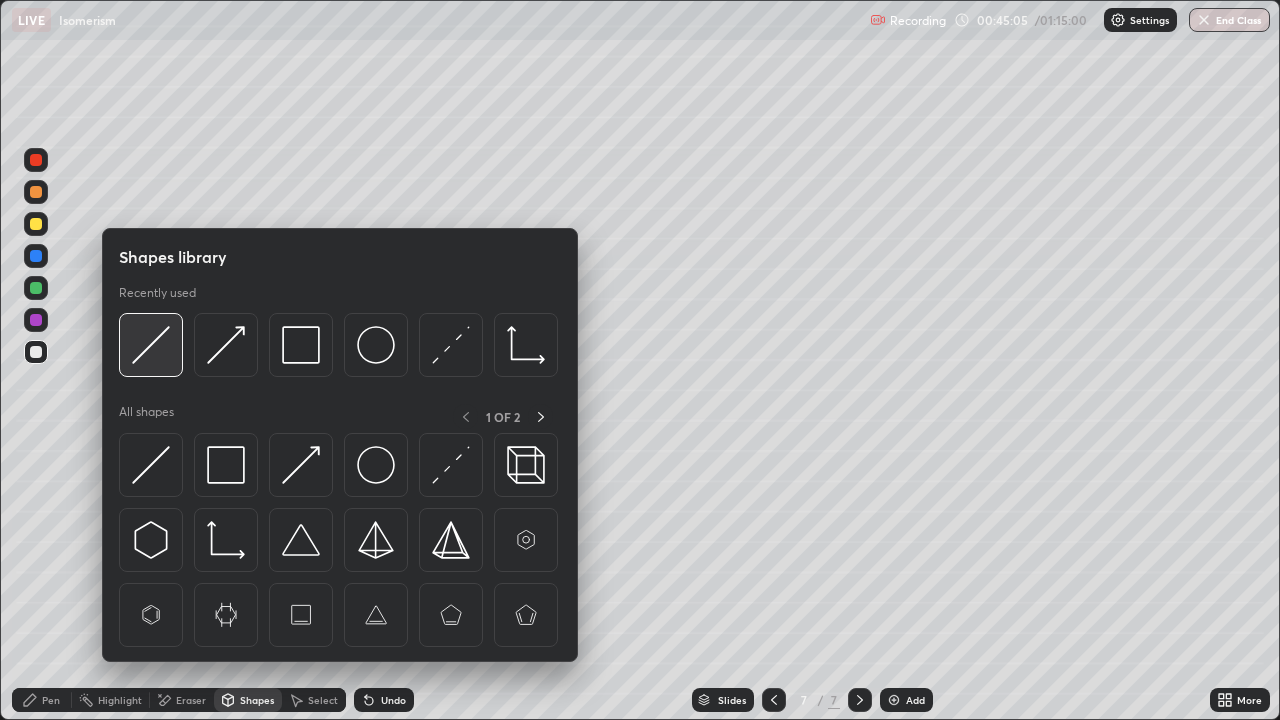 click at bounding box center (151, 345) 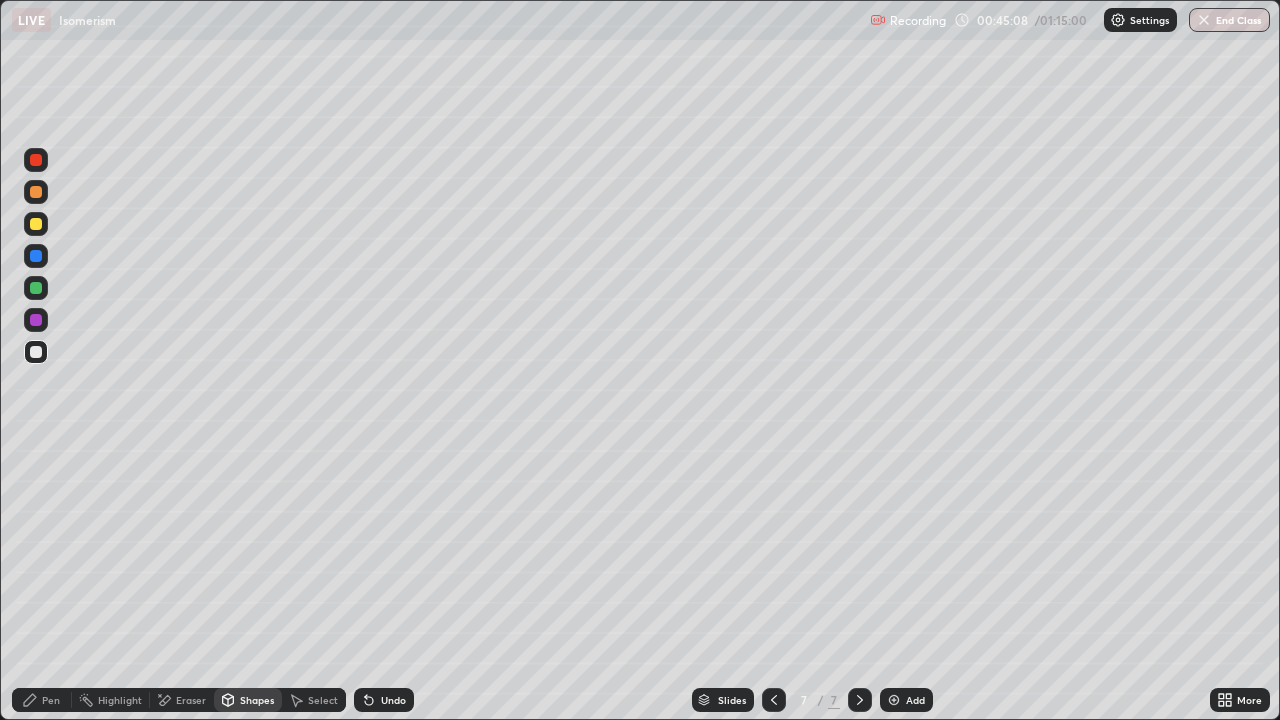 click on "Pen" at bounding box center [51, 700] 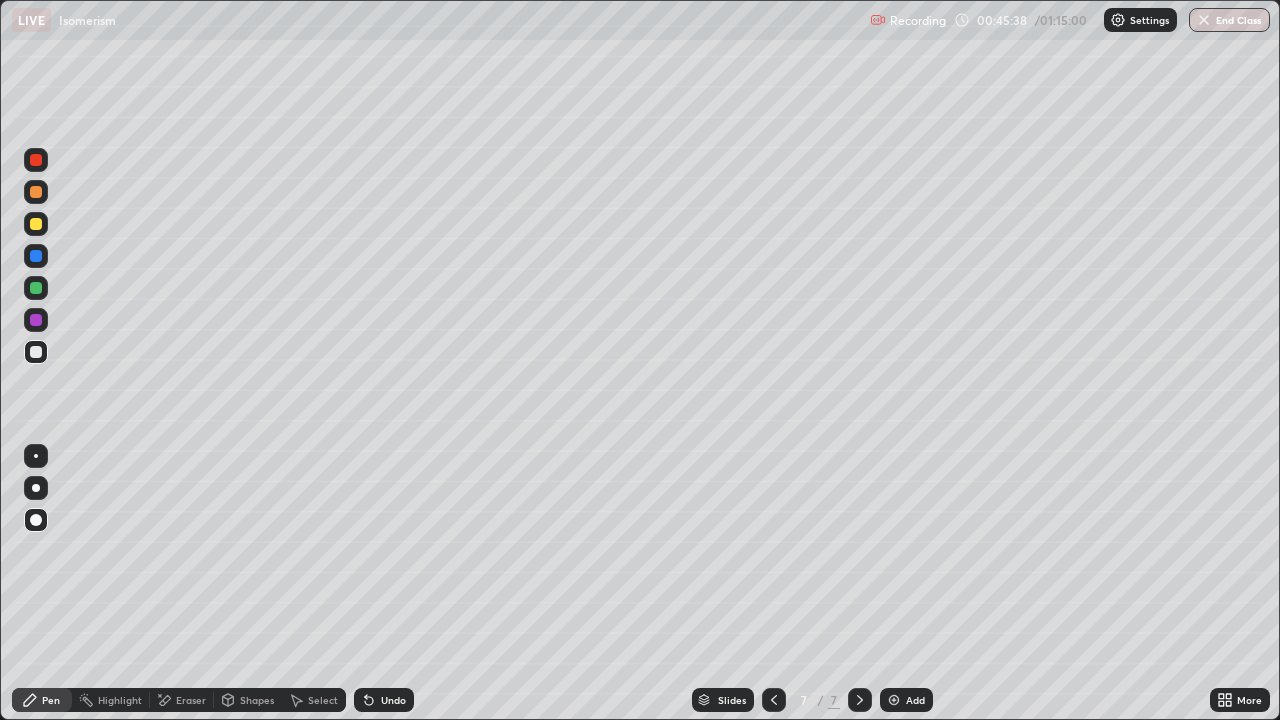 click at bounding box center (36, 288) 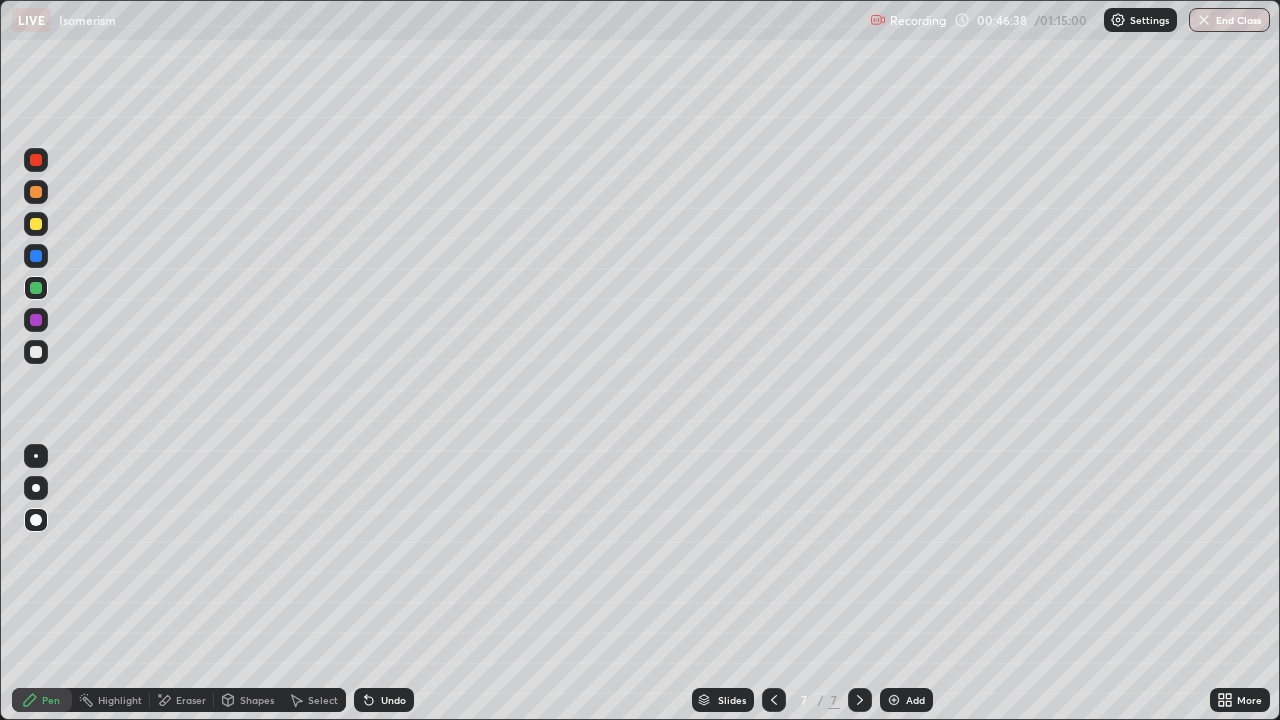click at bounding box center (36, 352) 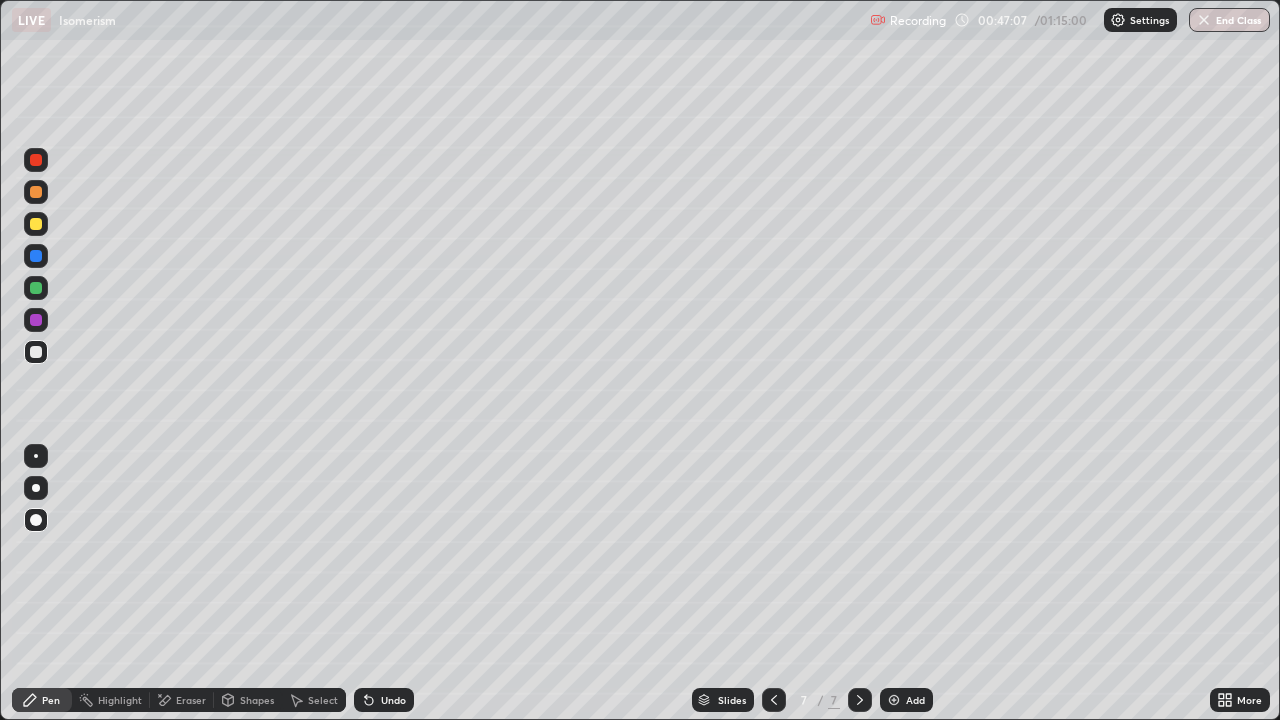 click on "Eraser" at bounding box center (191, 700) 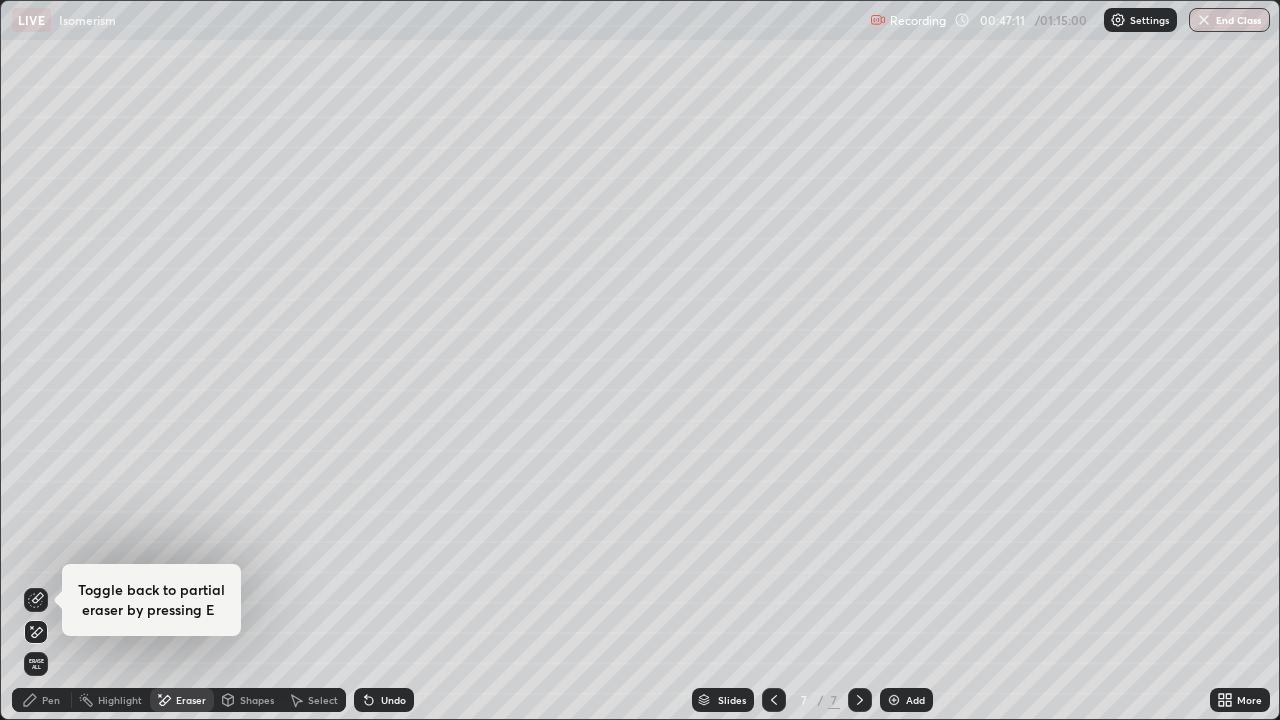 click on "Pen" at bounding box center [51, 700] 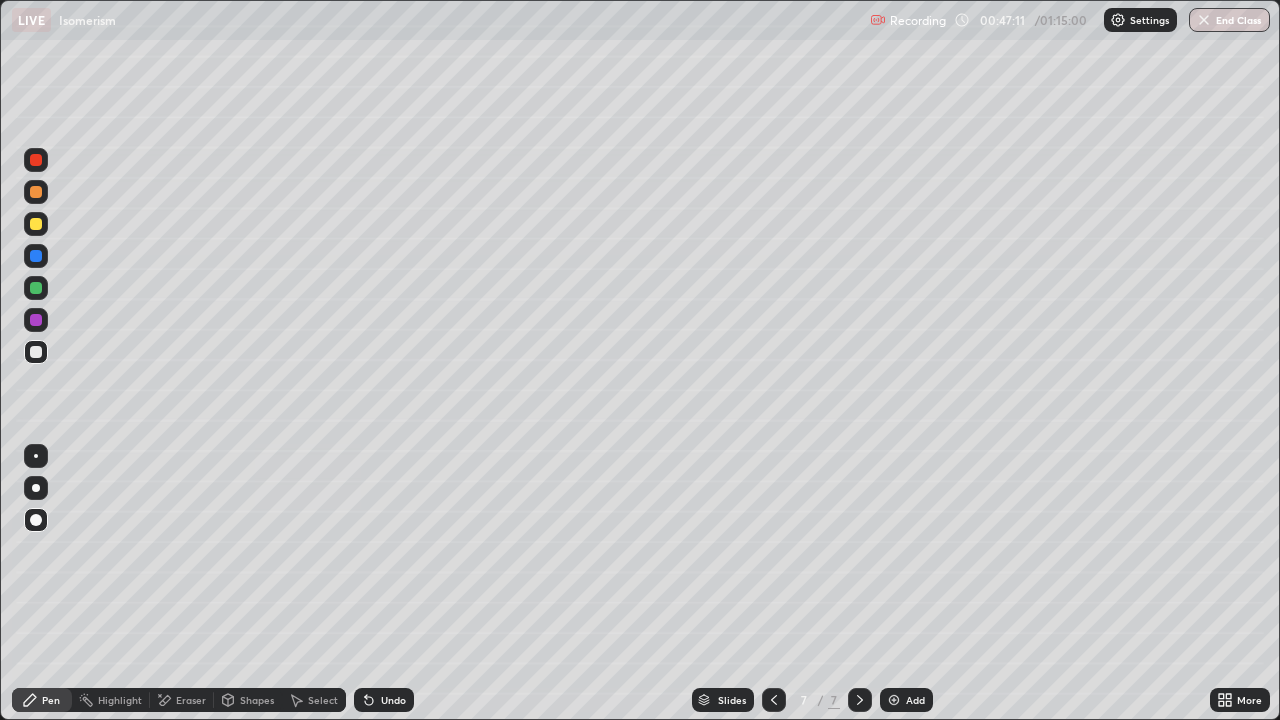 click at bounding box center (36, 288) 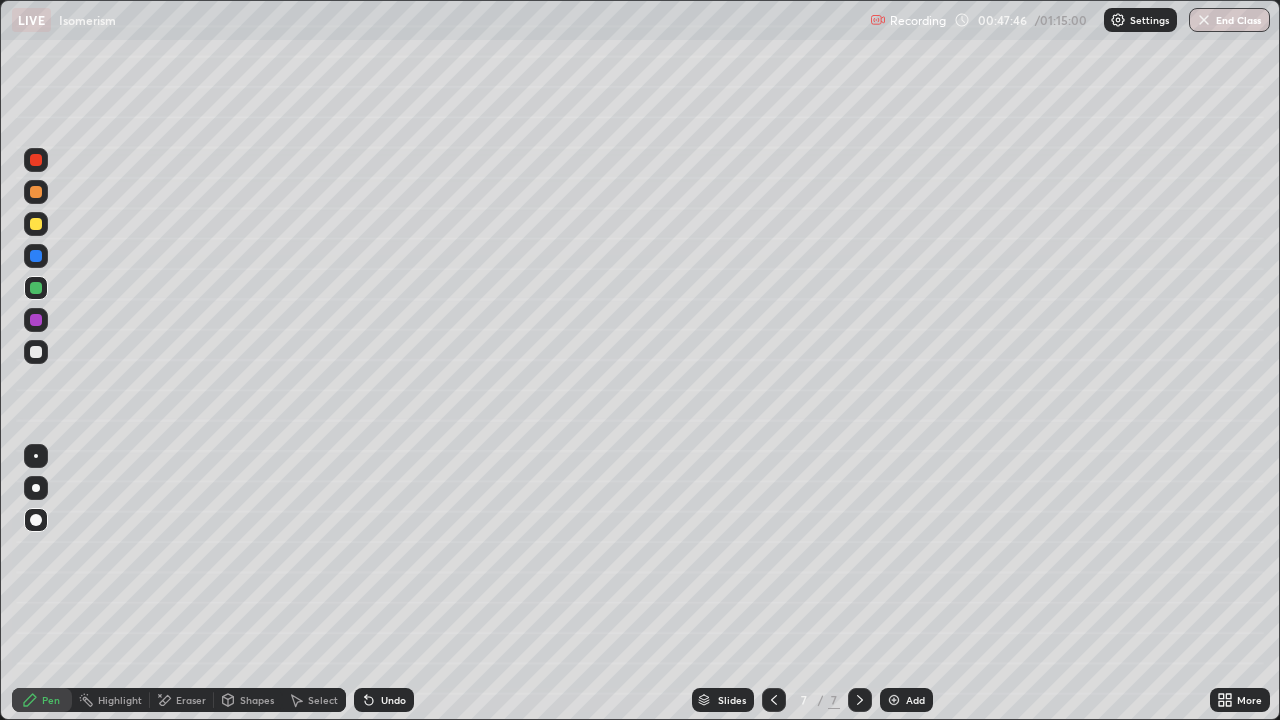 click at bounding box center (36, 352) 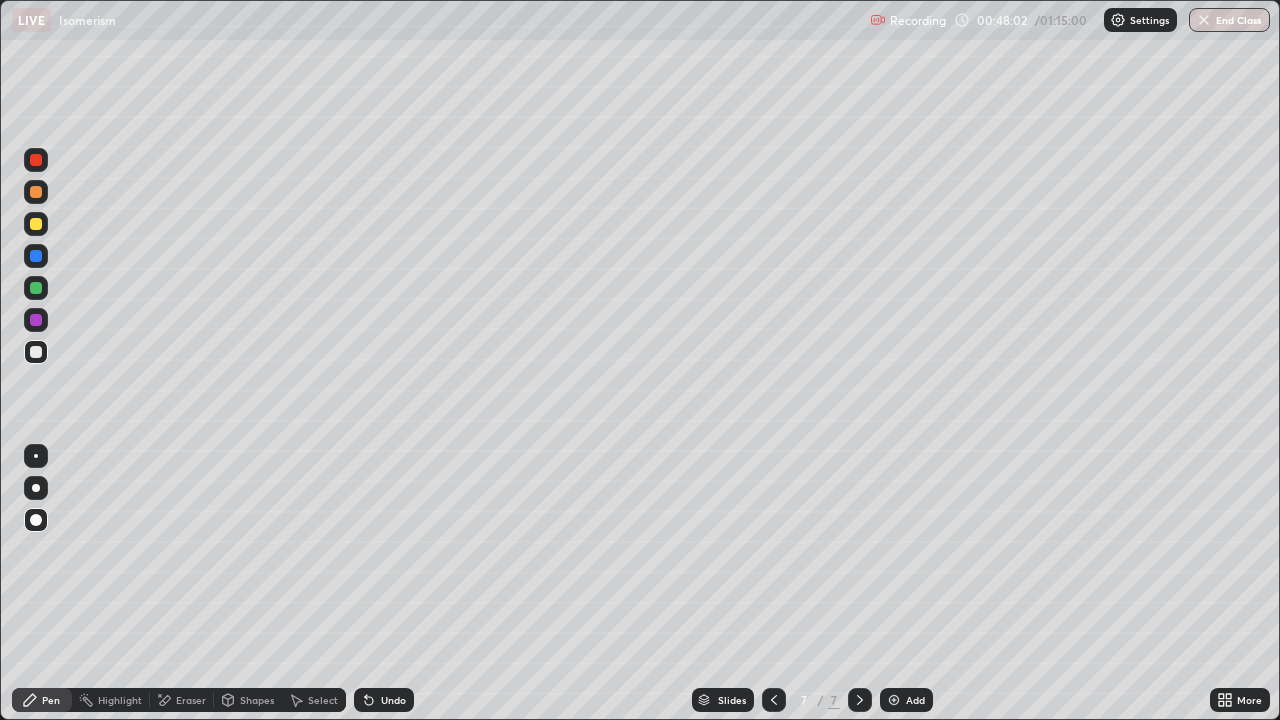 click on "Shapes" at bounding box center (257, 700) 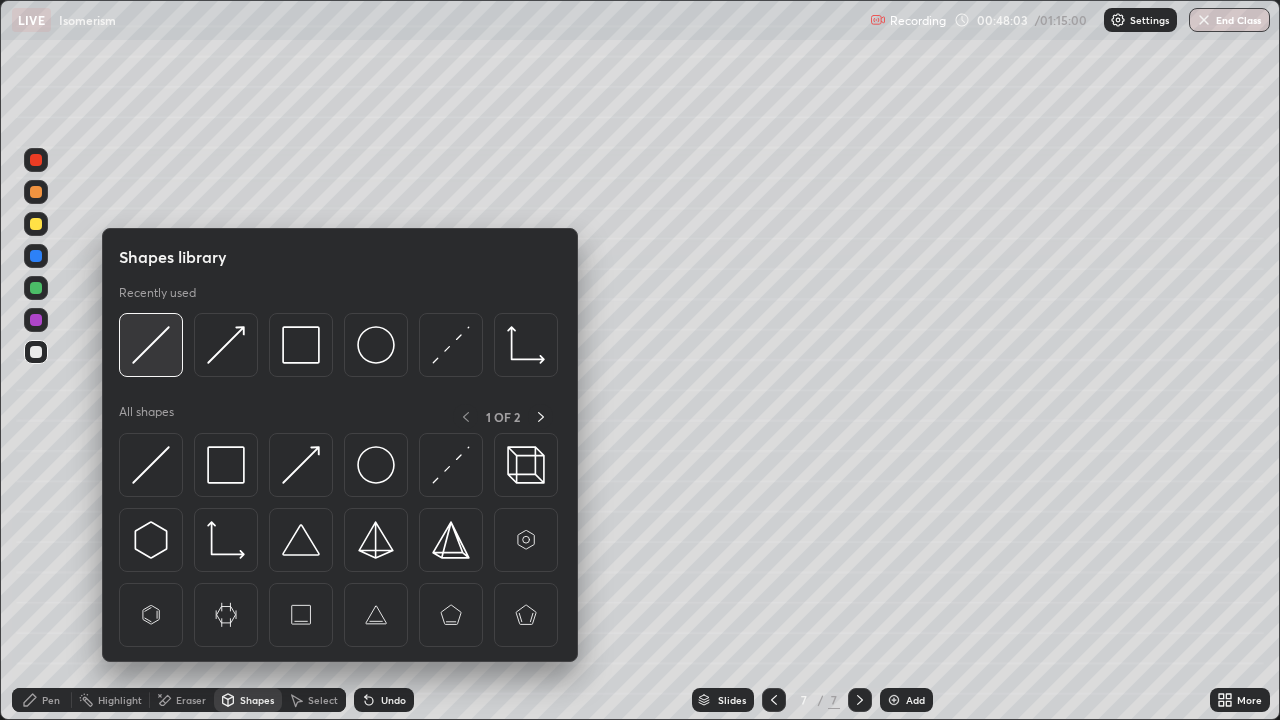 click at bounding box center (151, 345) 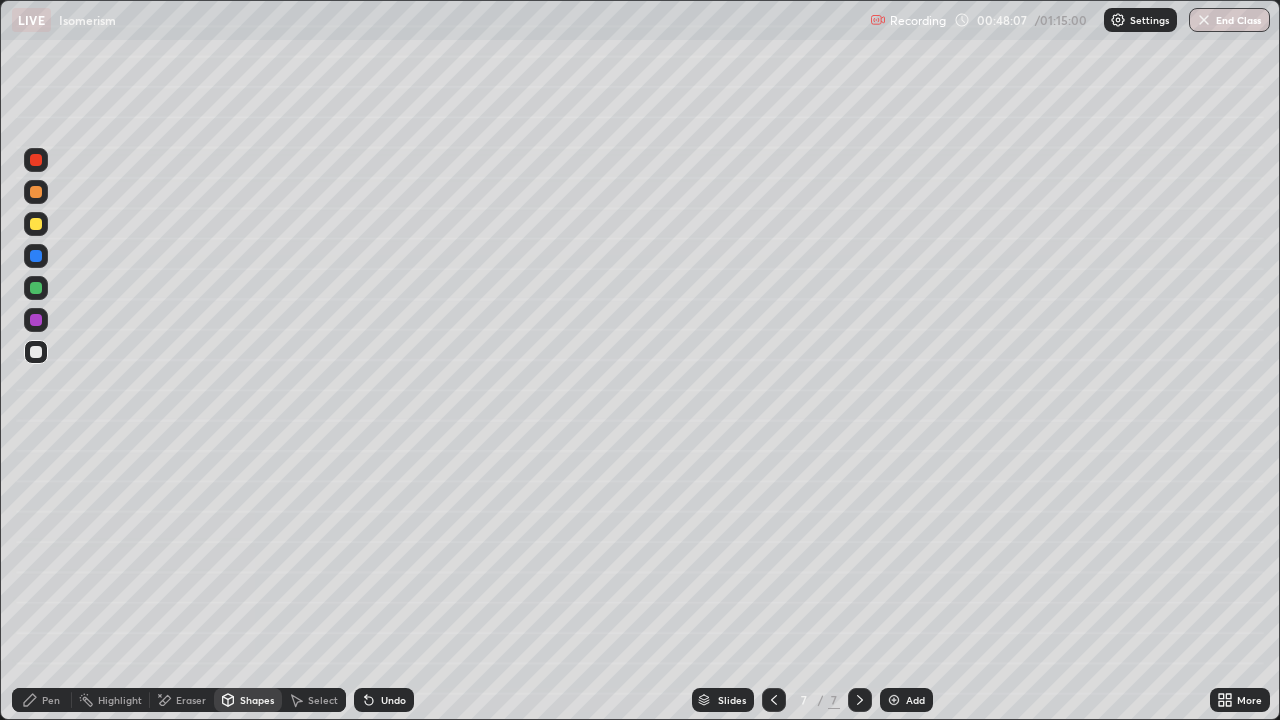 click on "Pen" at bounding box center [51, 700] 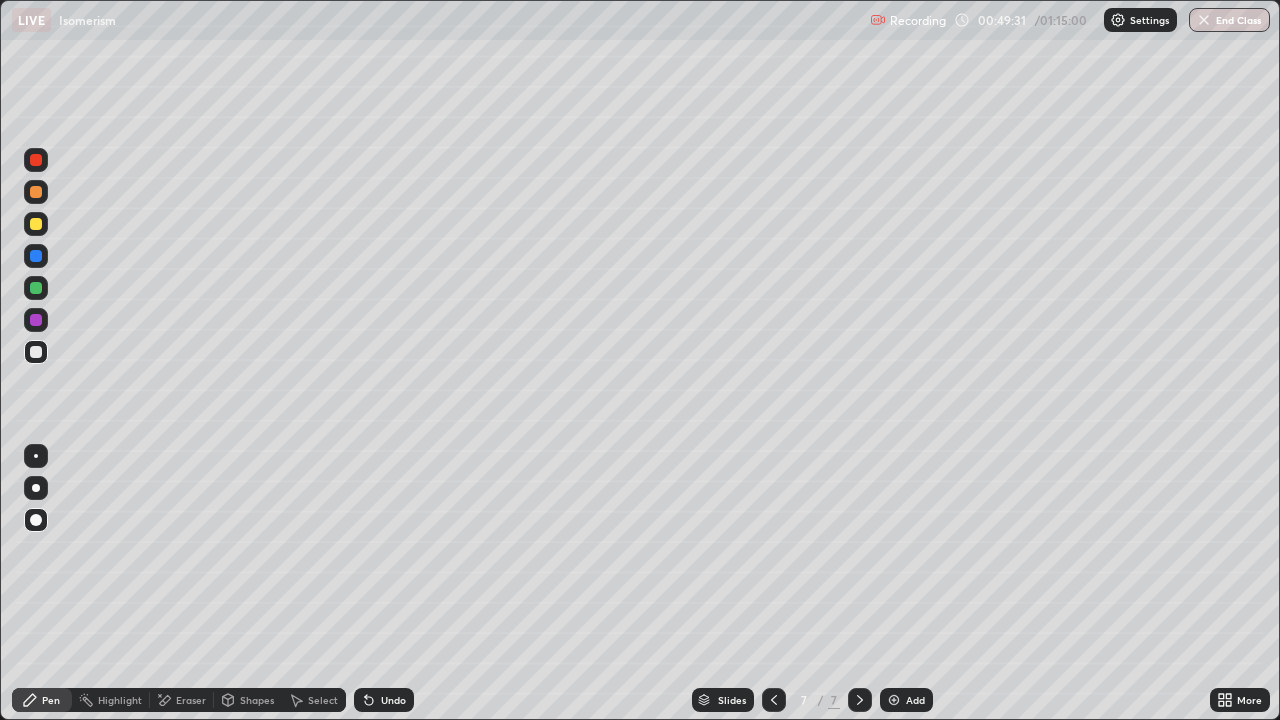 click at bounding box center (36, 224) 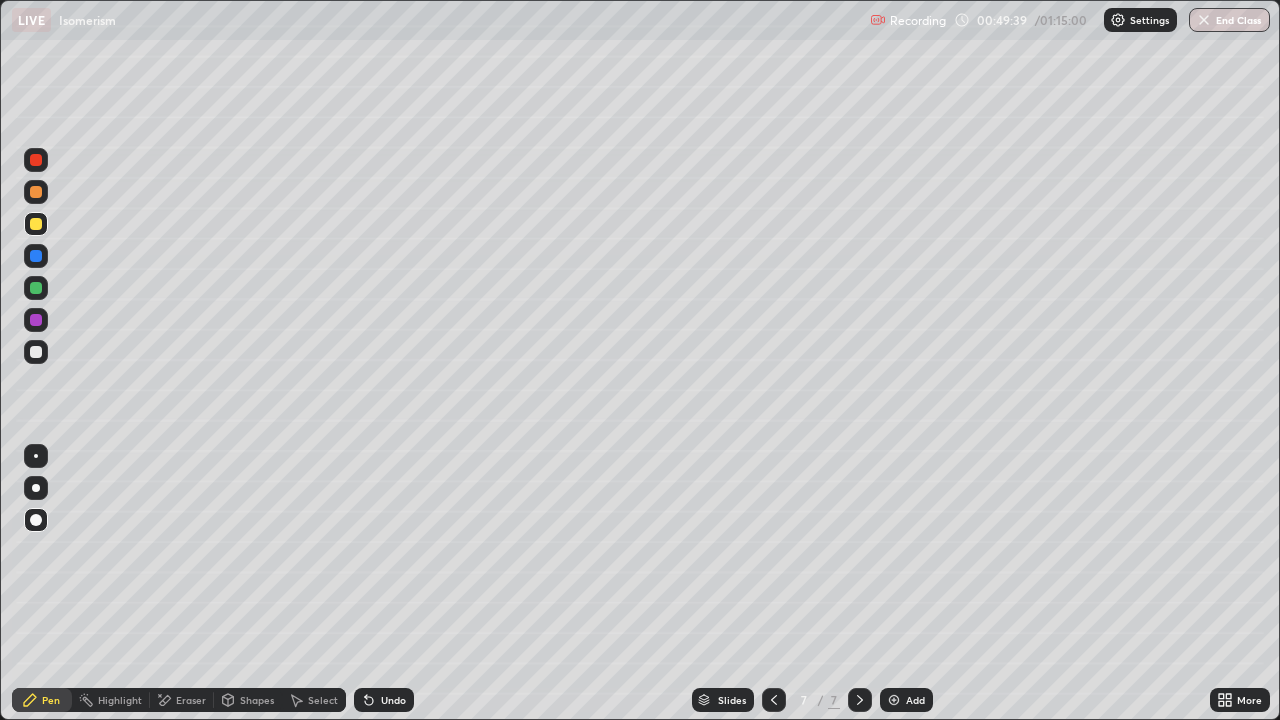 click on "Shapes" at bounding box center (257, 700) 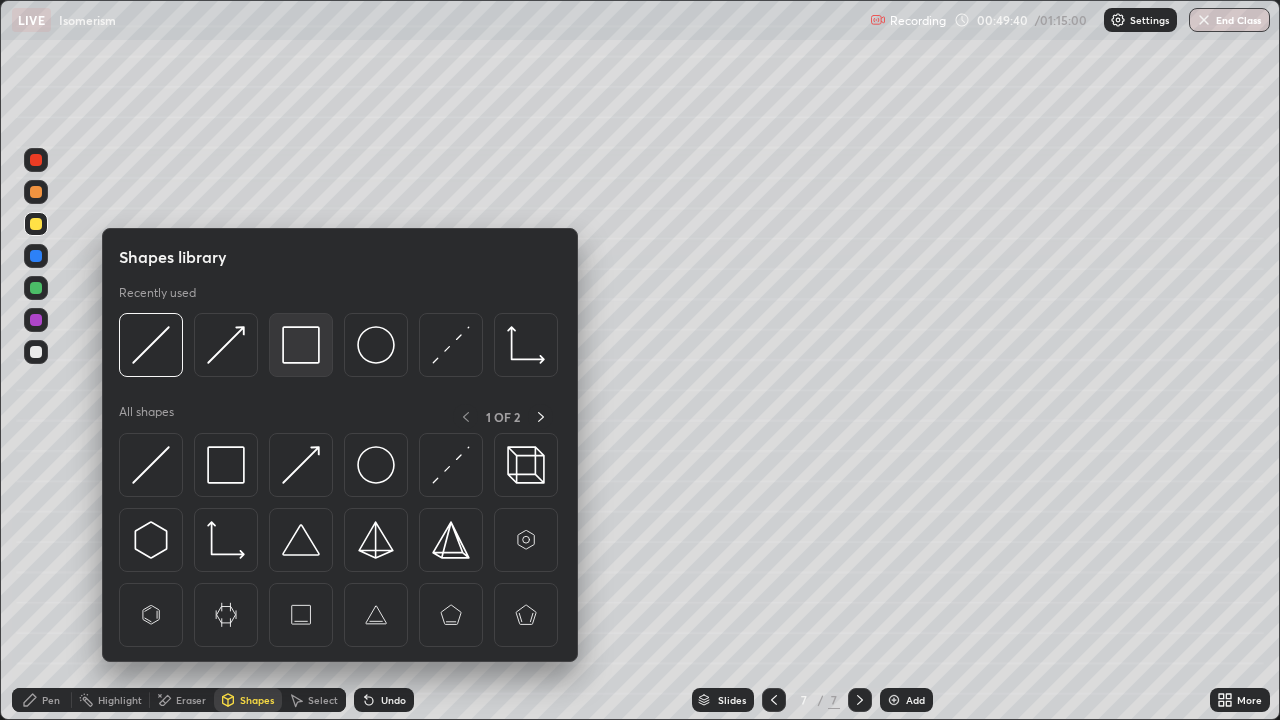 click at bounding box center [301, 345] 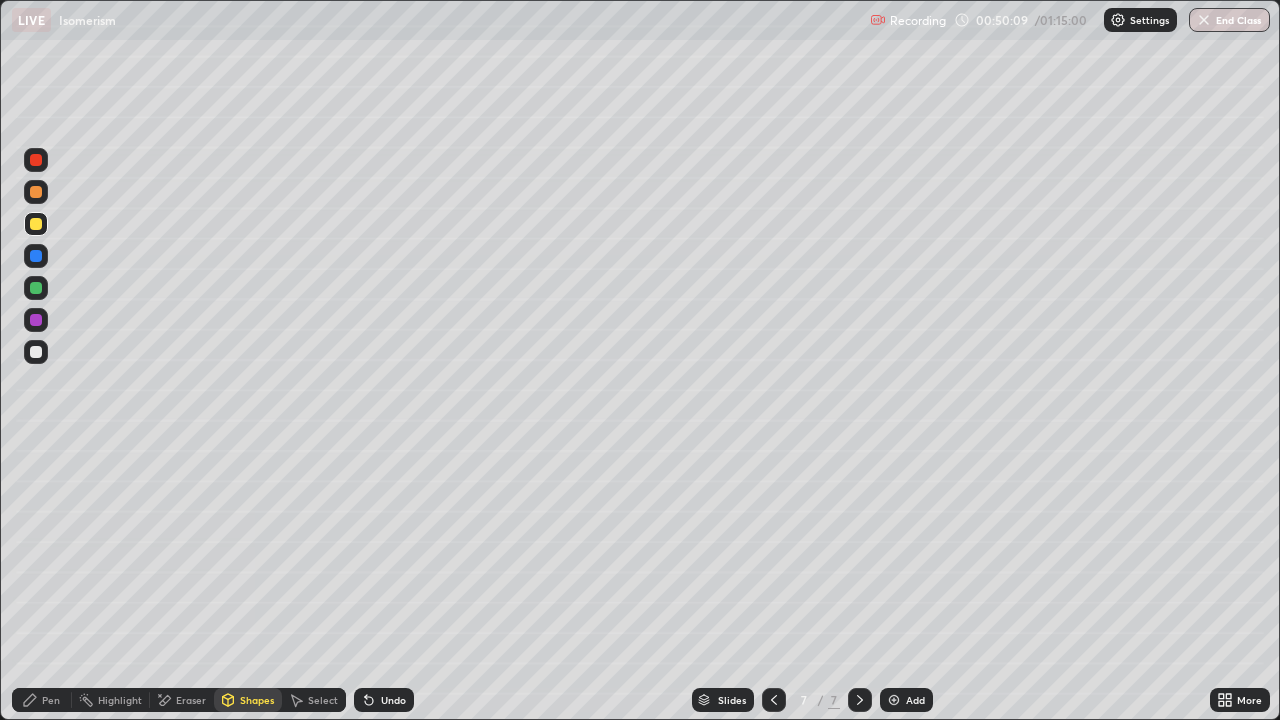 click at bounding box center (36, 352) 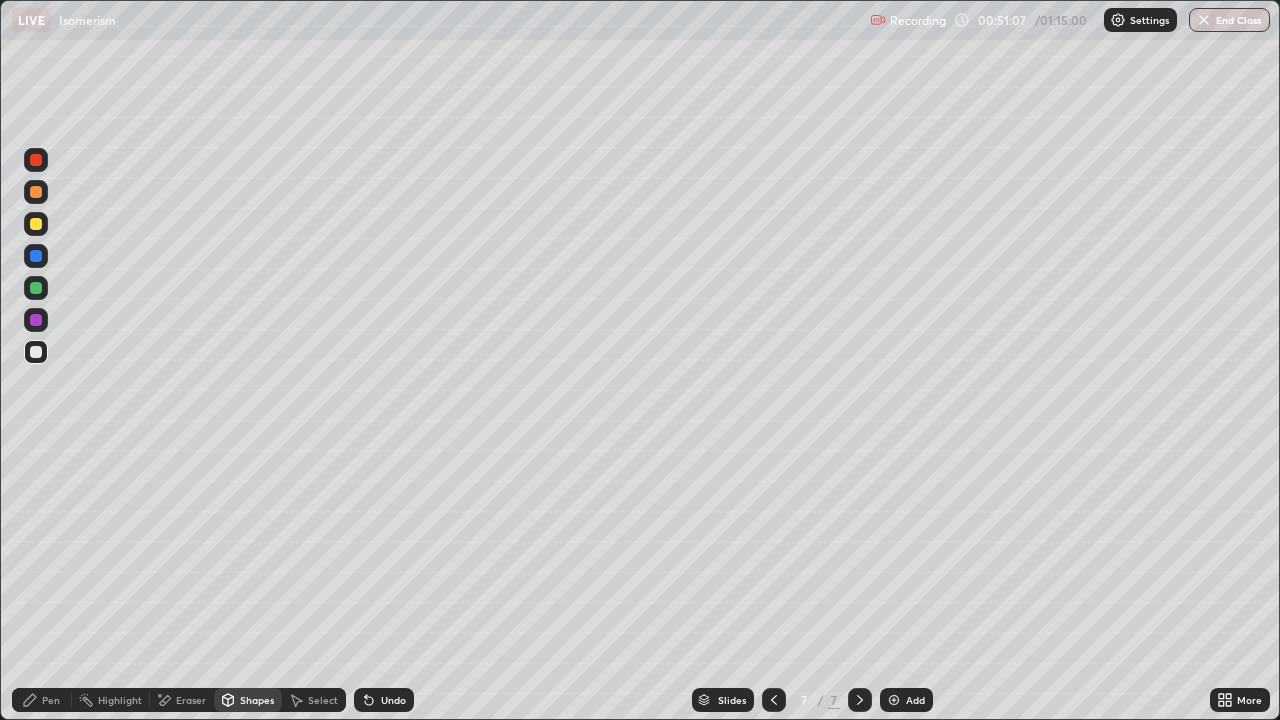 click on "Add" at bounding box center (915, 700) 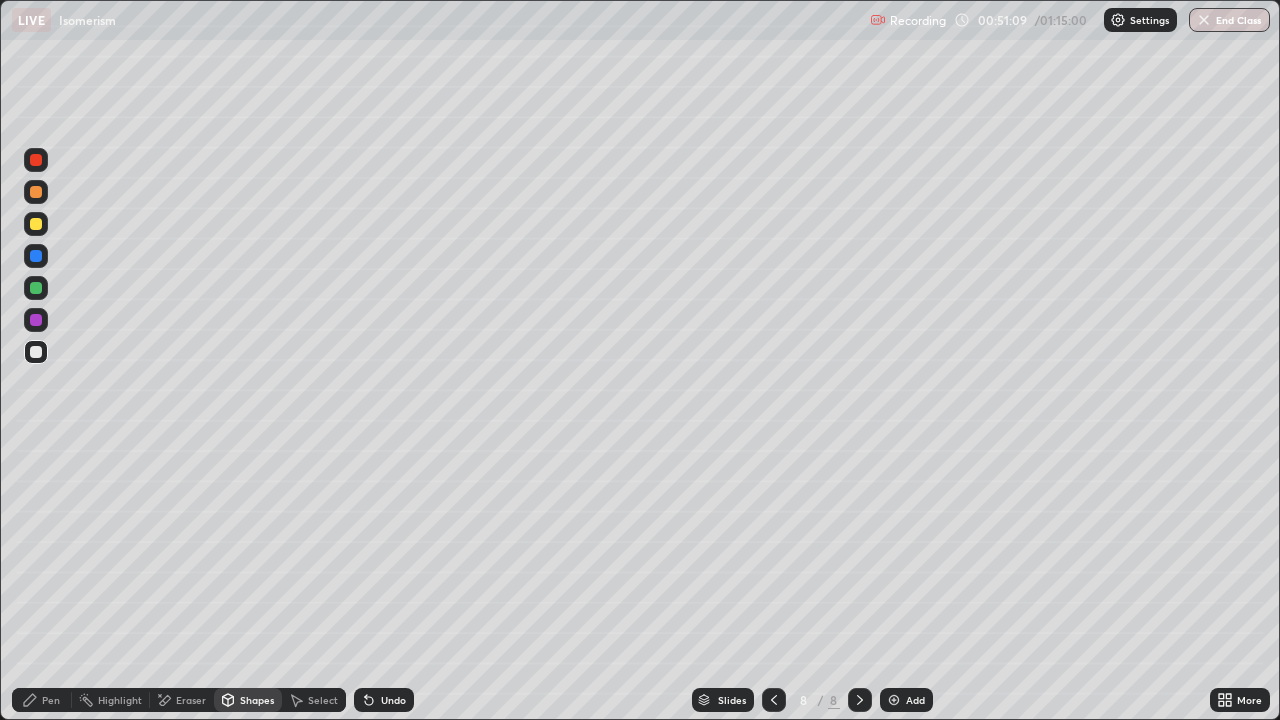 click at bounding box center (36, 352) 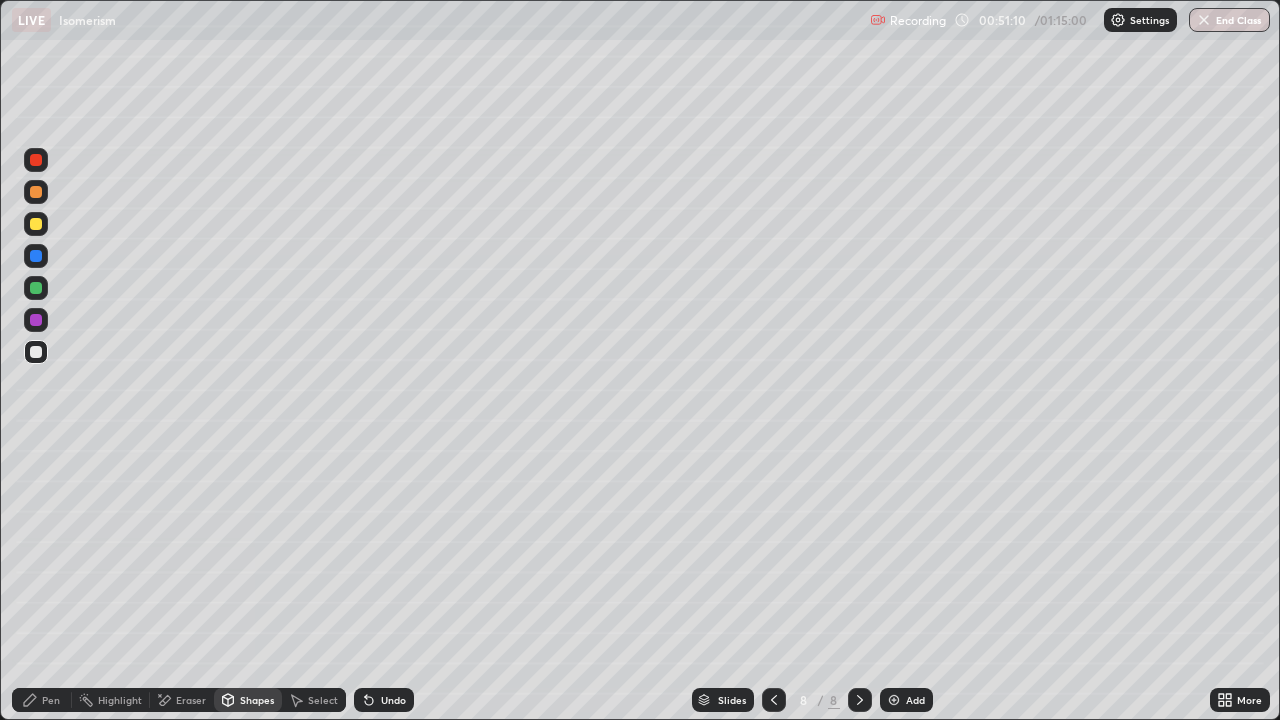 click on "Pen" at bounding box center (42, 700) 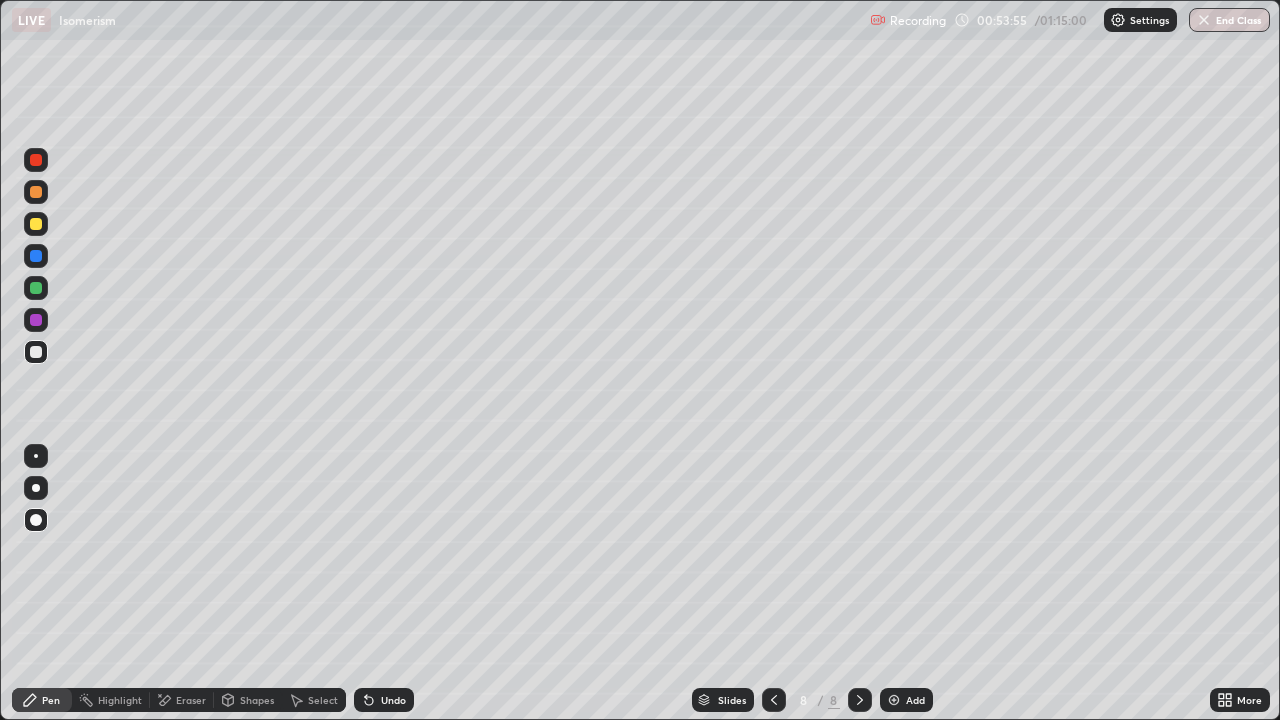 click at bounding box center [36, 224] 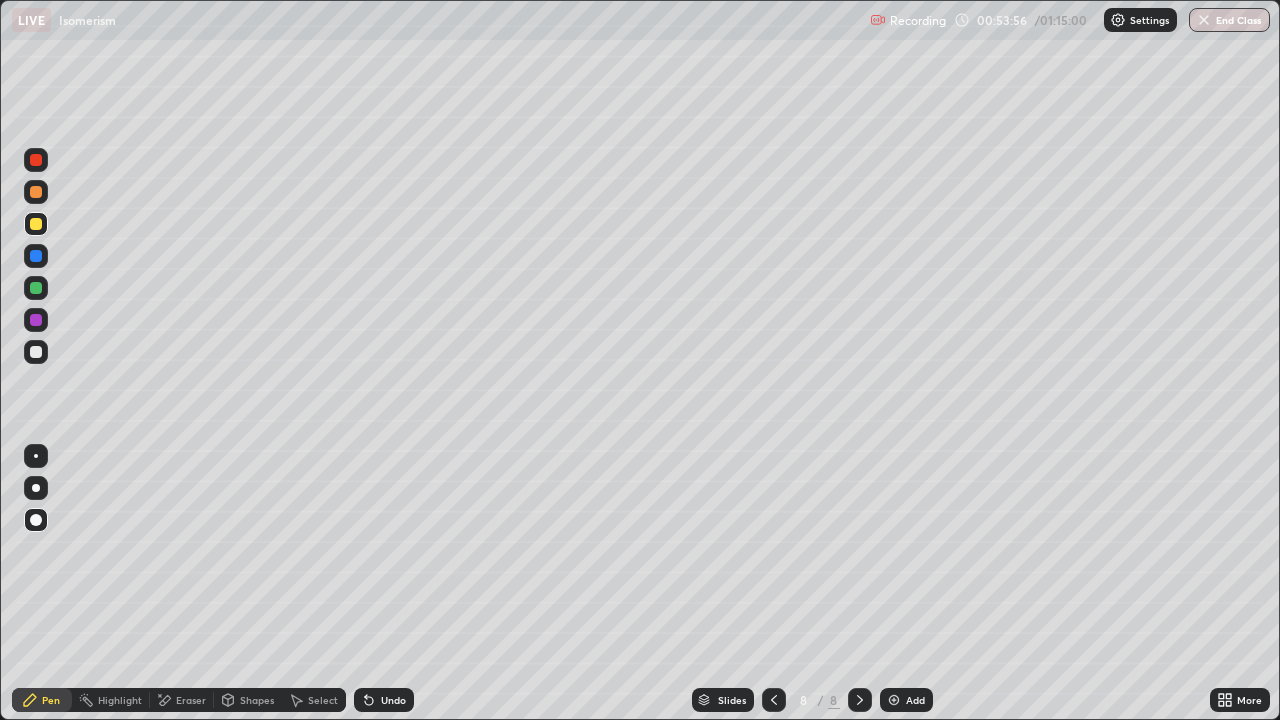 click on "Pen" at bounding box center (51, 700) 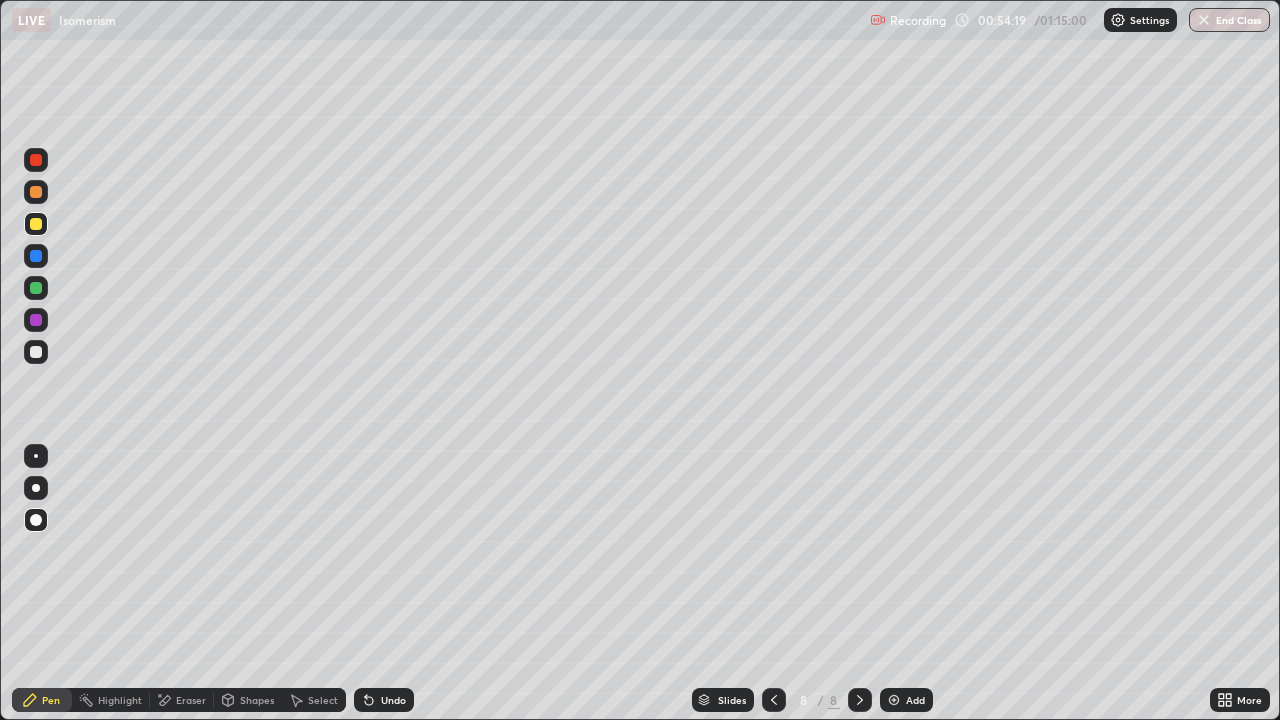 click on "Shapes" at bounding box center [257, 700] 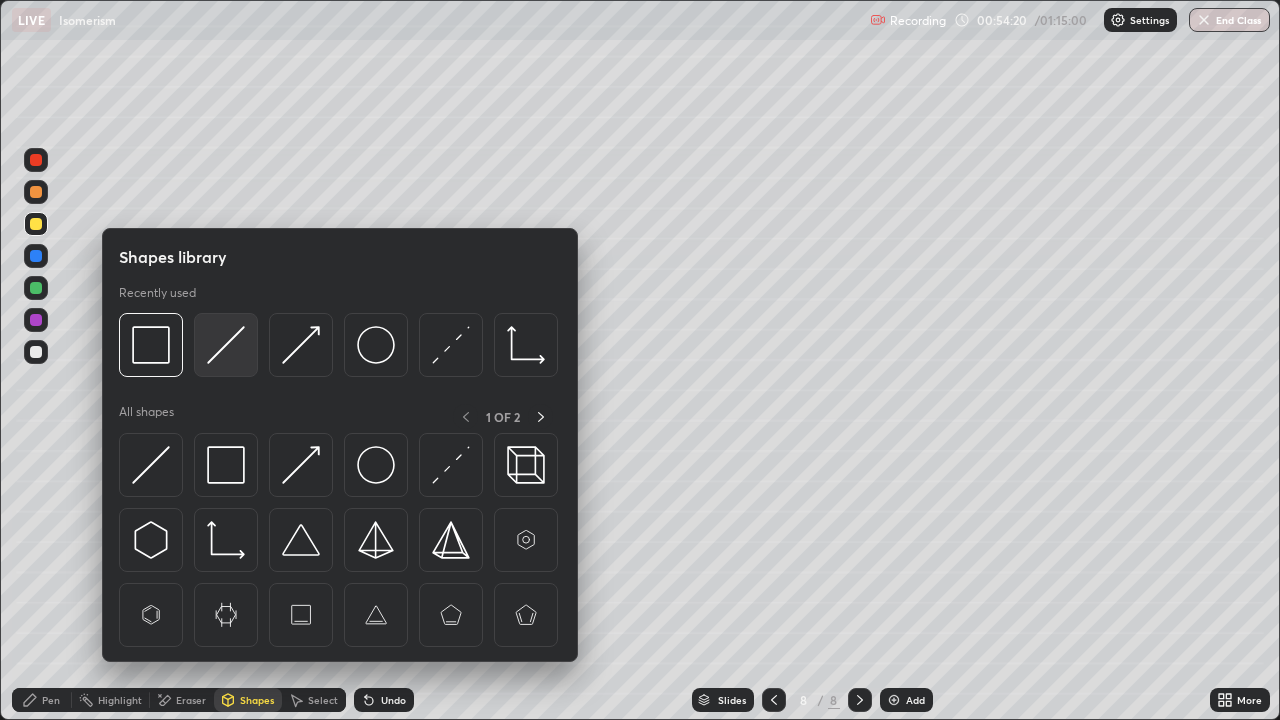 click at bounding box center (226, 345) 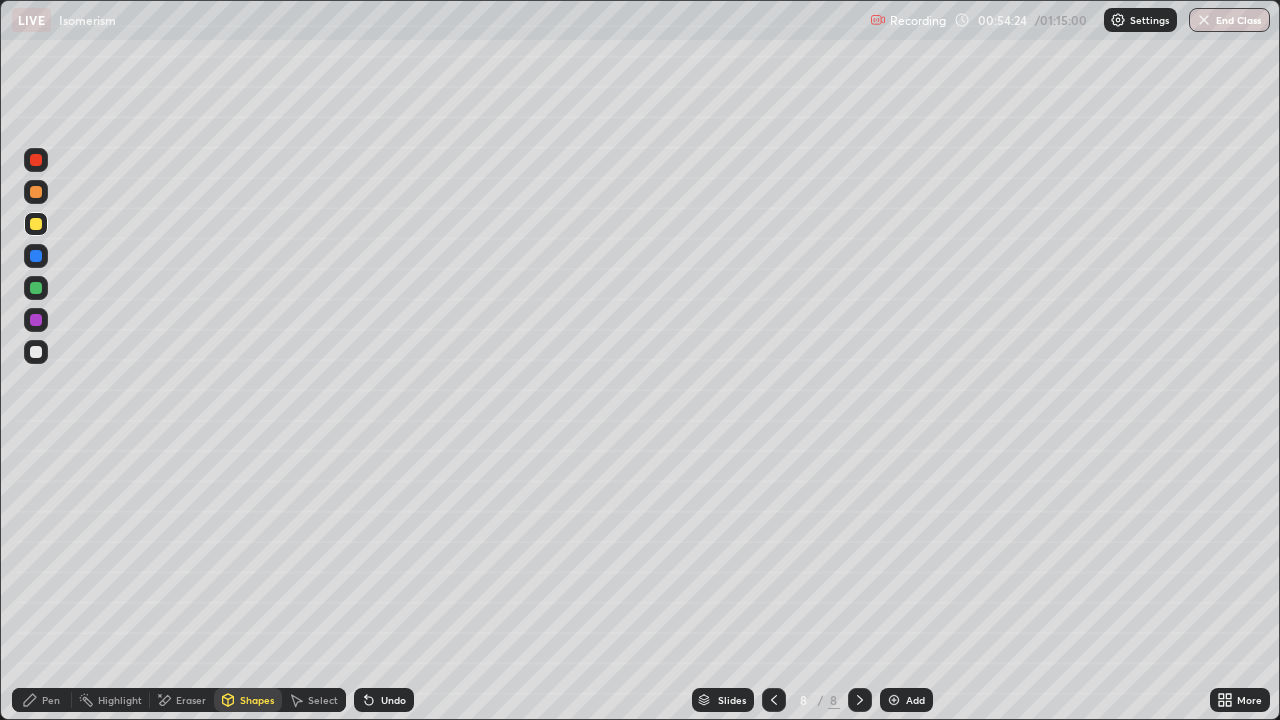 click on "Pen" at bounding box center (51, 700) 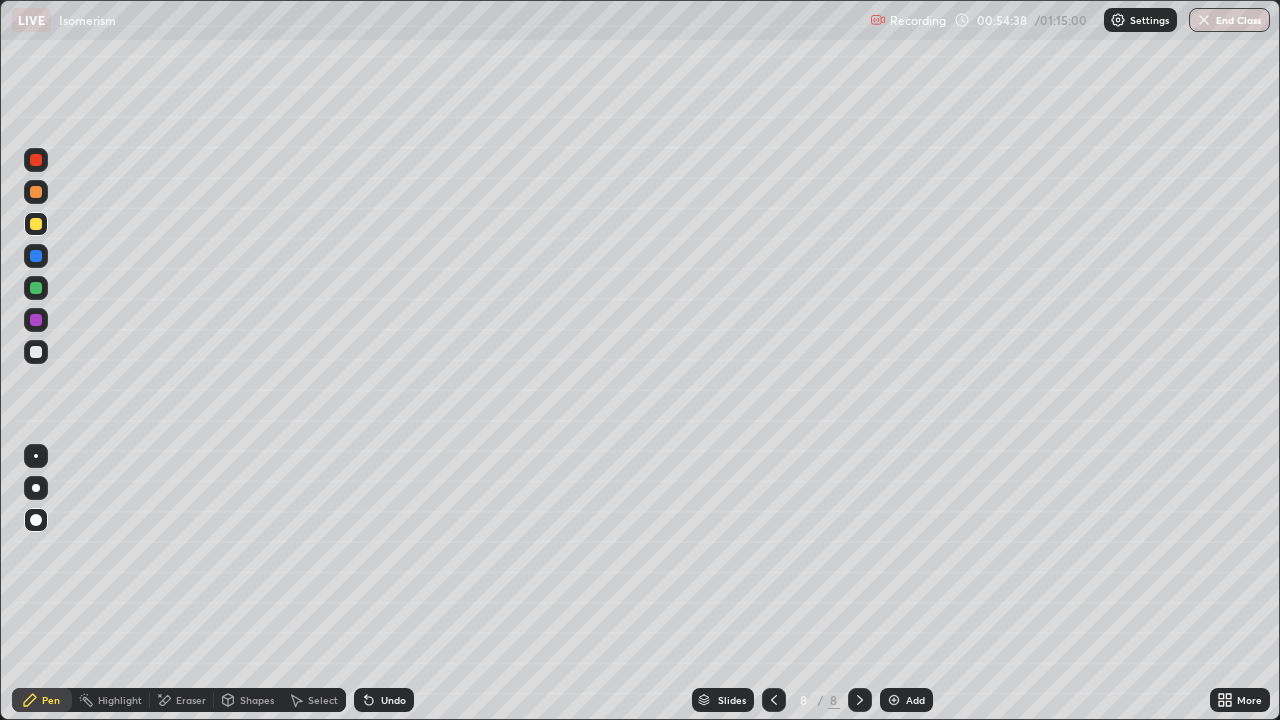 click at bounding box center [36, 352] 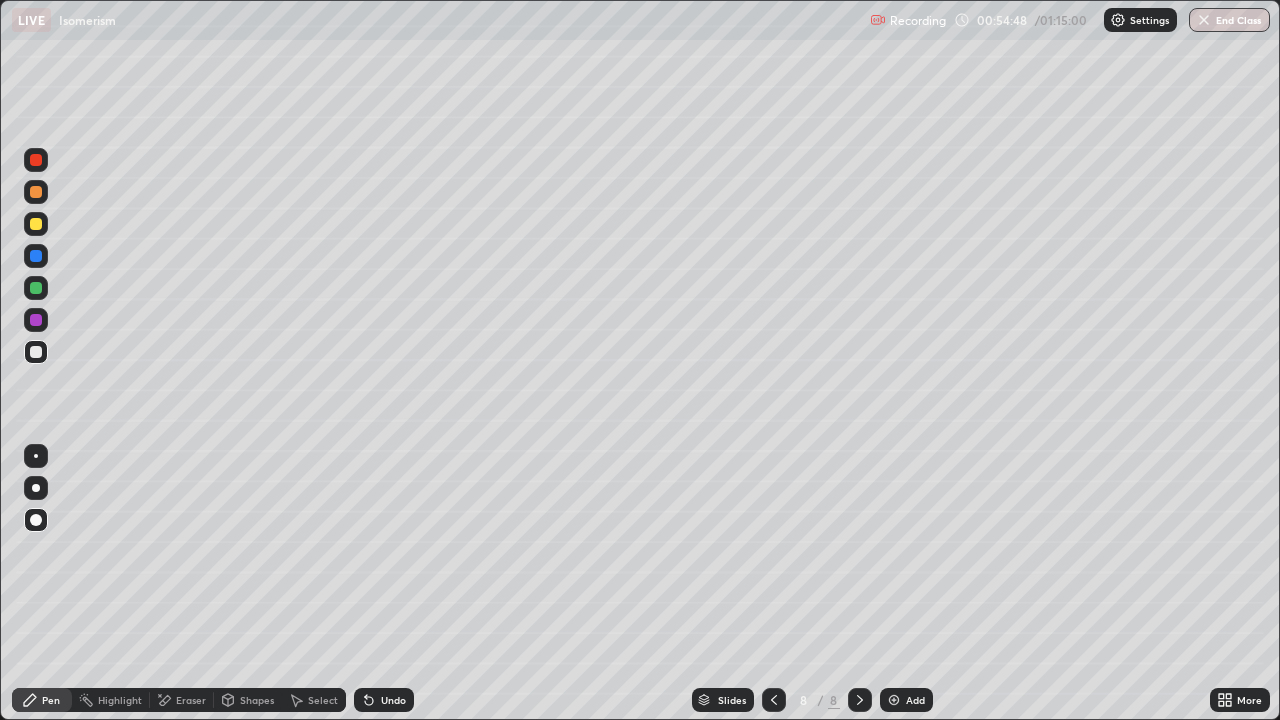 click on "Shapes" at bounding box center (257, 700) 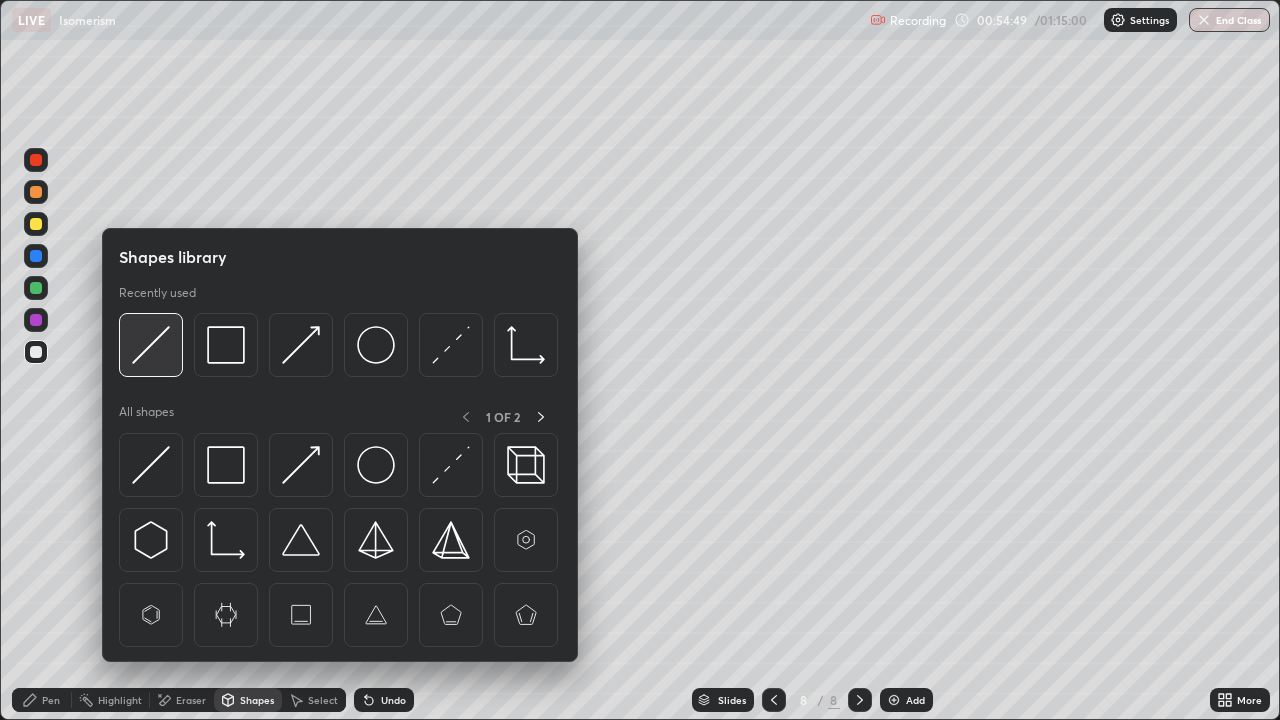 click at bounding box center [151, 345] 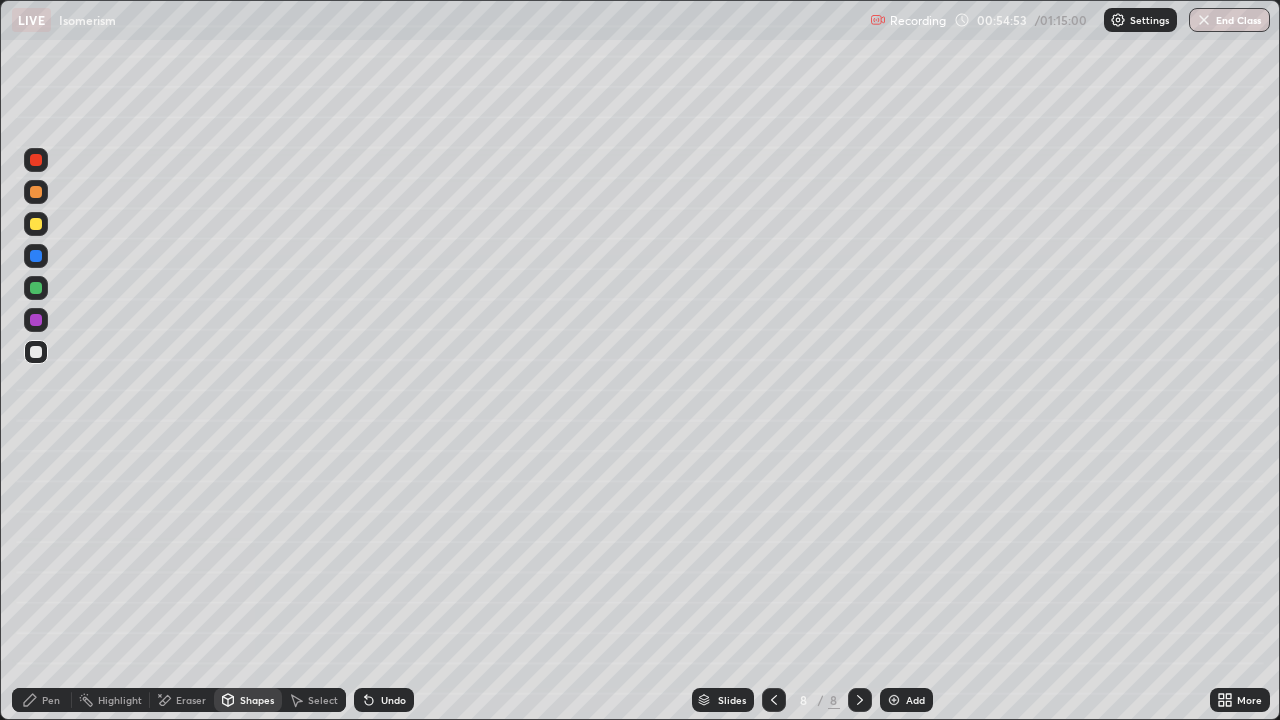 click 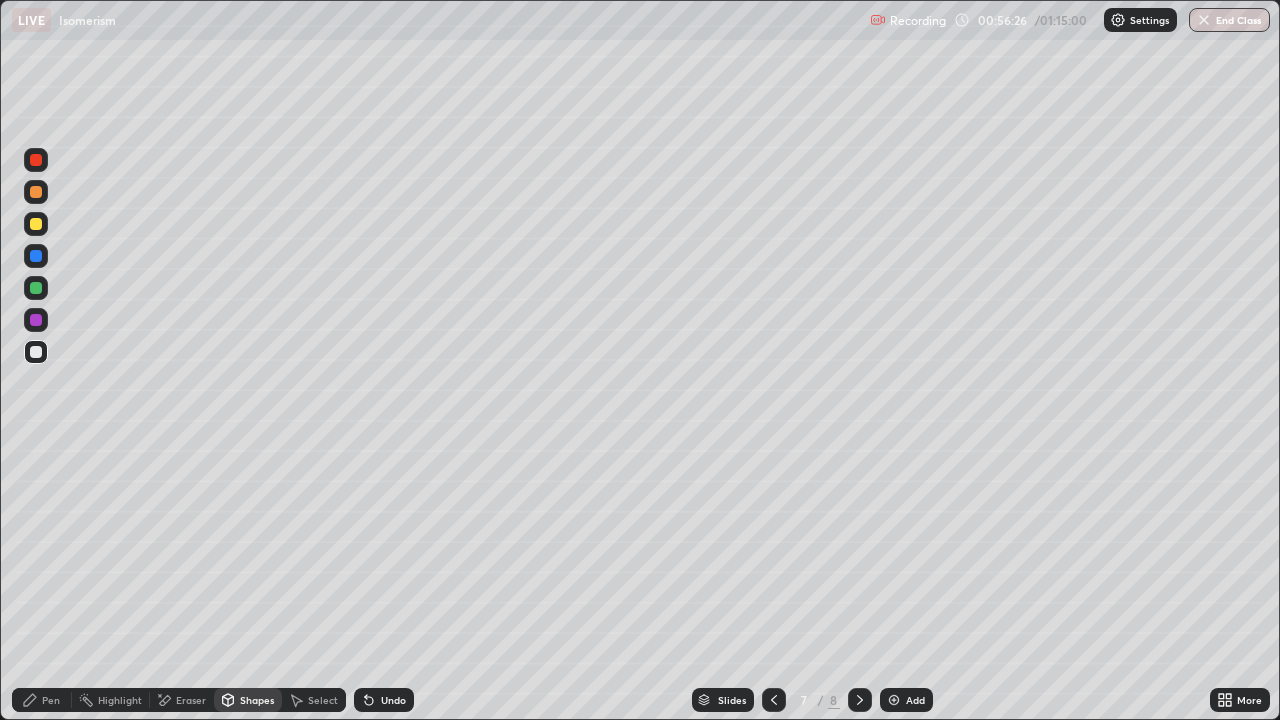 click 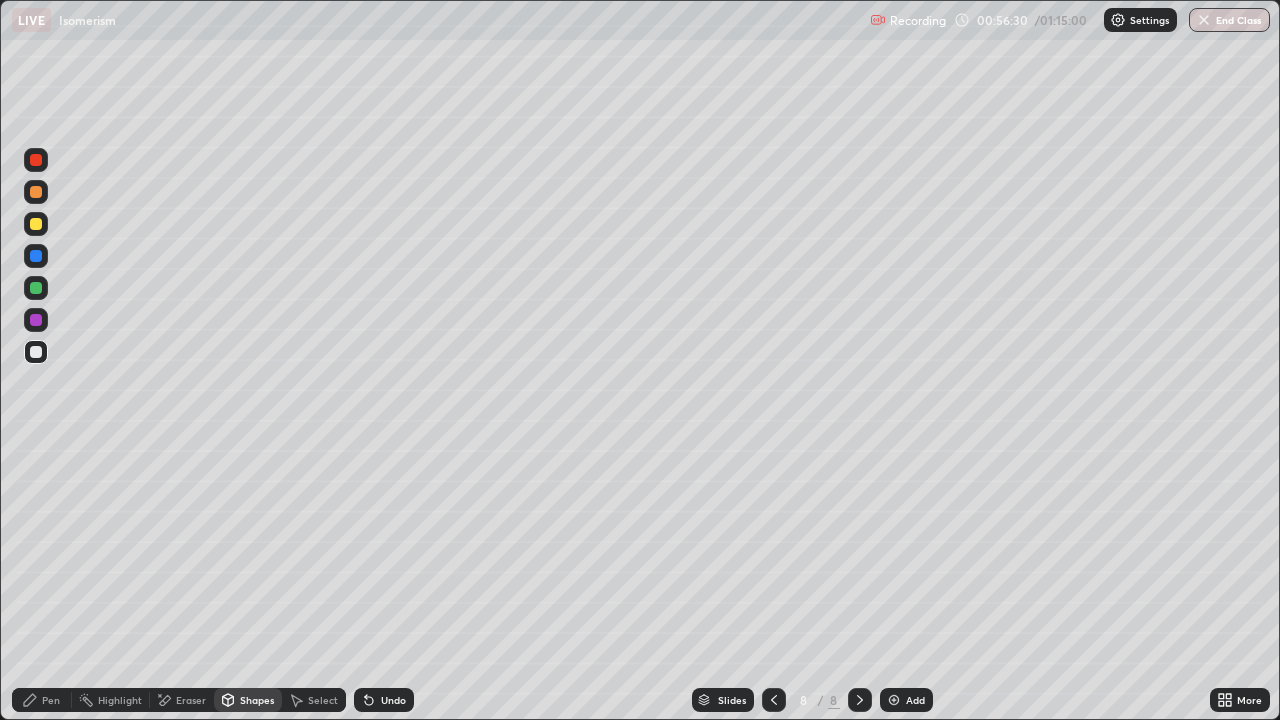 click on "Undo" at bounding box center (384, 700) 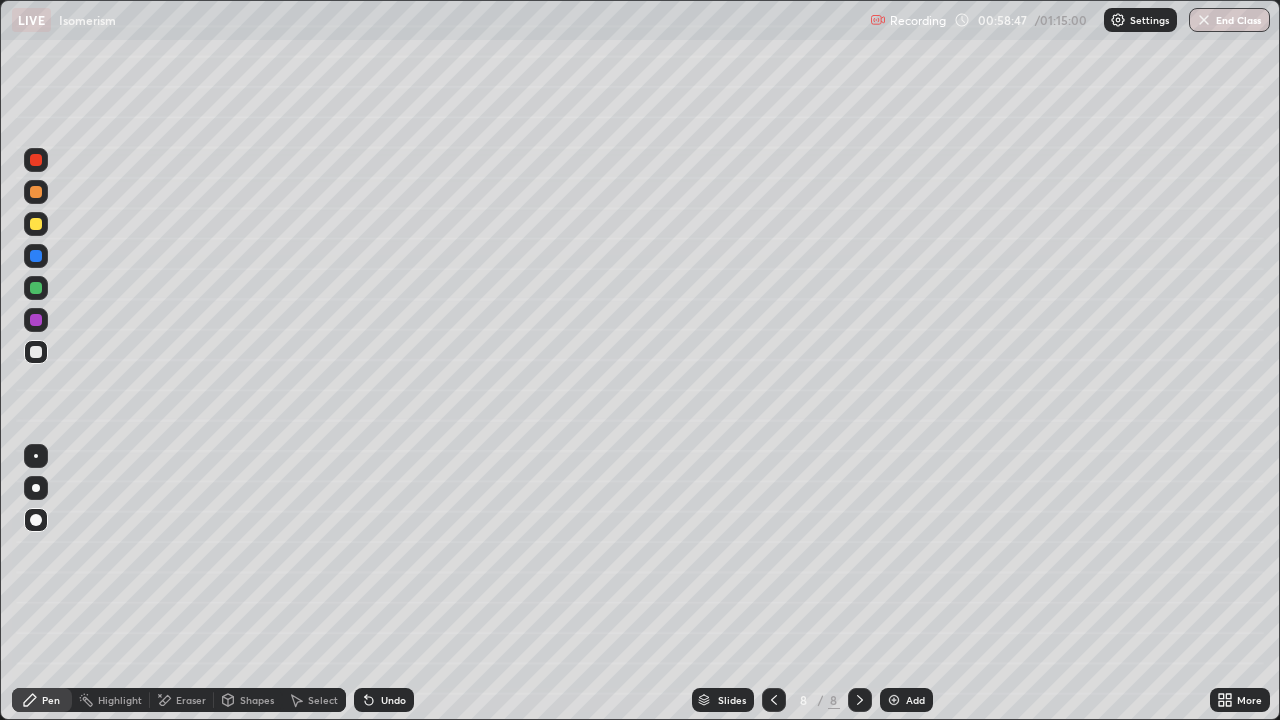 click at bounding box center [774, 700] 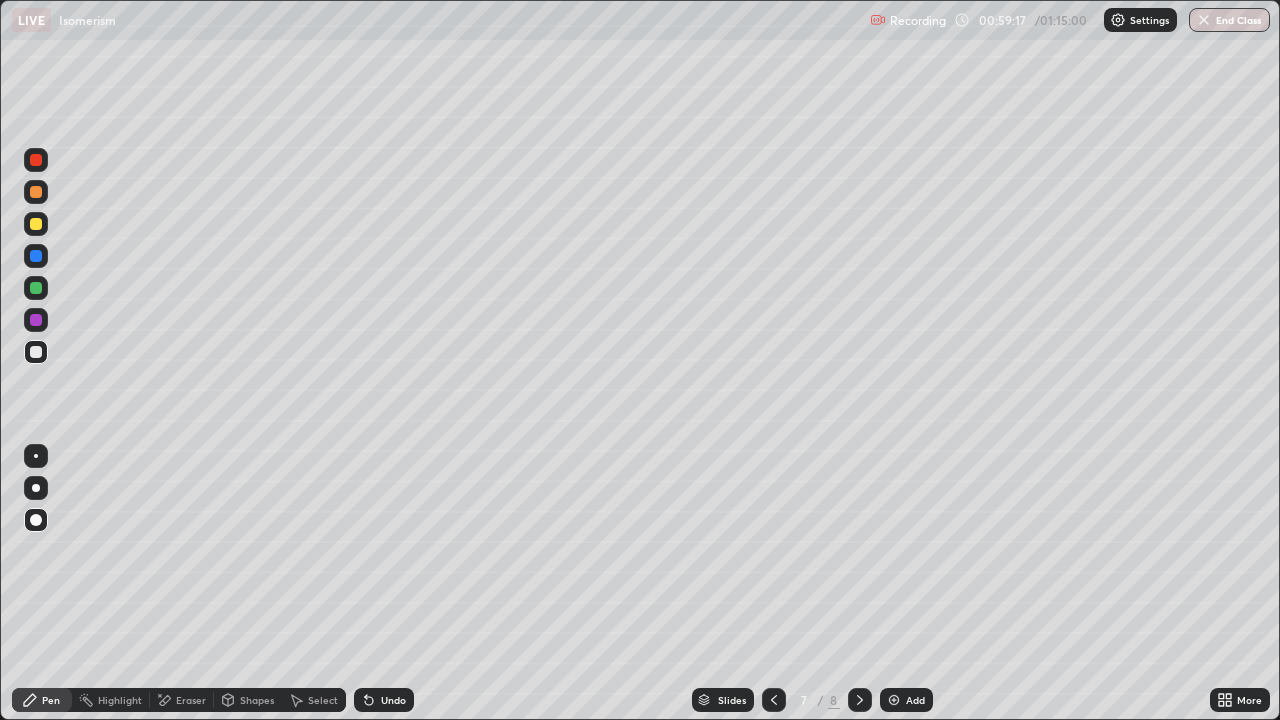 click 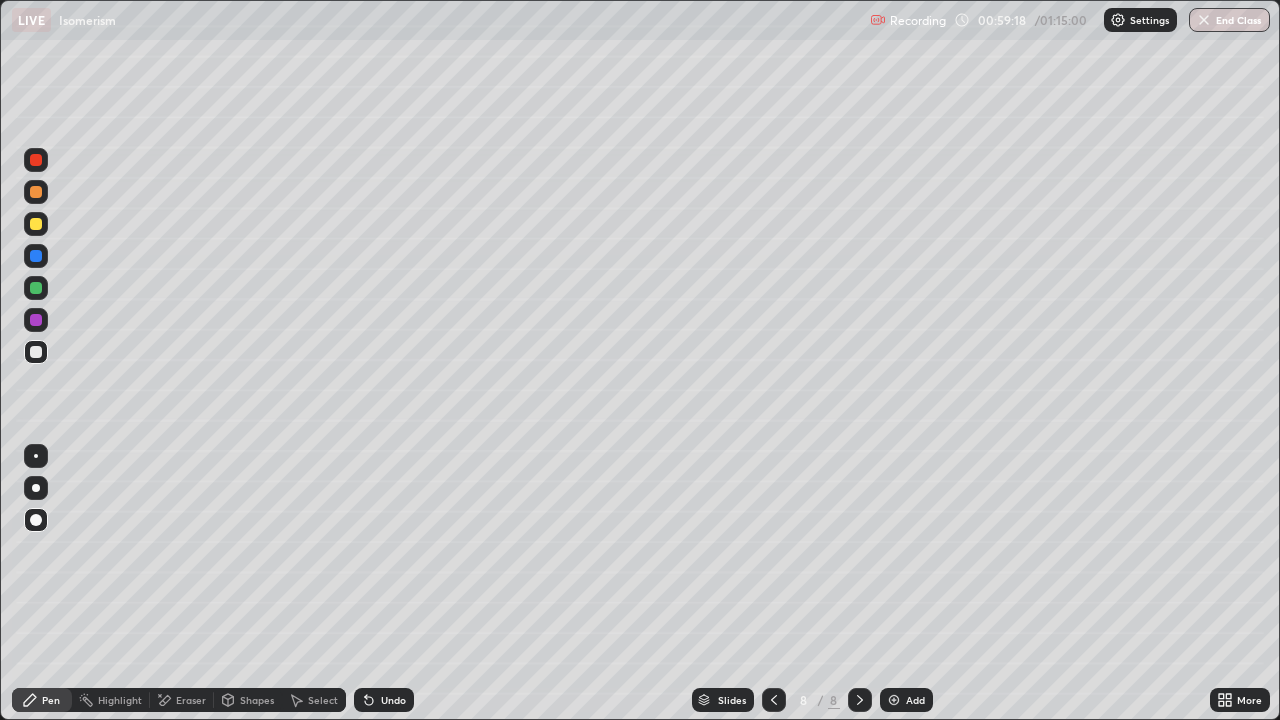 click on "Add" at bounding box center [906, 700] 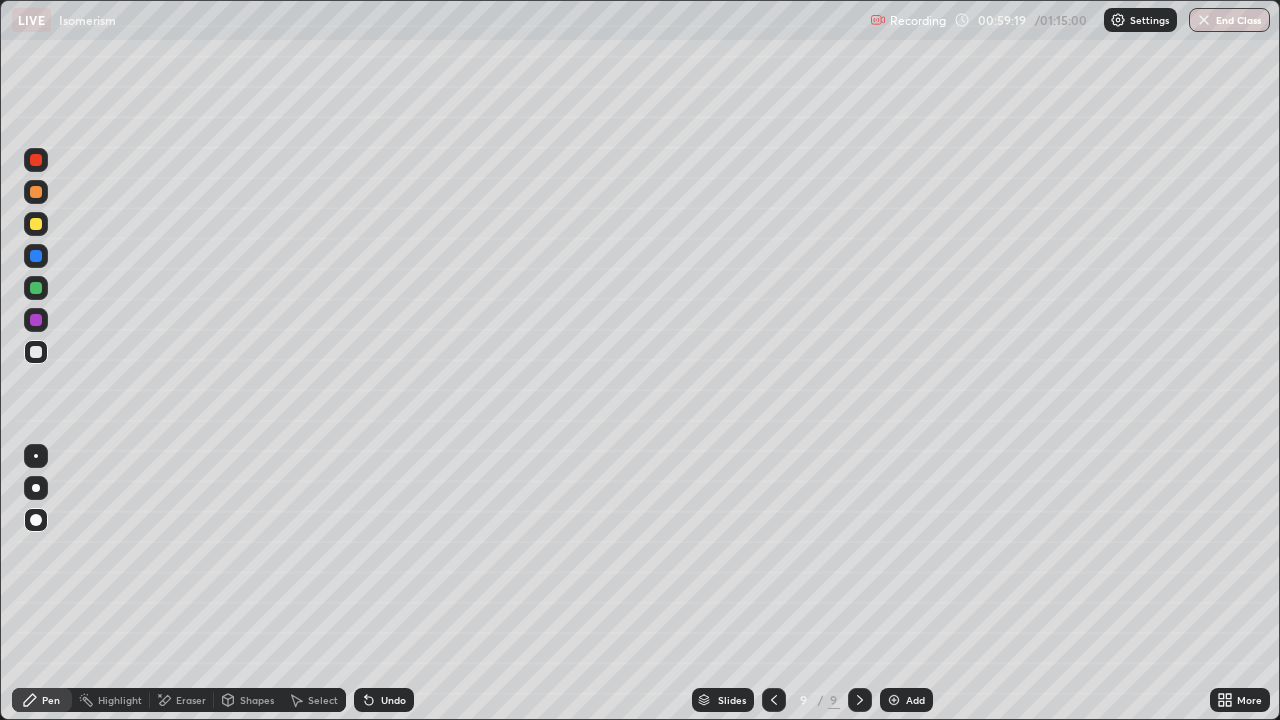 click 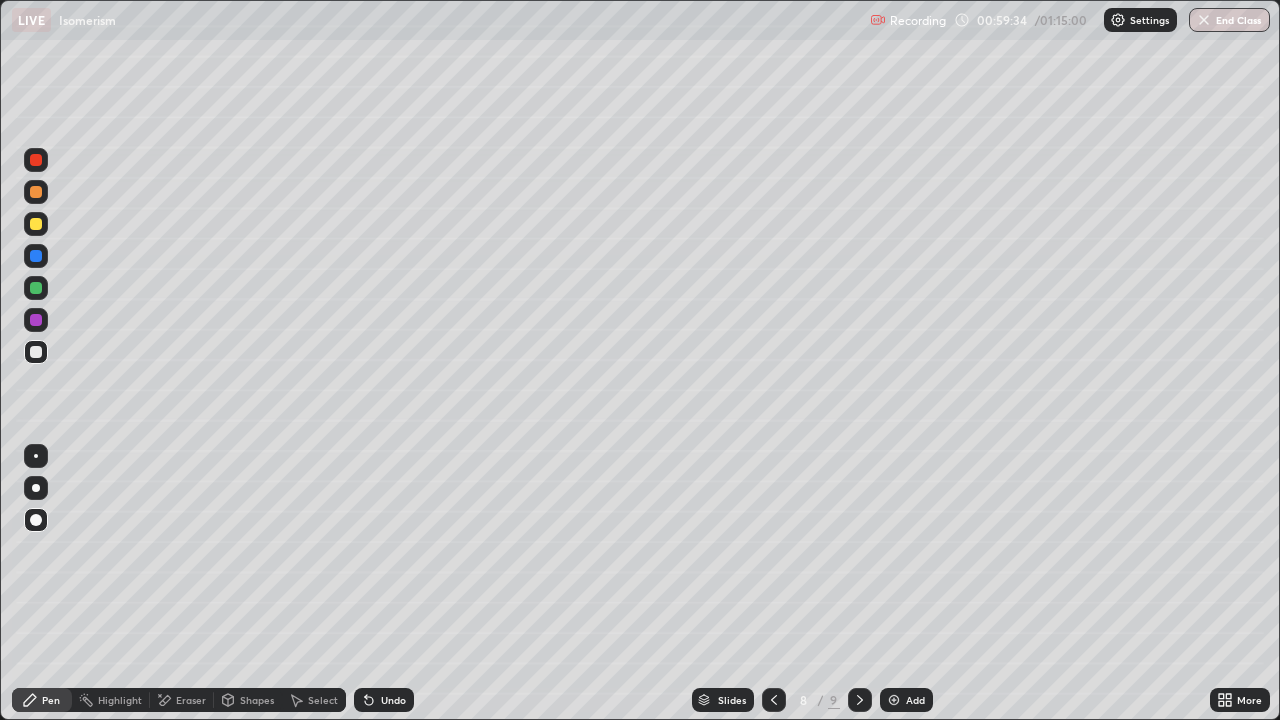 click at bounding box center (36, 352) 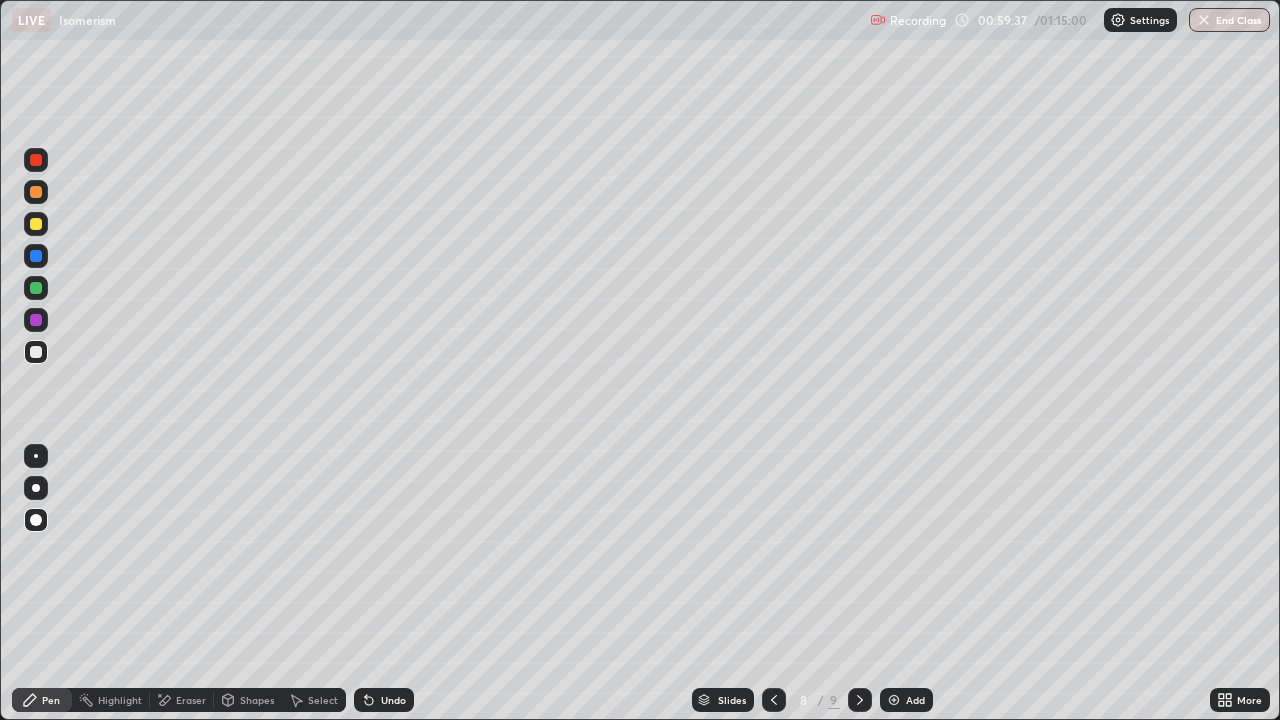 click at bounding box center (36, 224) 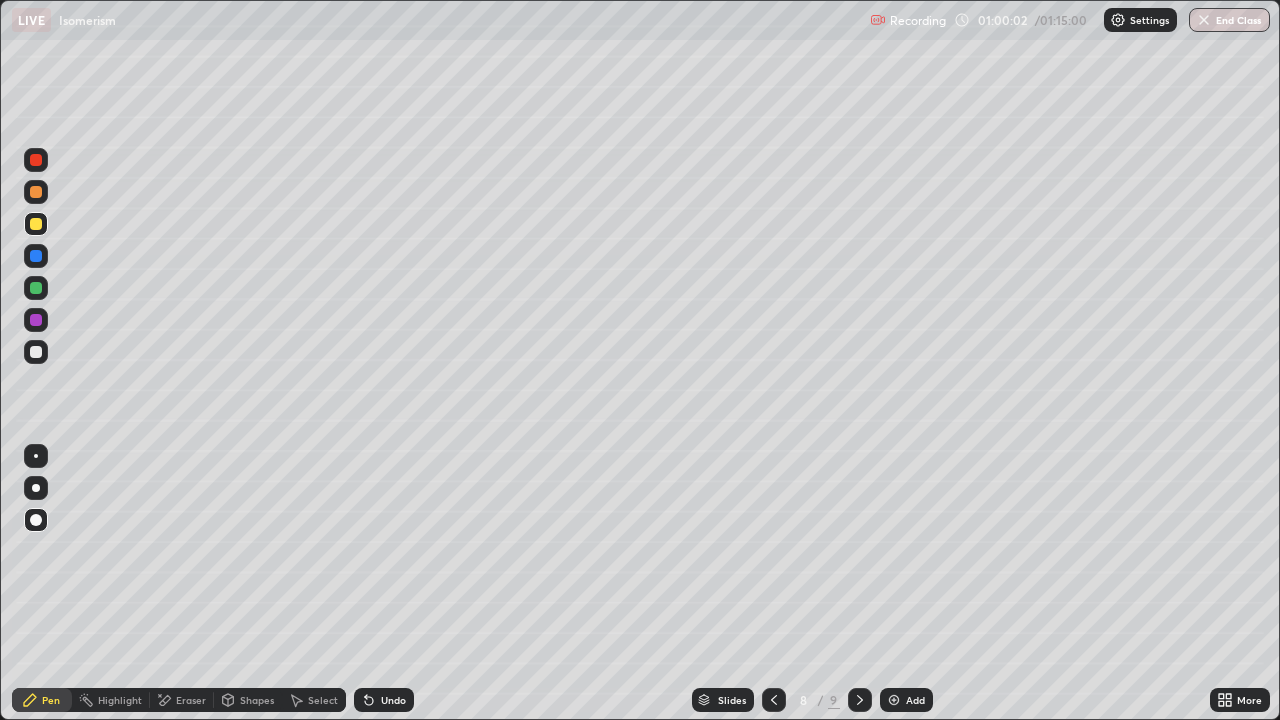 click on "Shapes" at bounding box center [257, 700] 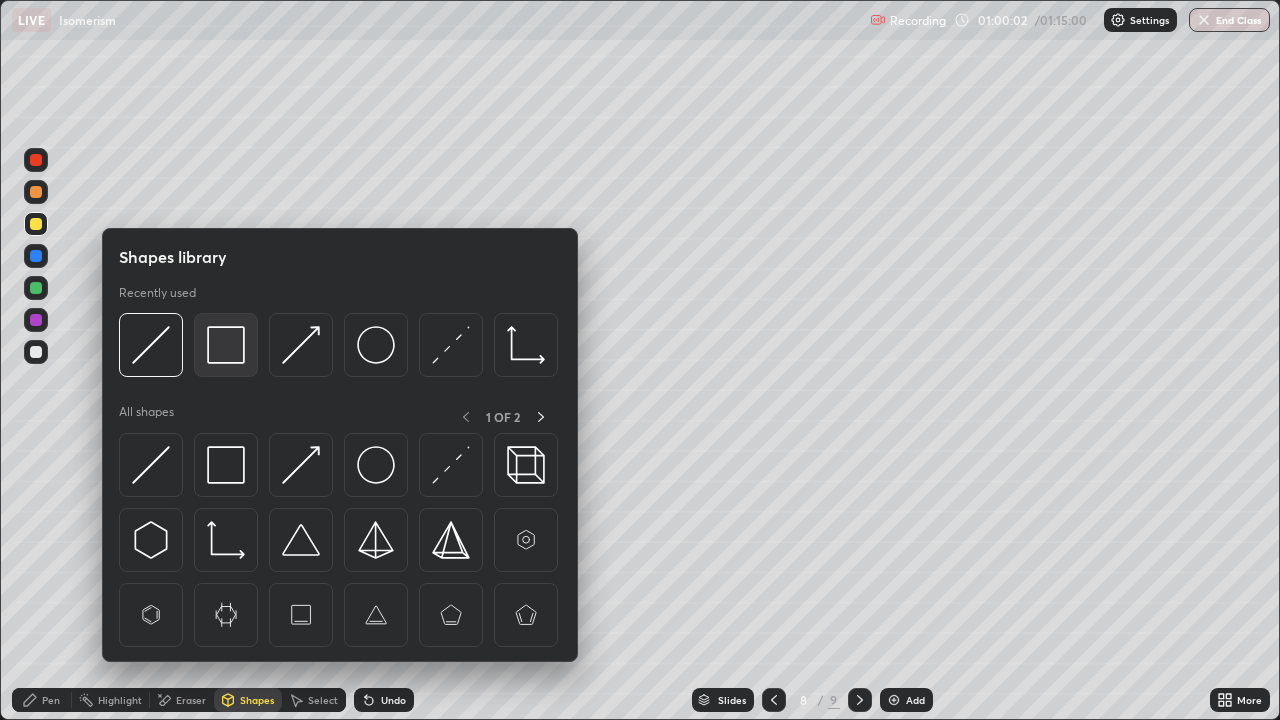 click at bounding box center (226, 345) 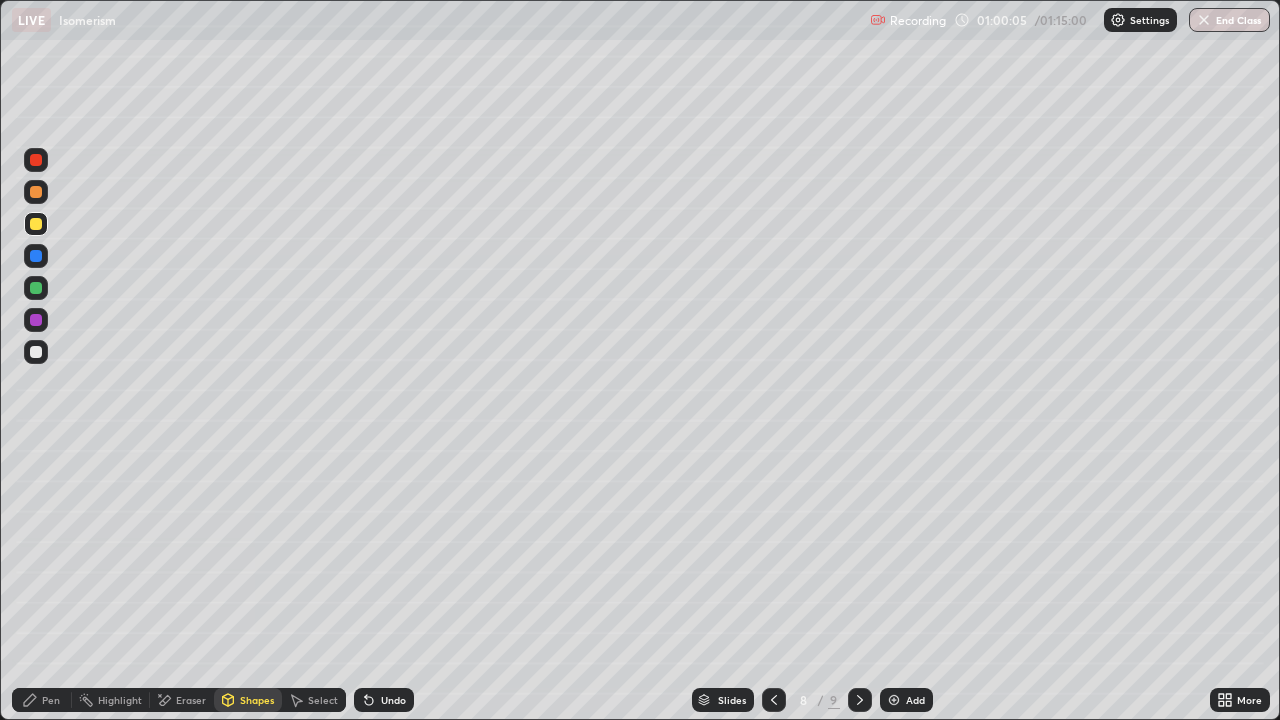 click at bounding box center [36, 352] 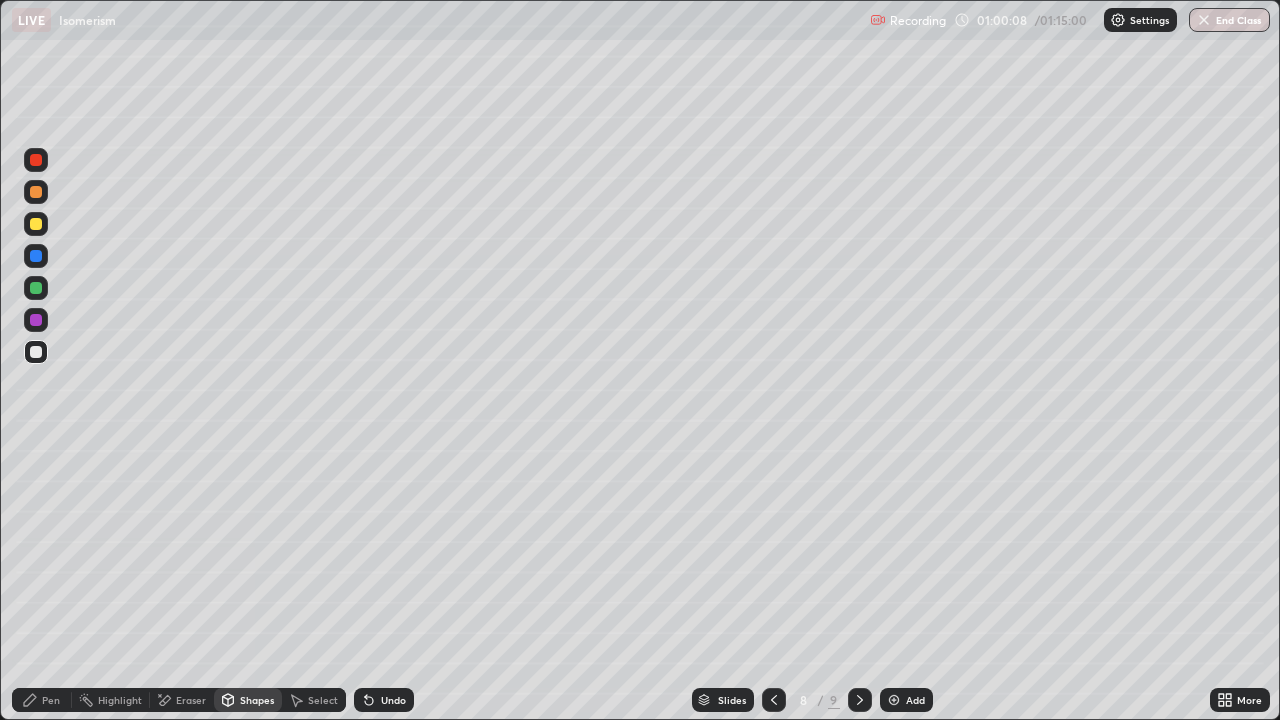 click on "Undo" at bounding box center [393, 700] 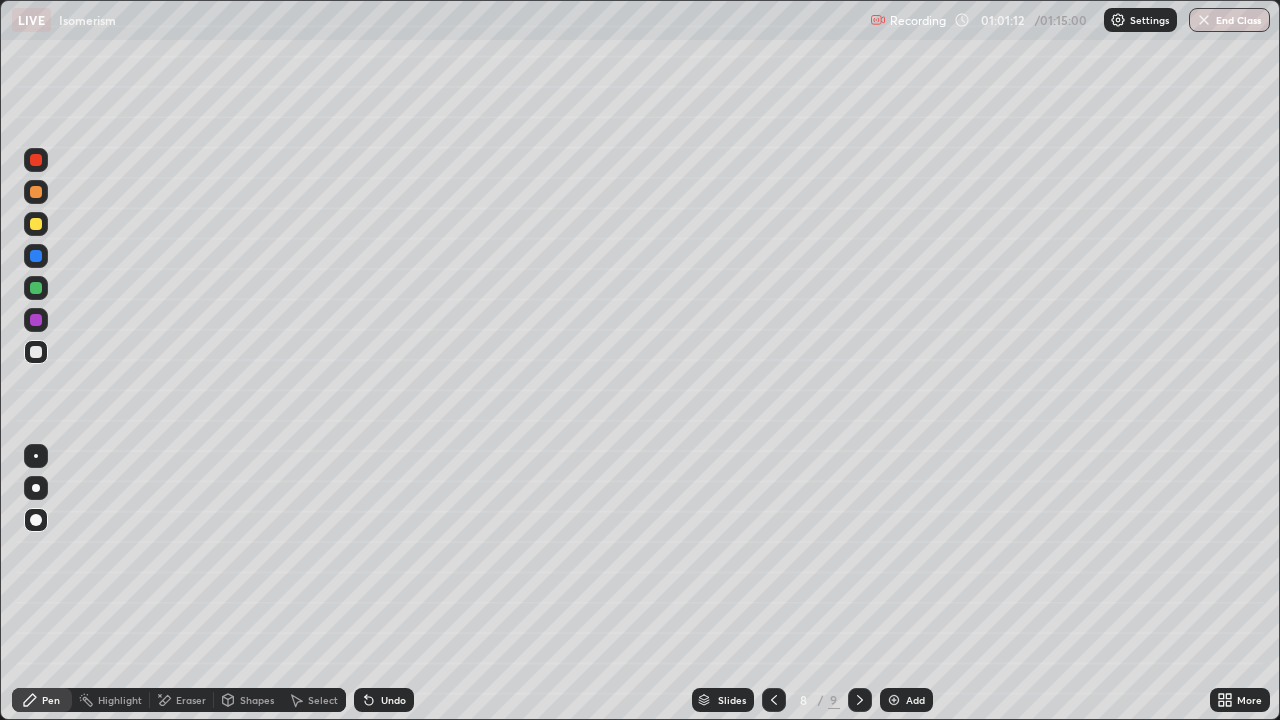 click on "End Class" at bounding box center [1229, 20] 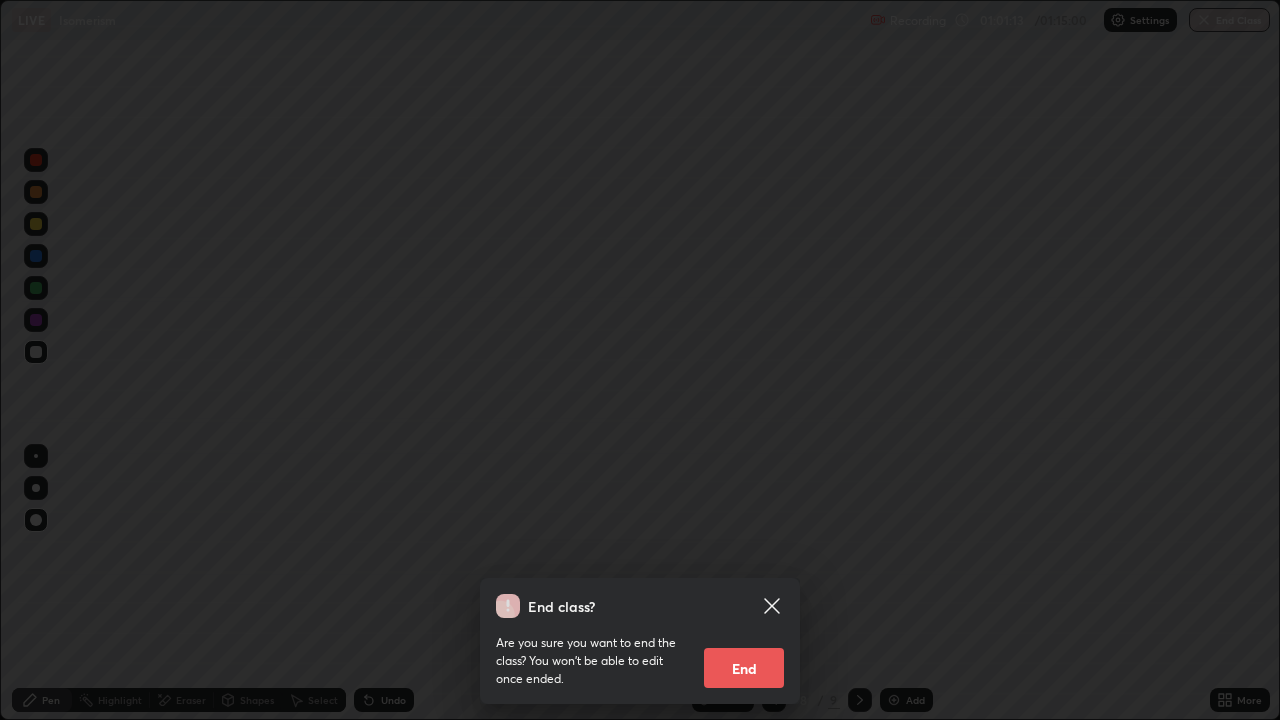 click on "End" at bounding box center [744, 668] 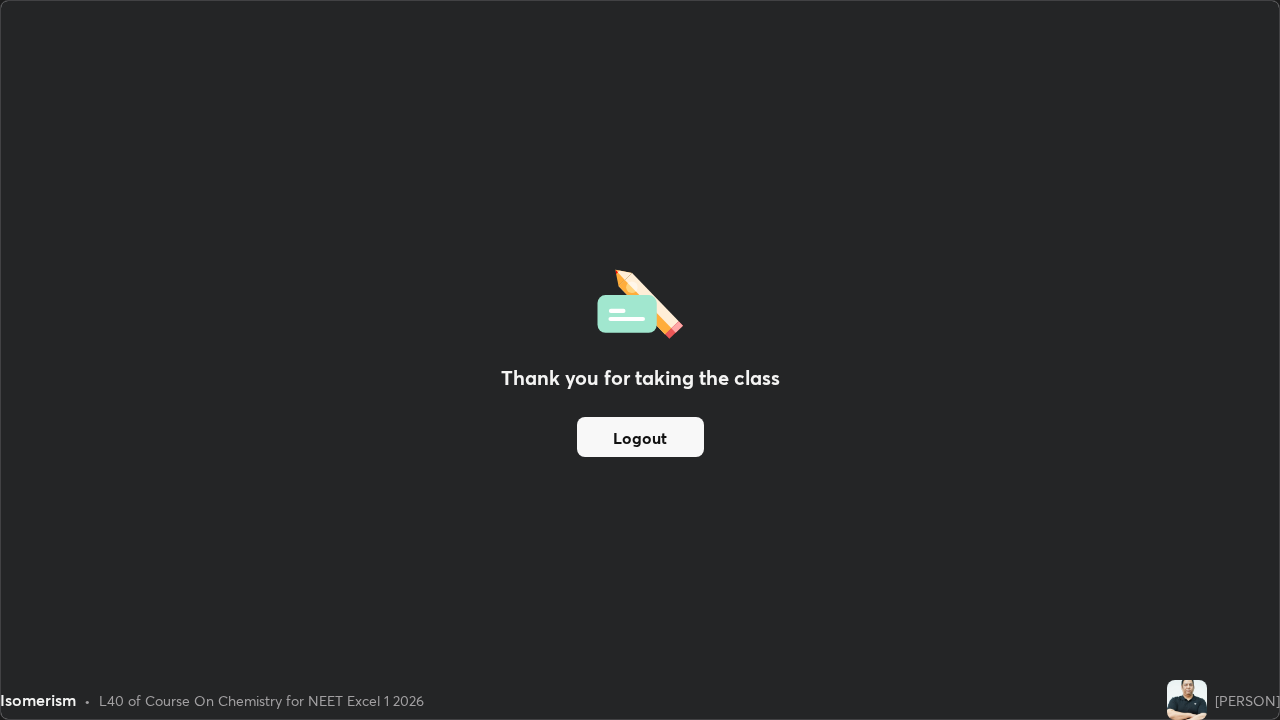 click on "Logout" at bounding box center (640, 437) 